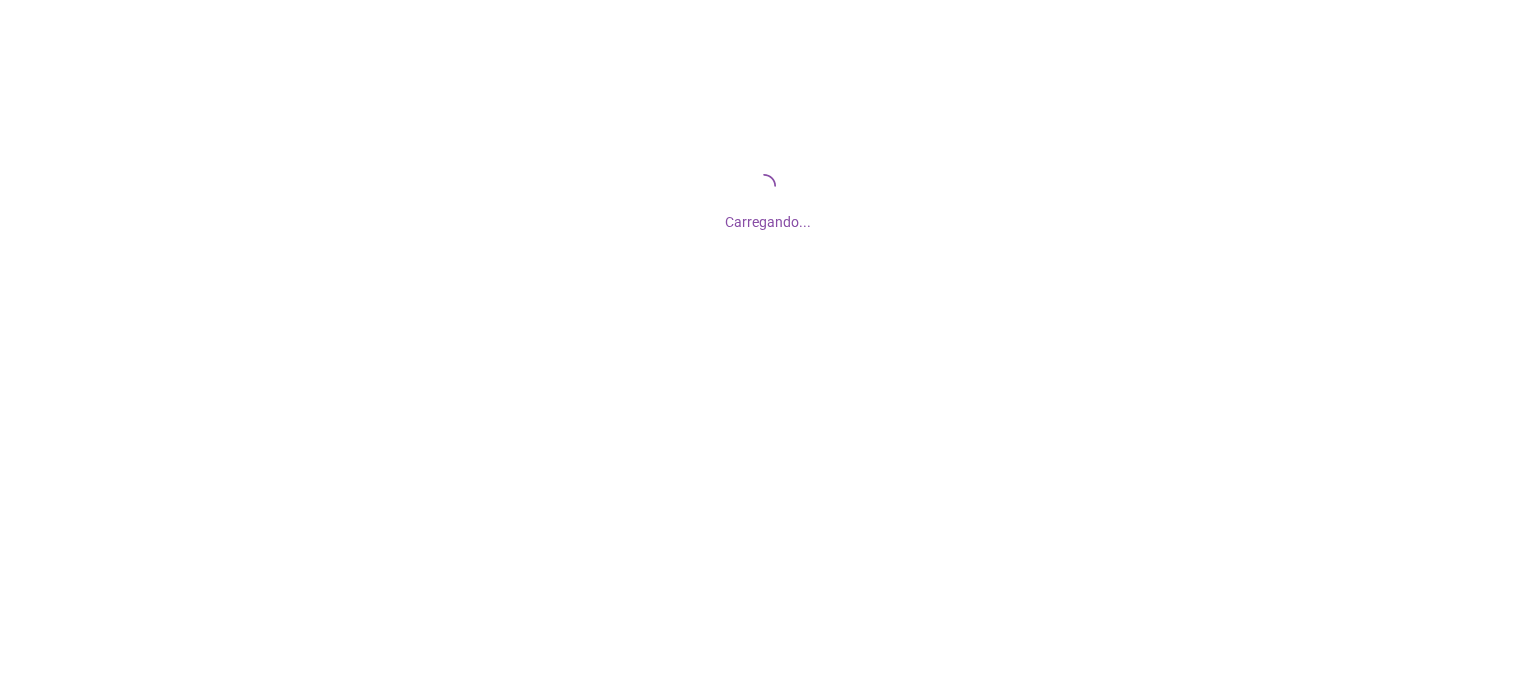 scroll, scrollTop: 0, scrollLeft: 0, axis: both 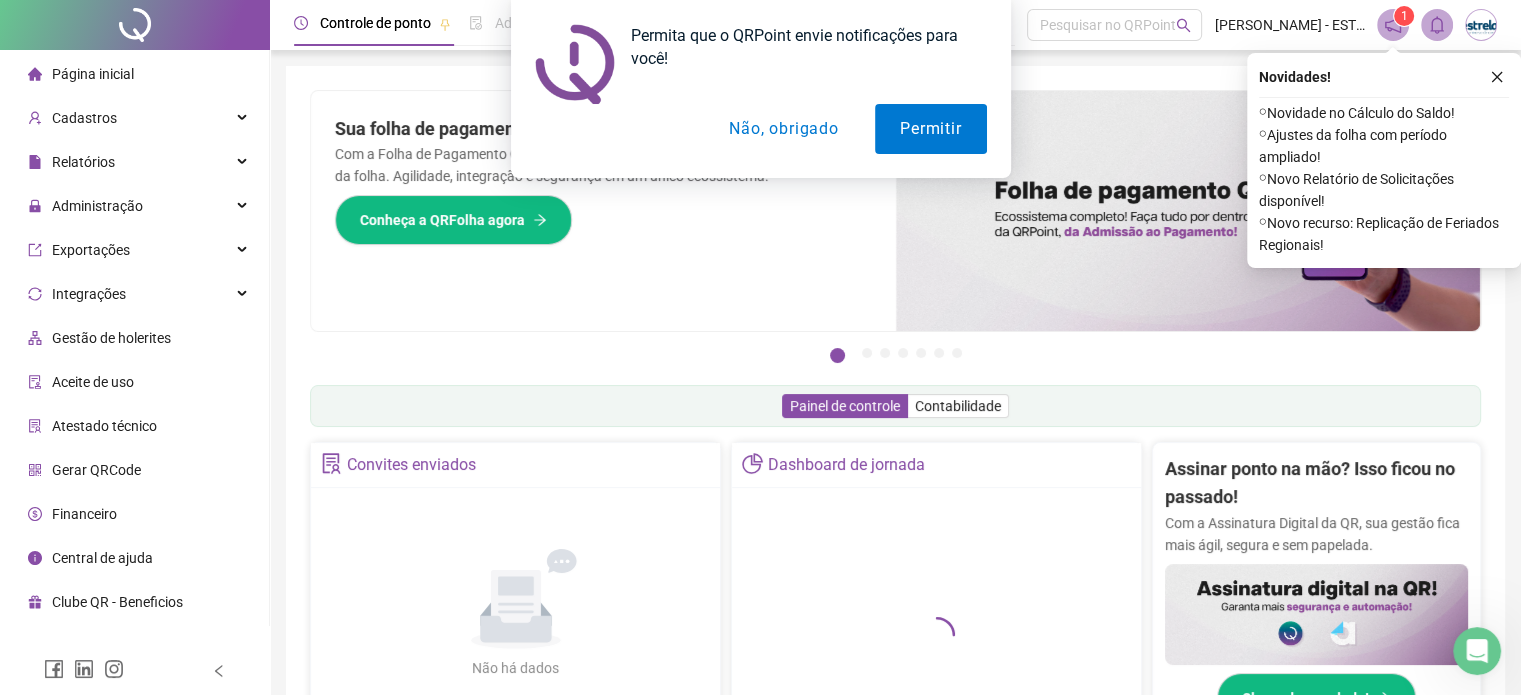 click on "Não, obrigado" at bounding box center (783, 129) 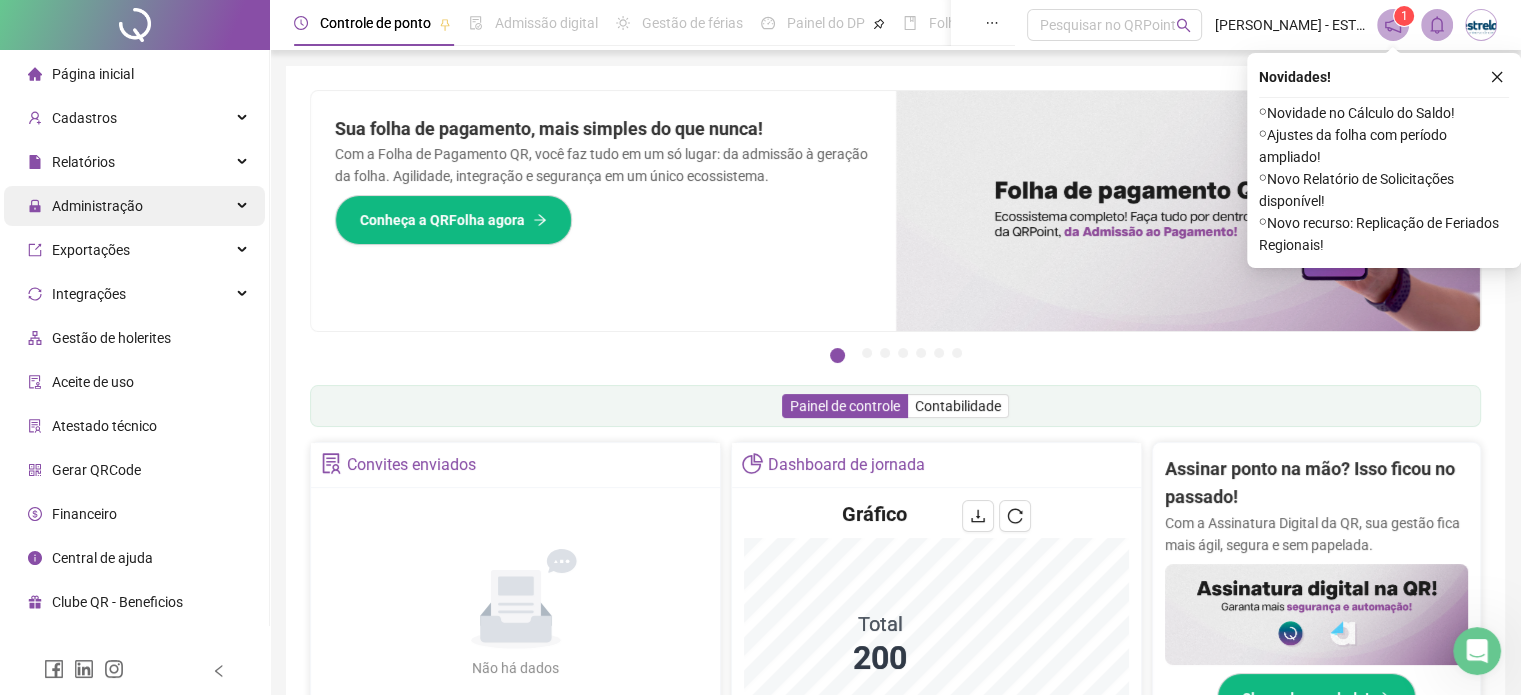 click on "Administração" at bounding box center [134, 206] 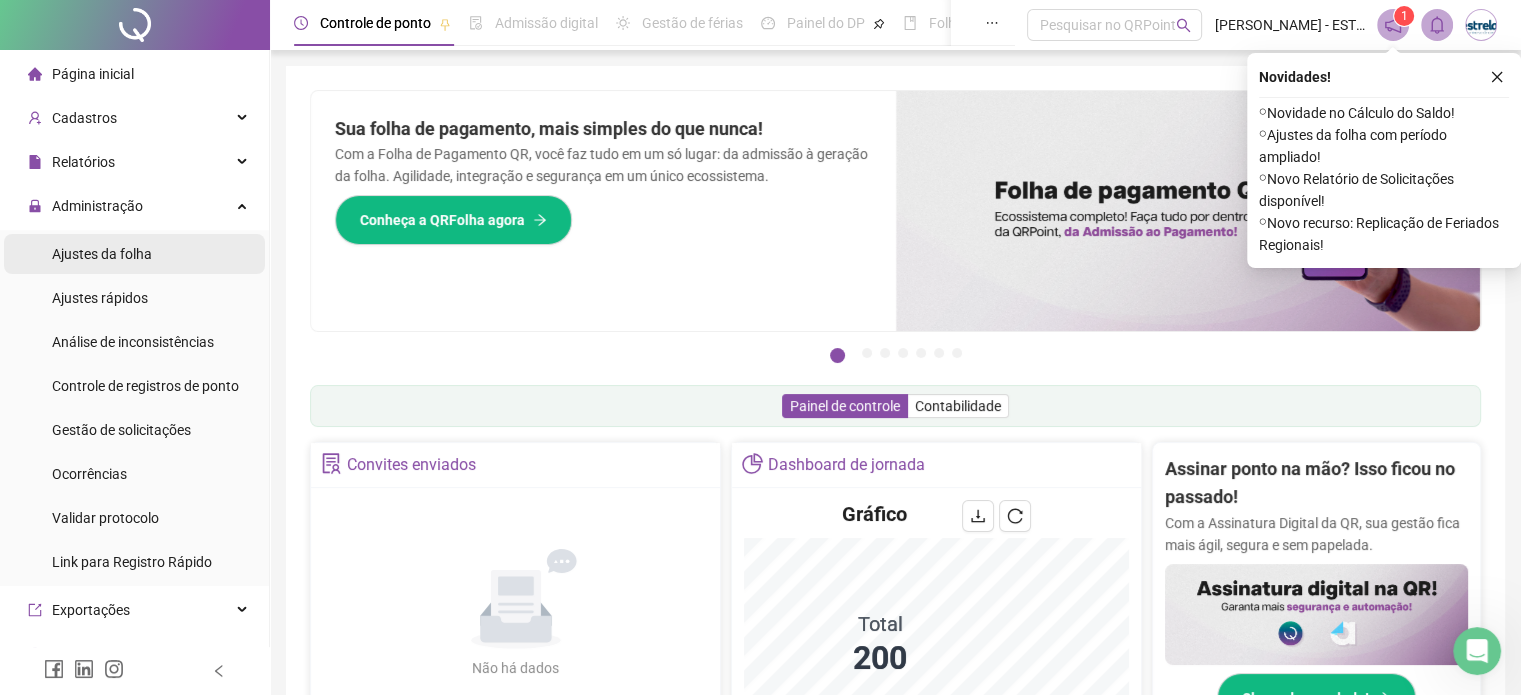 click on "Ajustes da folha" at bounding box center (102, 254) 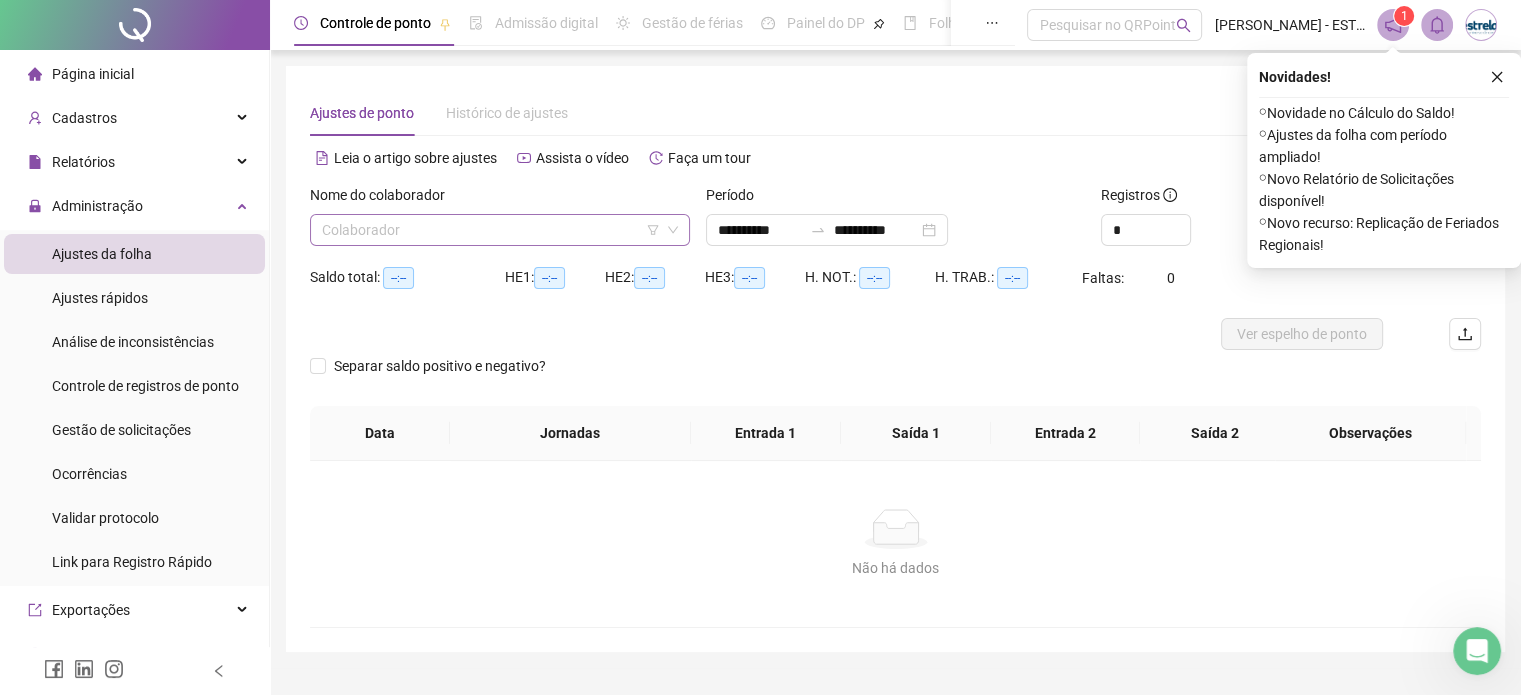 type on "**********" 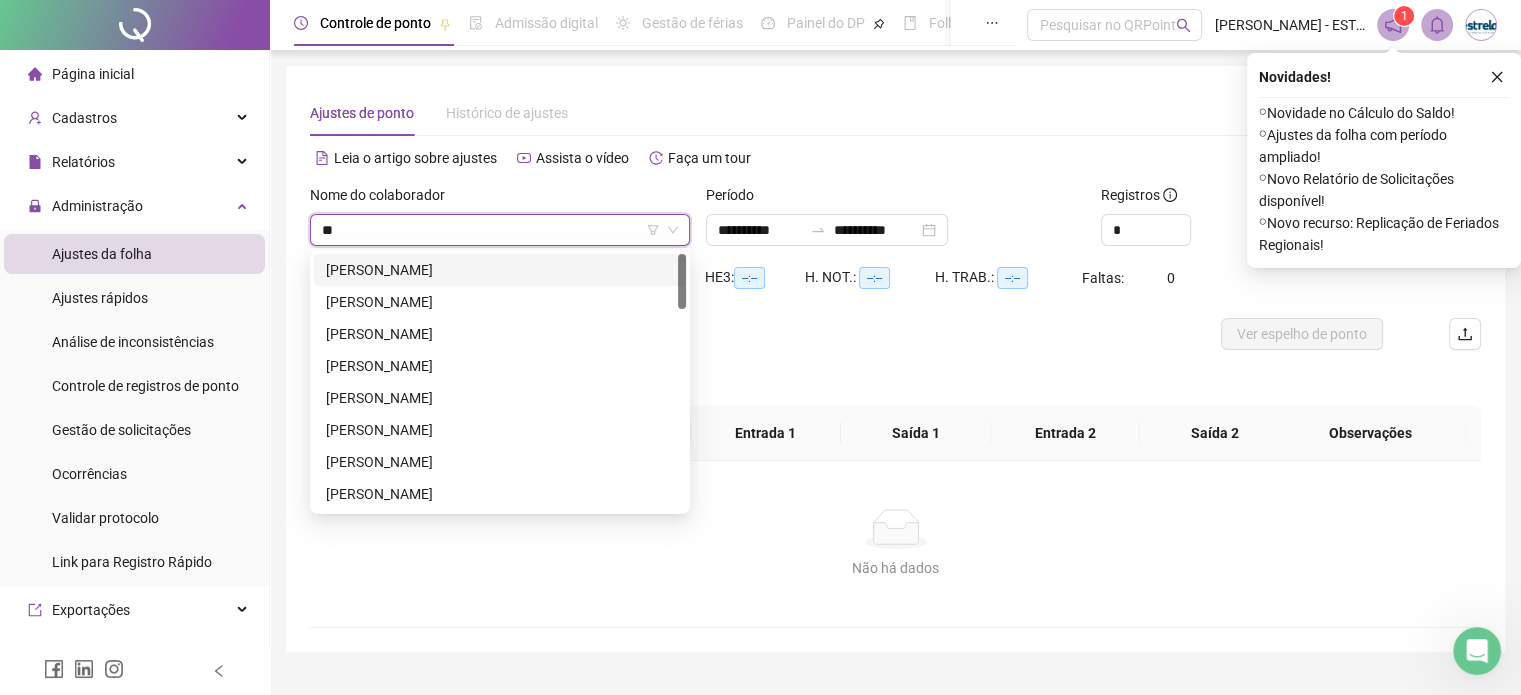 type on "***" 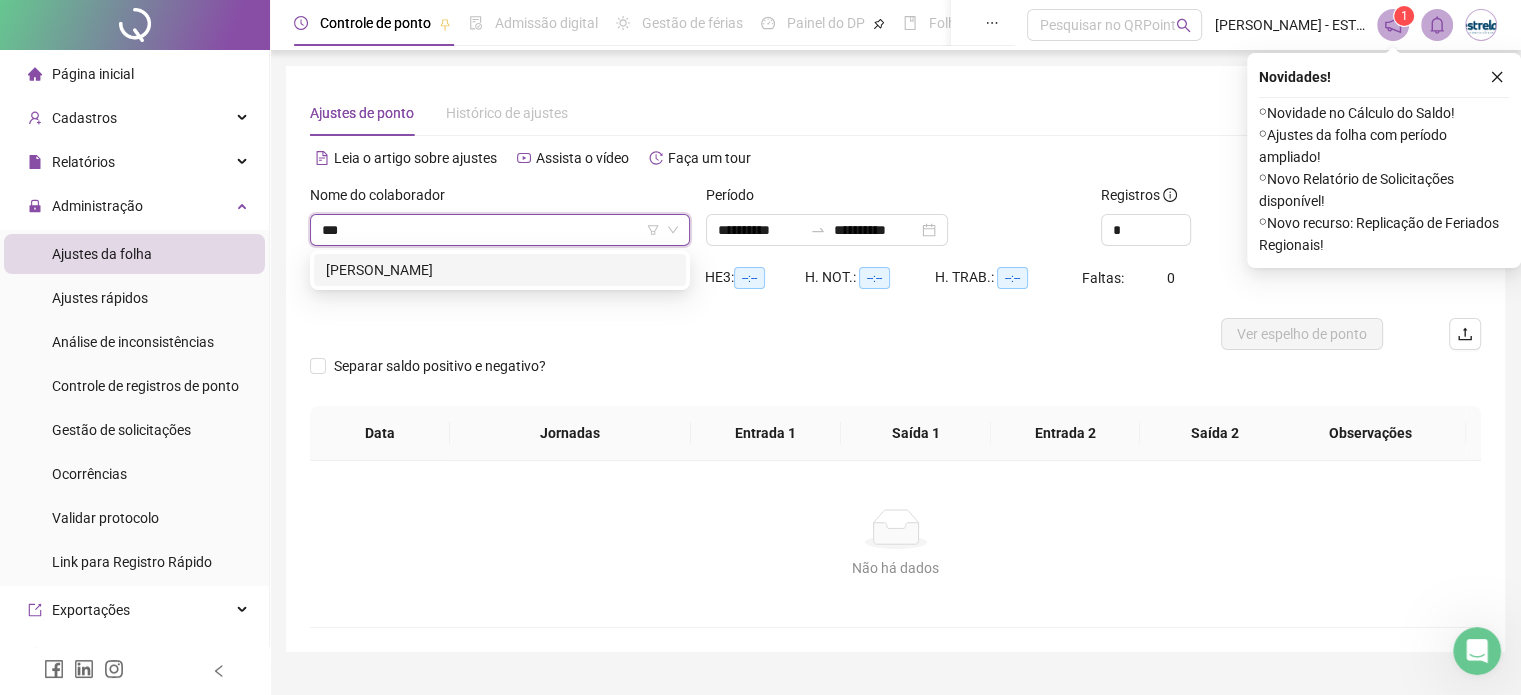 click on "[PERSON_NAME]" at bounding box center [500, 270] 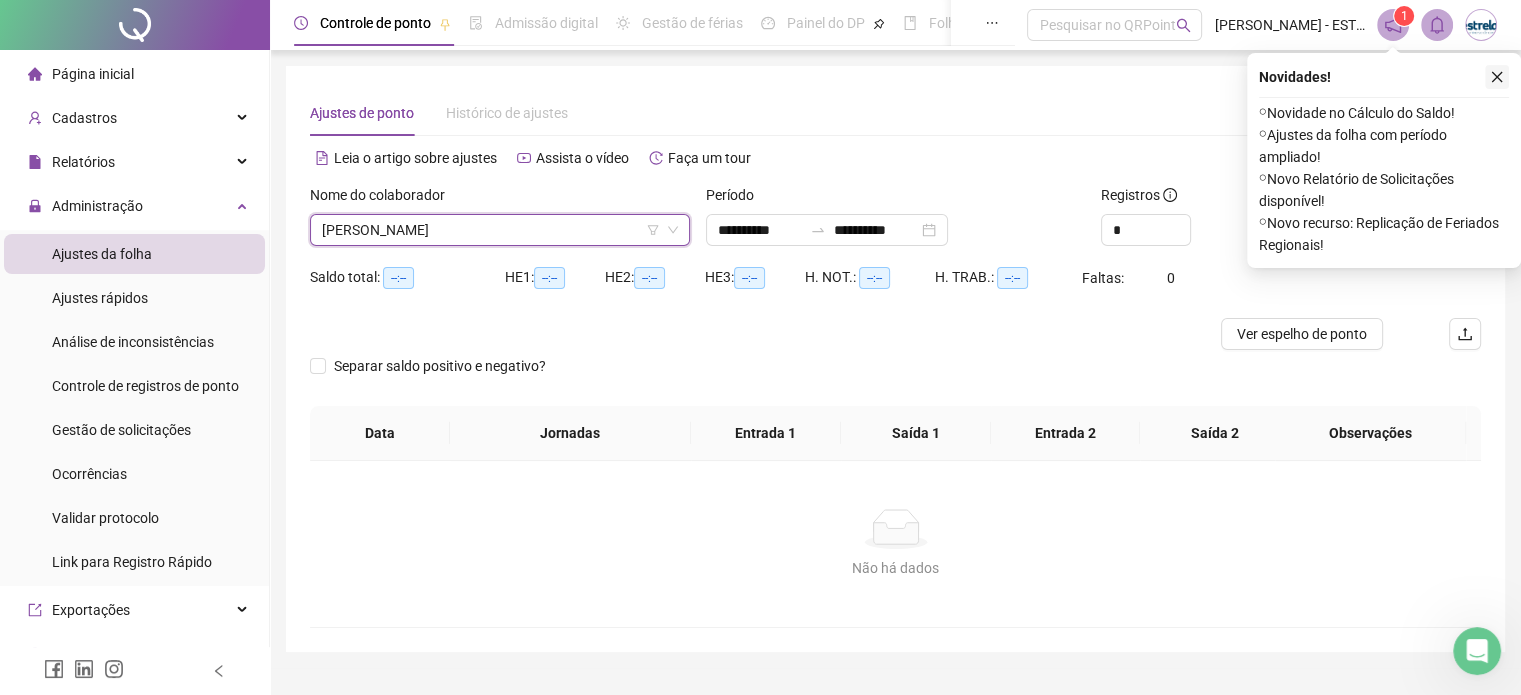 click 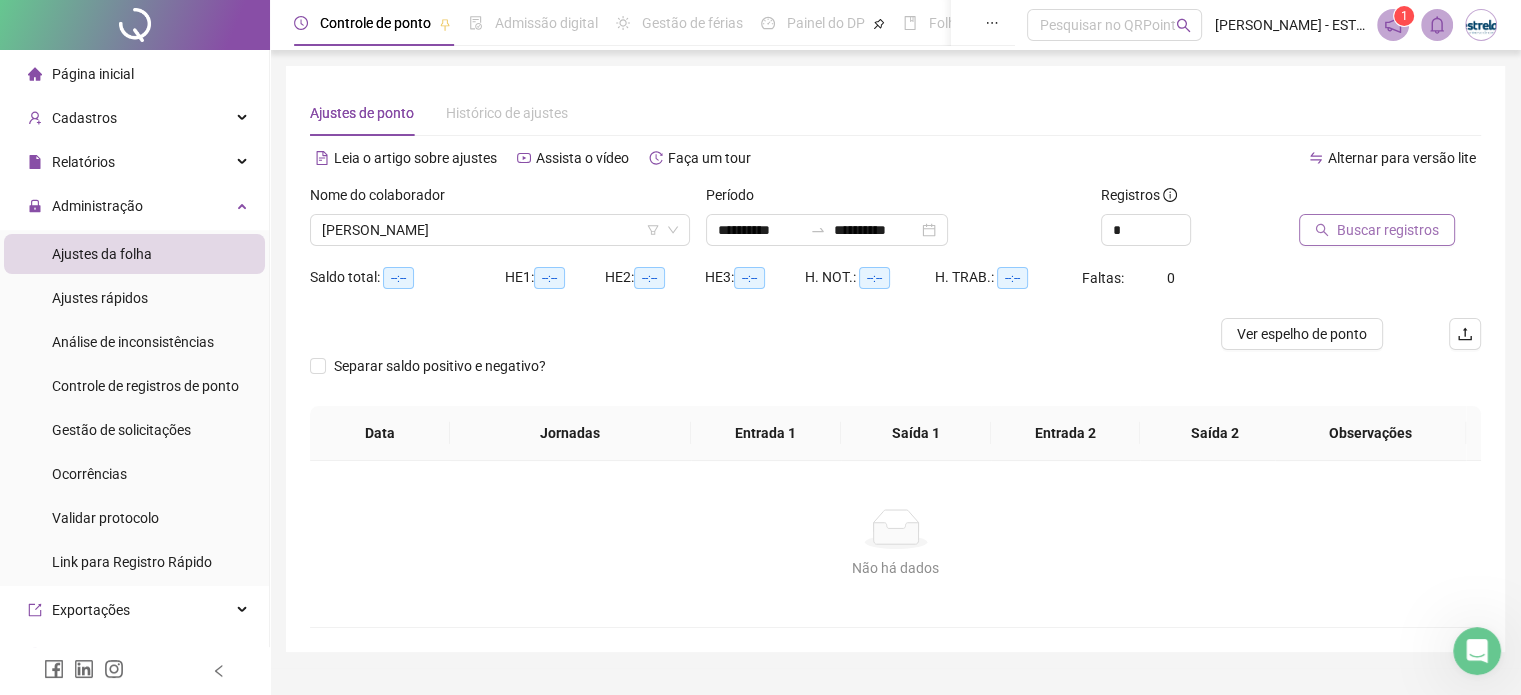 click on "Buscar registros" at bounding box center [1388, 230] 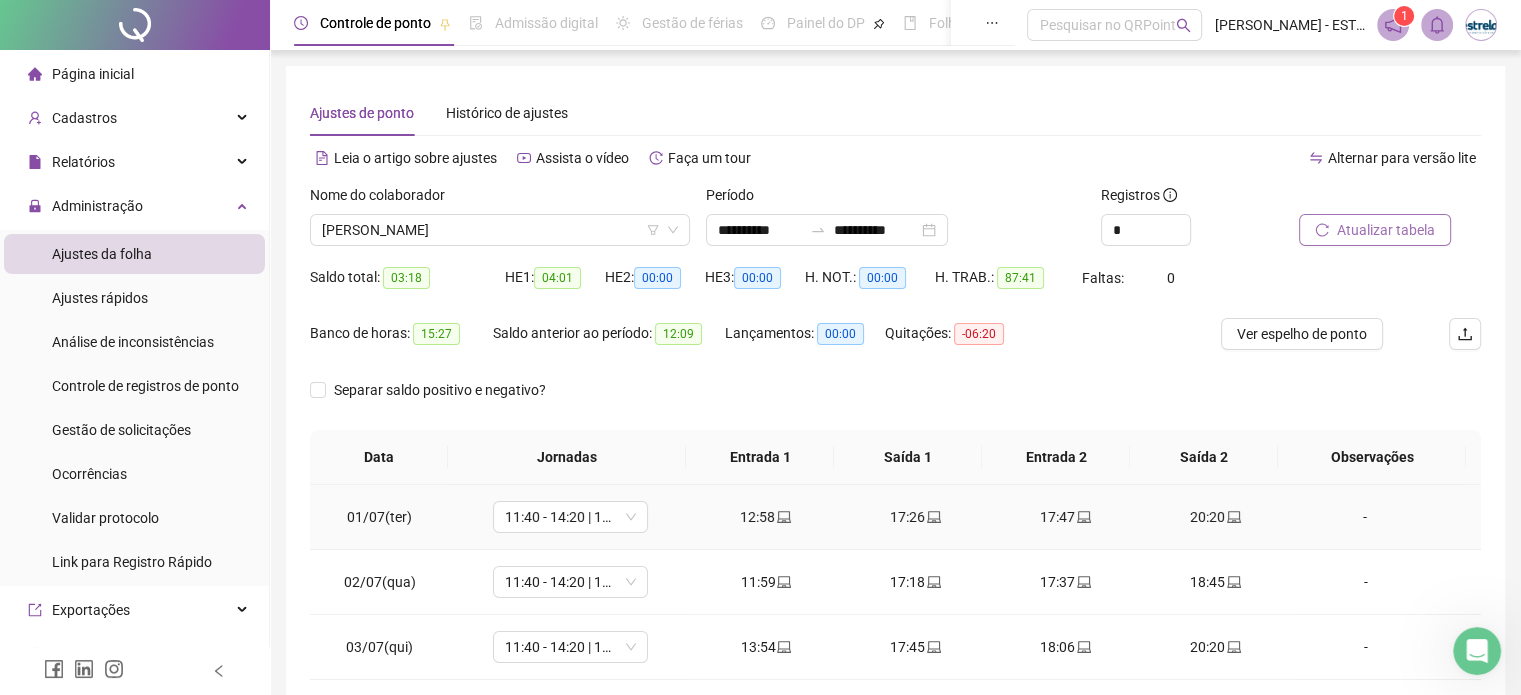 click on "12:58" at bounding box center [766, 517] 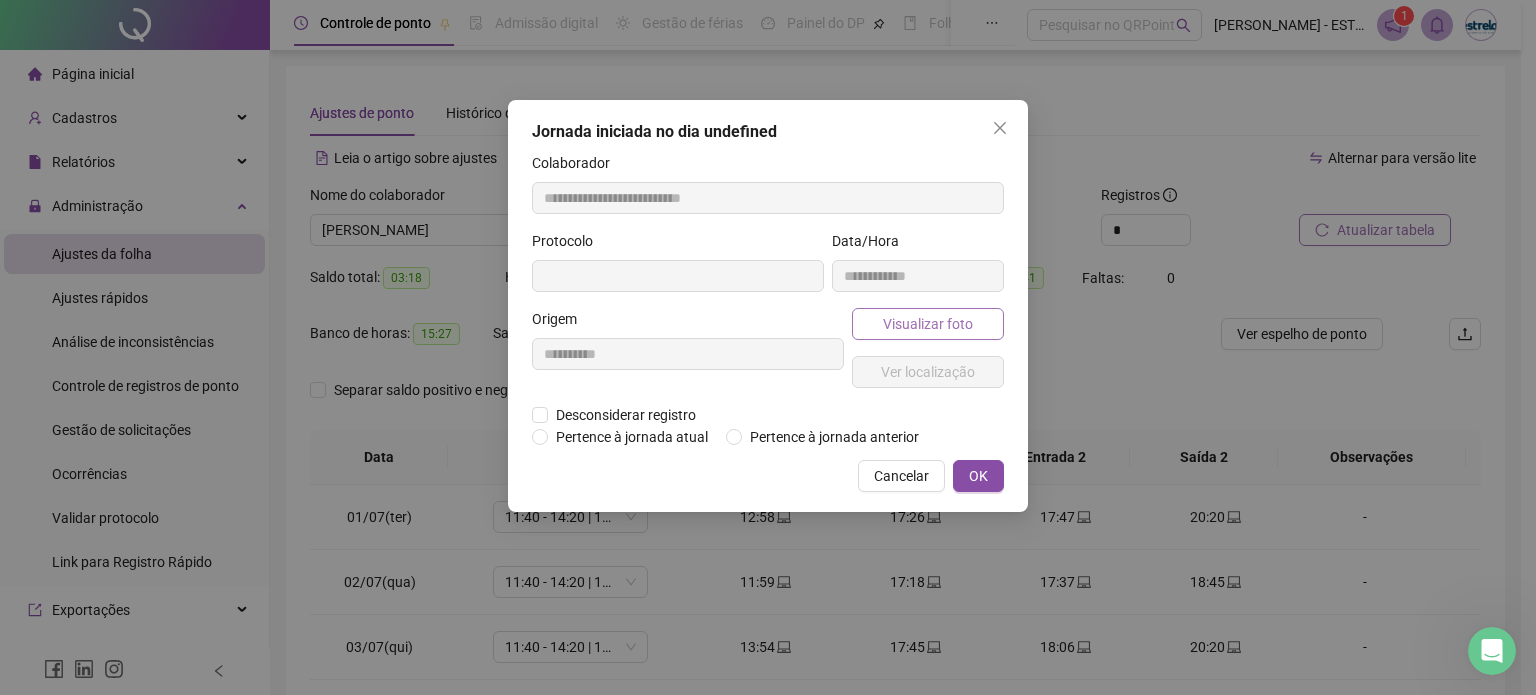 click on "Visualizar foto" at bounding box center [928, 324] 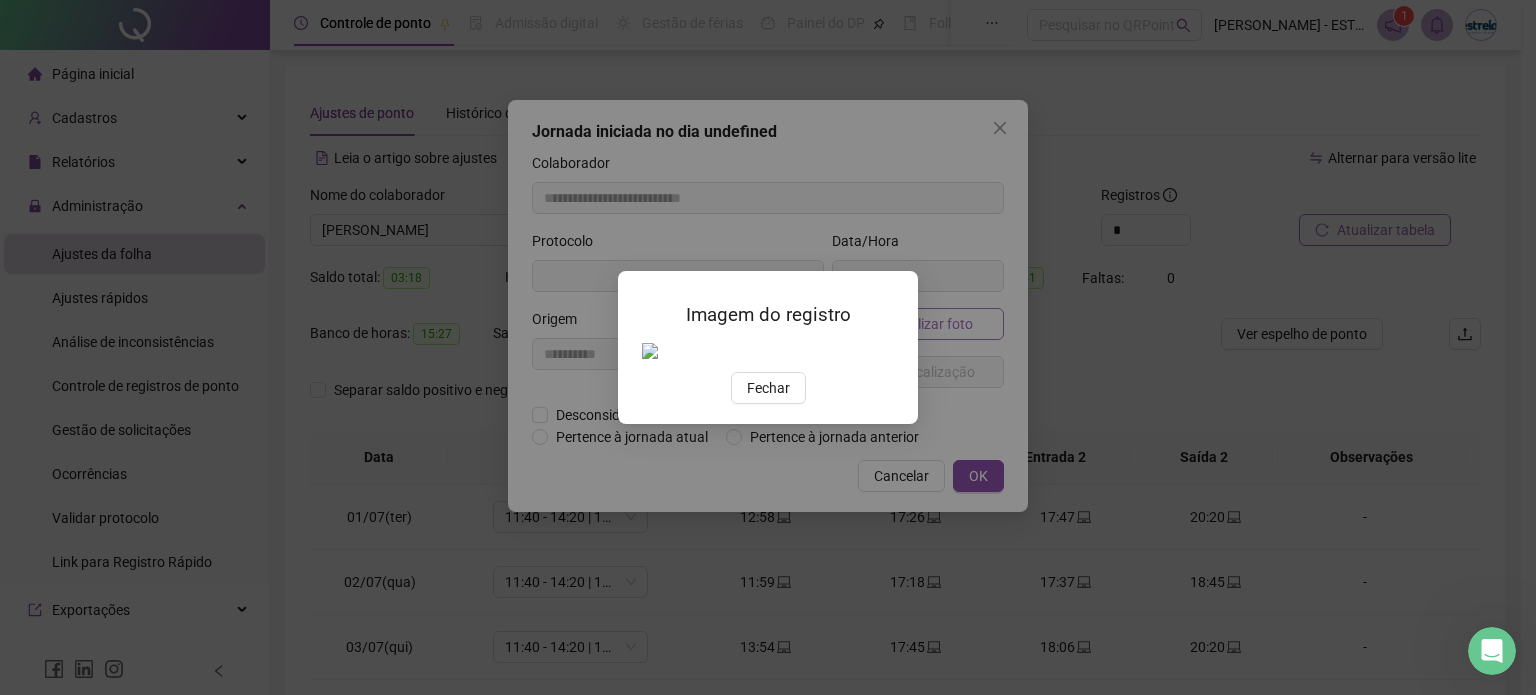 type on "**********" 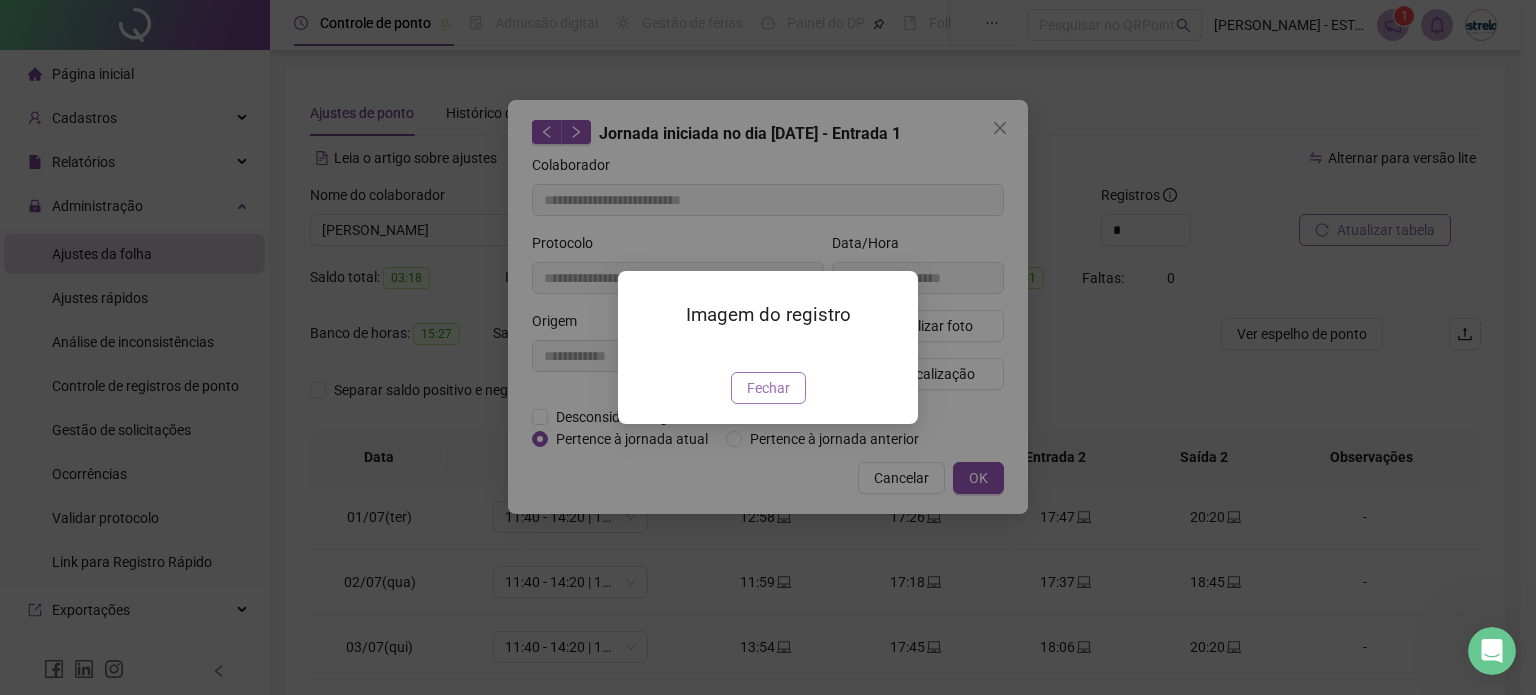 click on "Fechar" at bounding box center [768, 388] 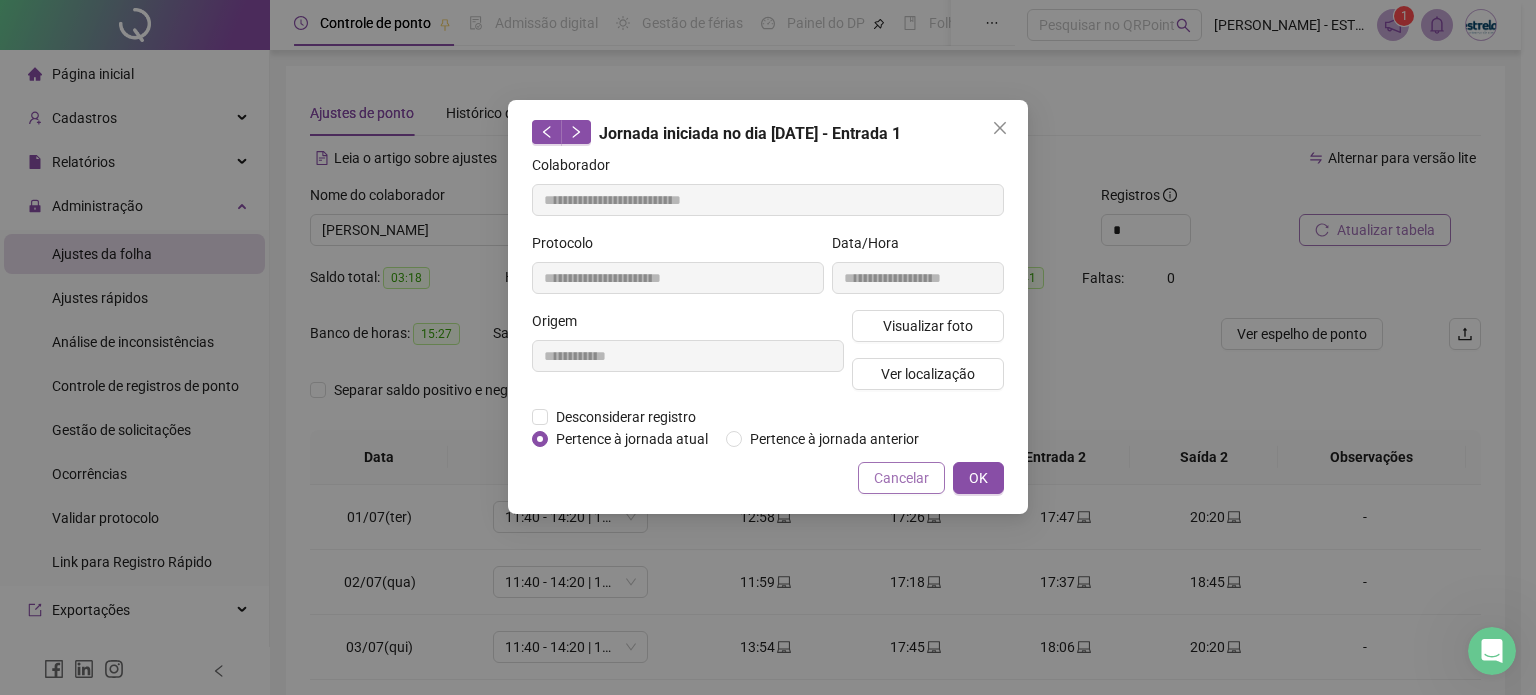 click on "Cancelar" at bounding box center (901, 478) 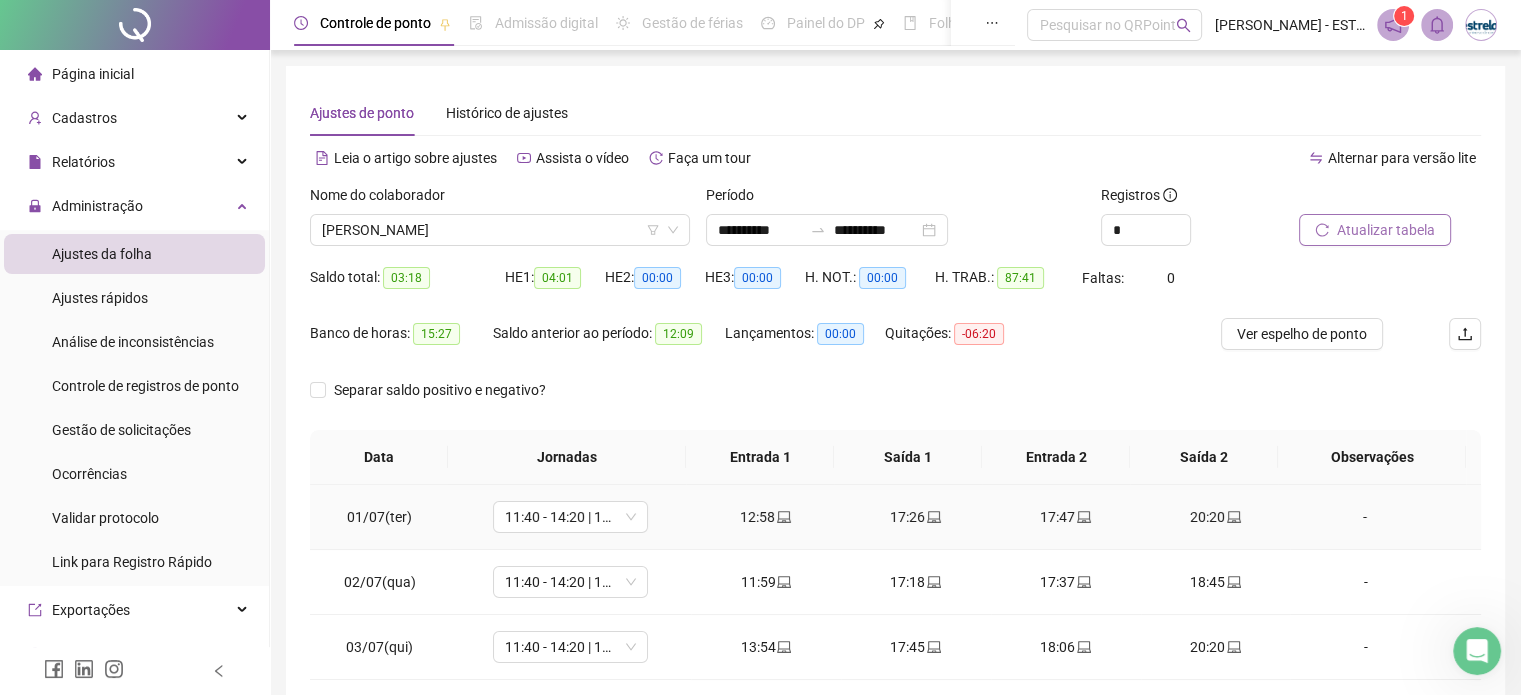 click on "17:47" at bounding box center (1066, 517) 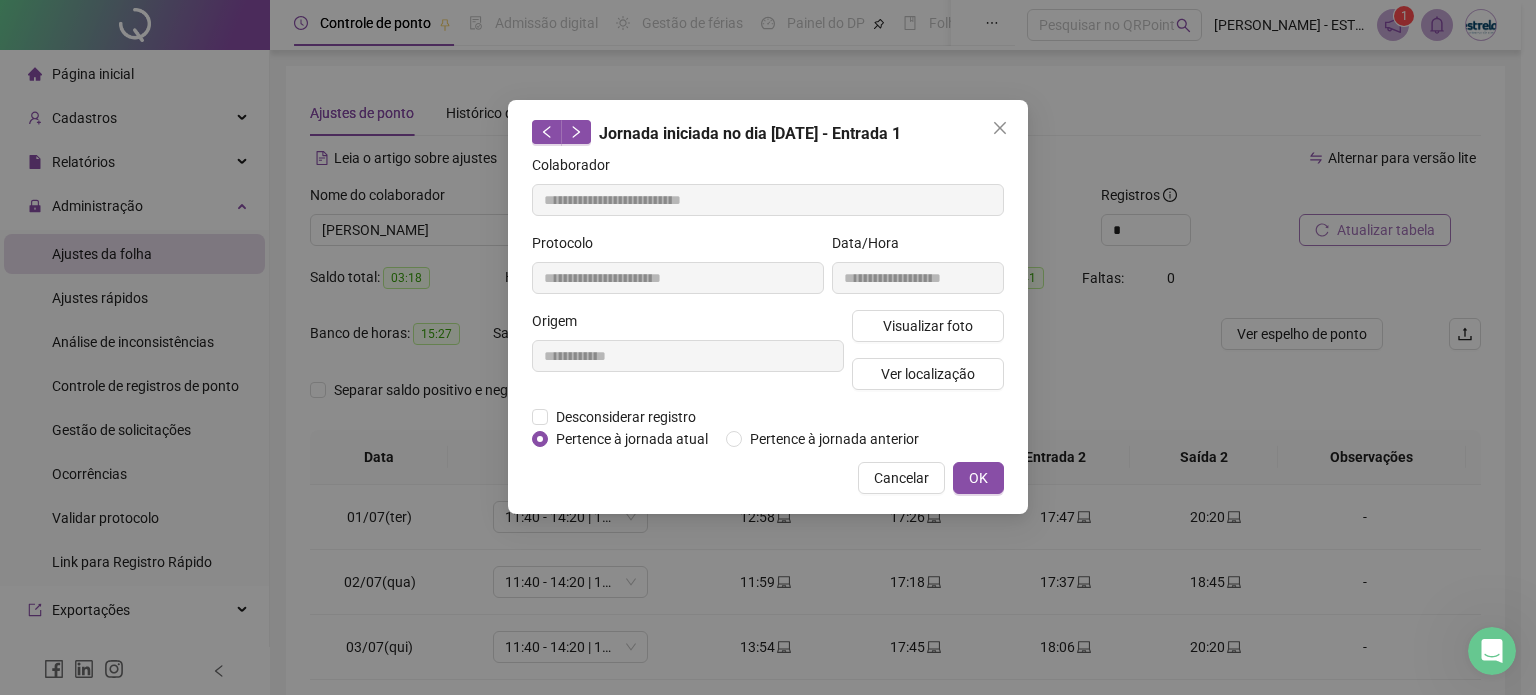 type on "**********" 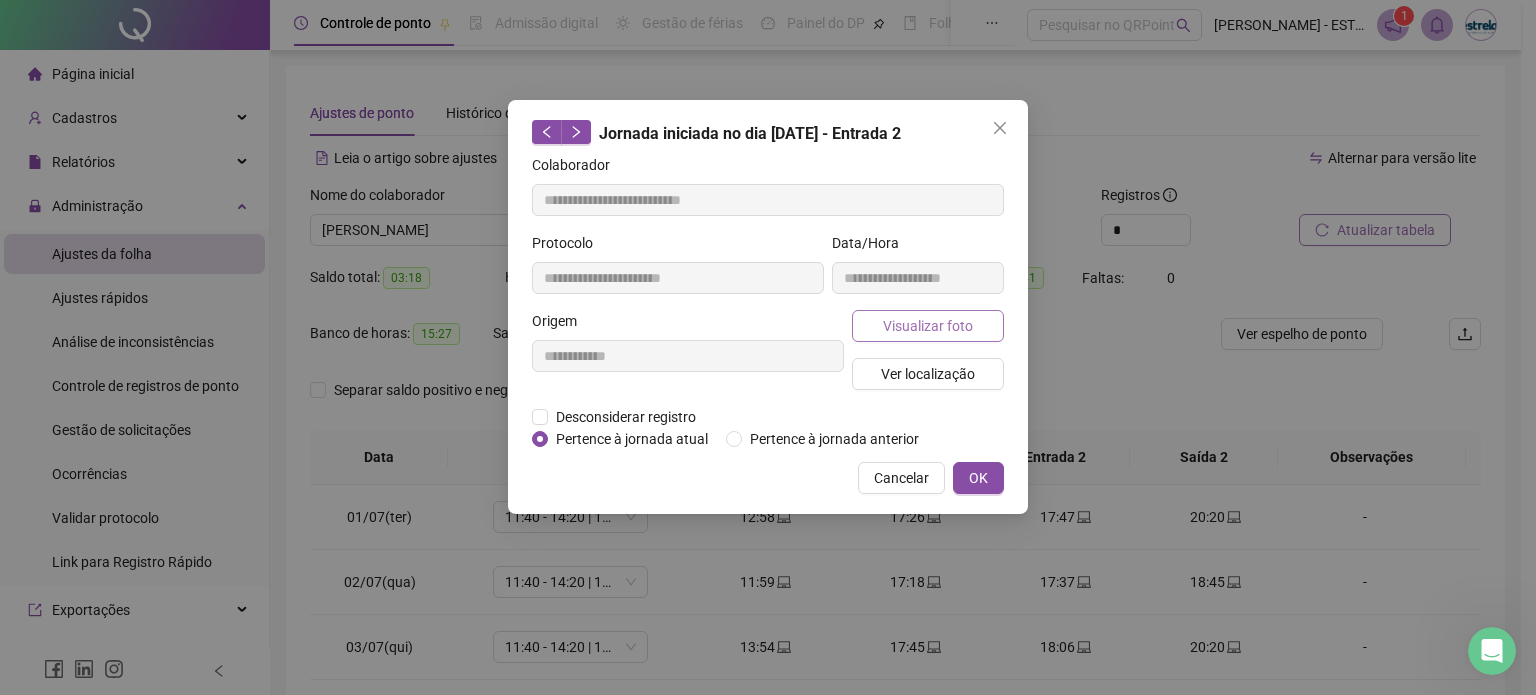 click on "Visualizar foto" at bounding box center (928, 326) 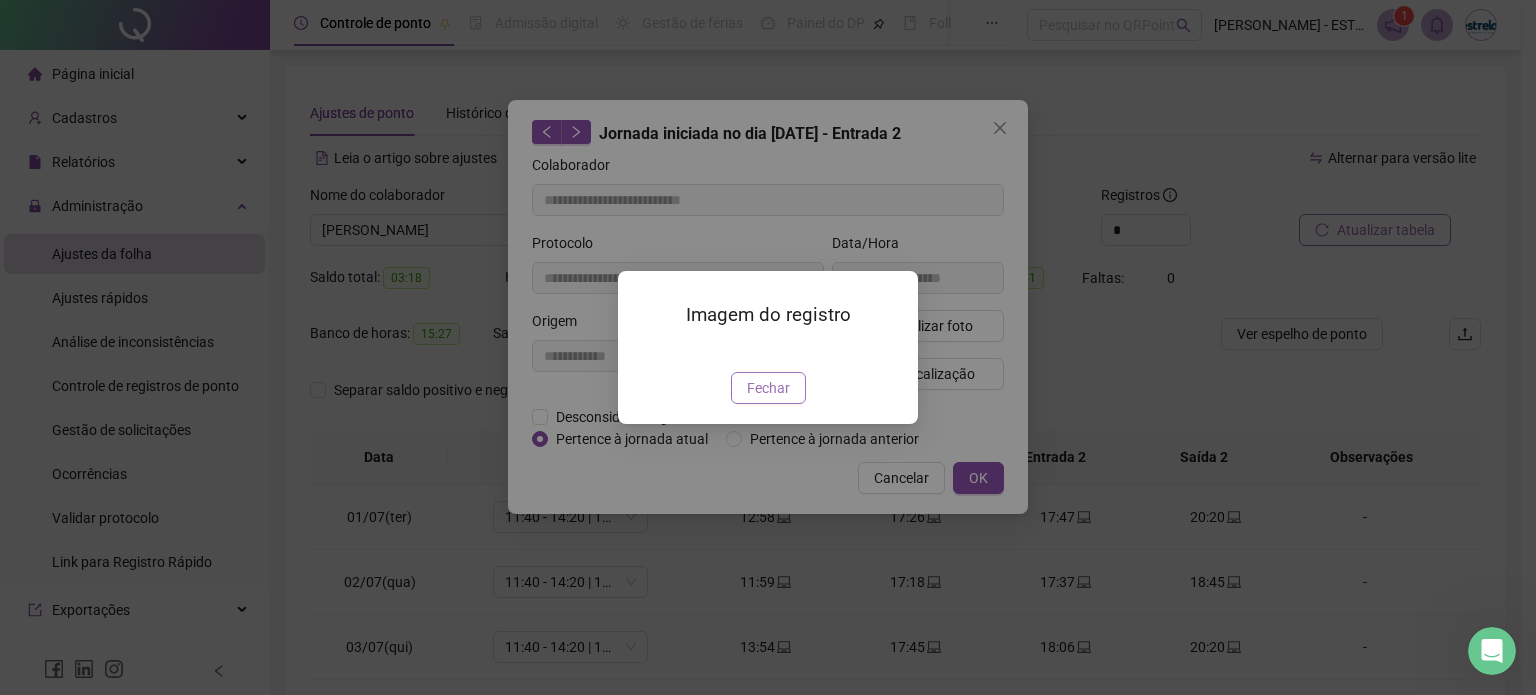 click on "Fechar" at bounding box center (768, 388) 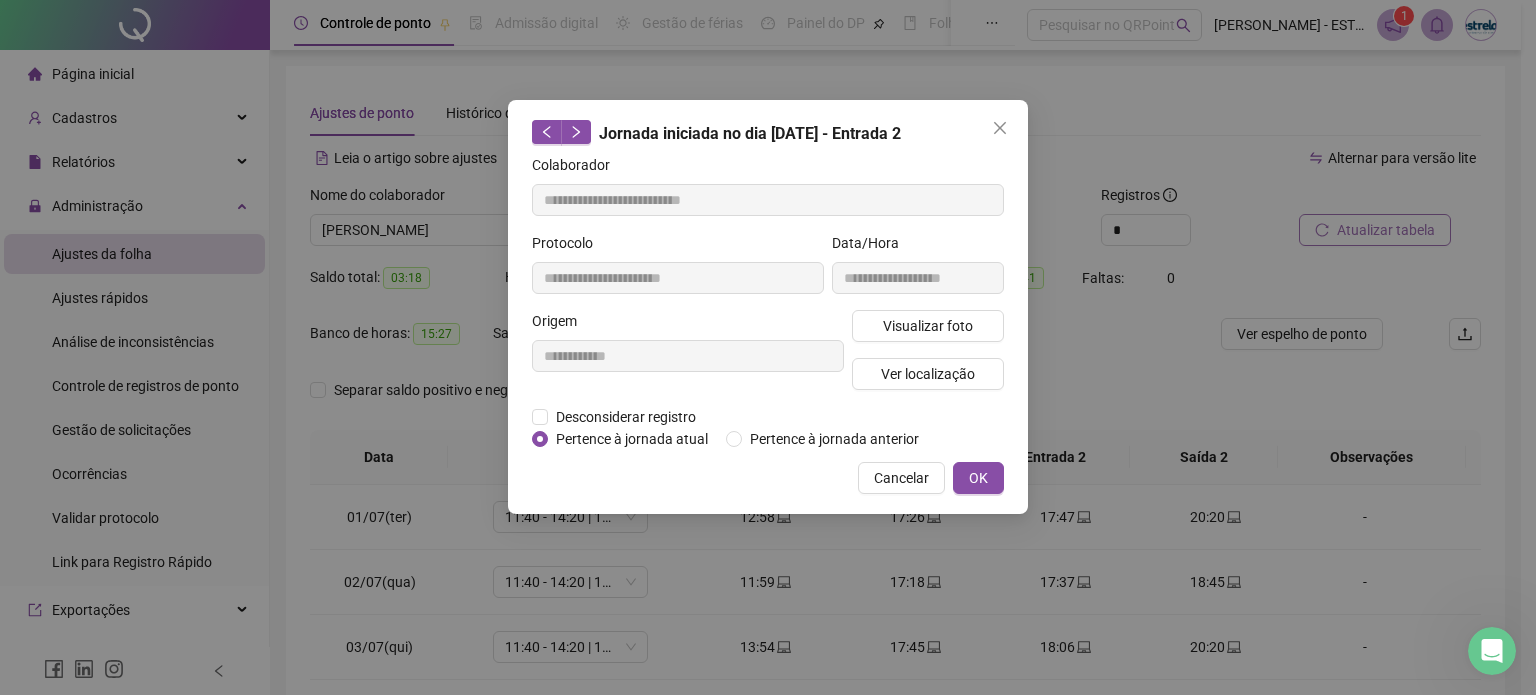 click 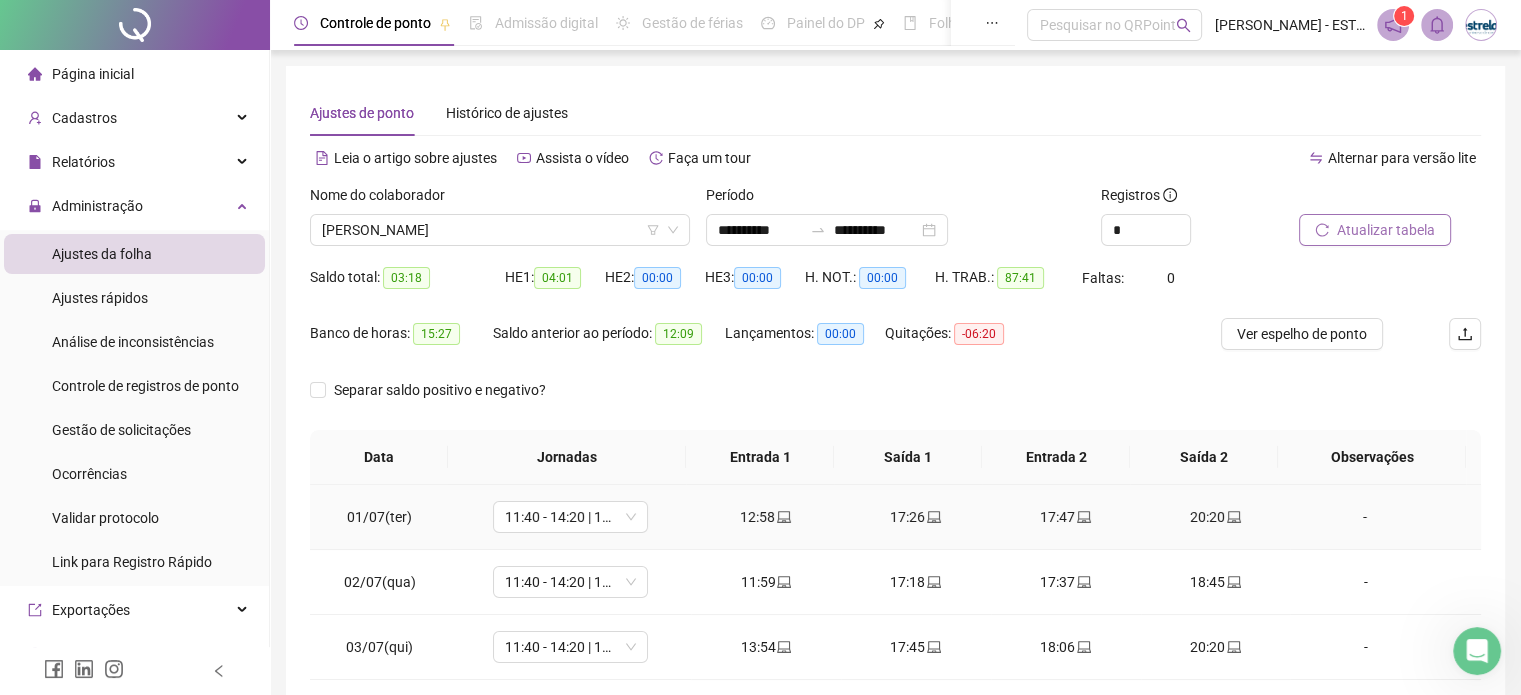 click on "20:20" at bounding box center (1216, 517) 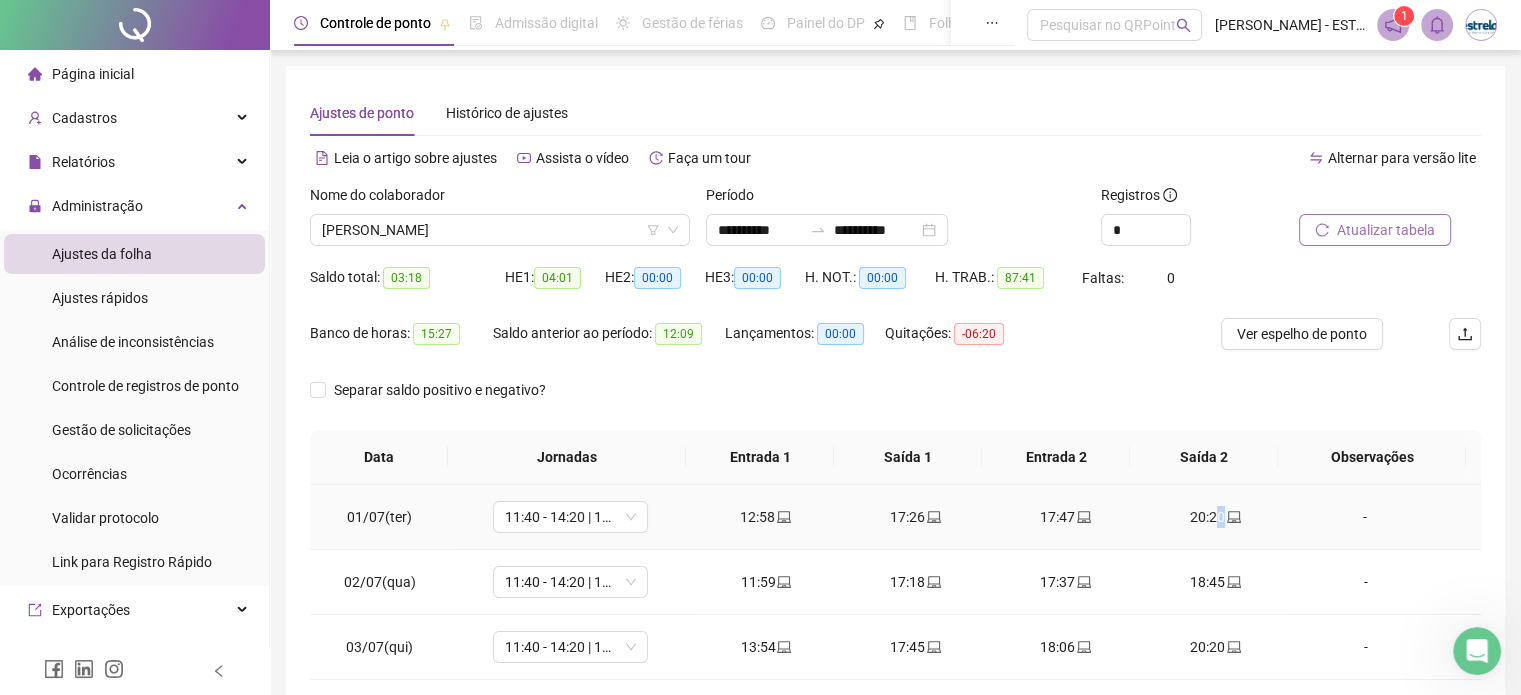 click on "20:20" at bounding box center (1216, 517) 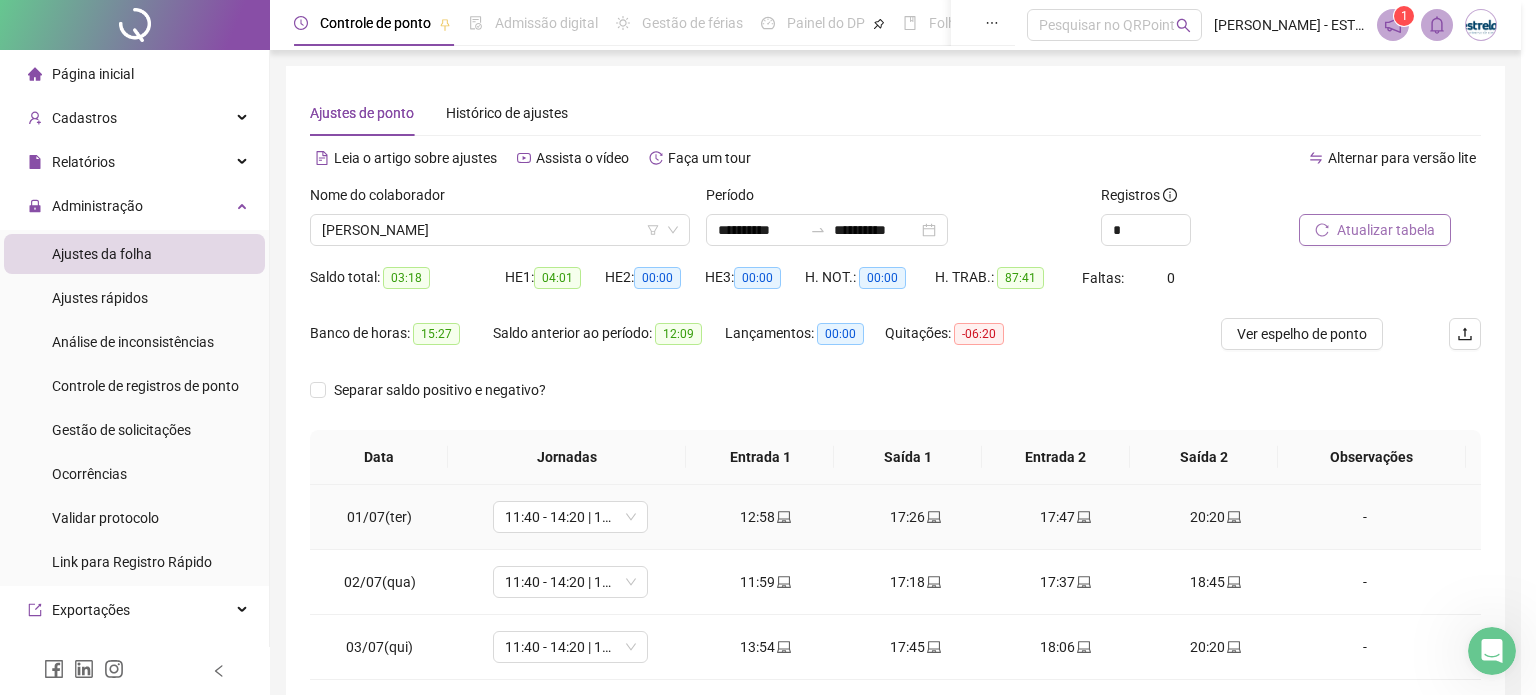 type on "**********" 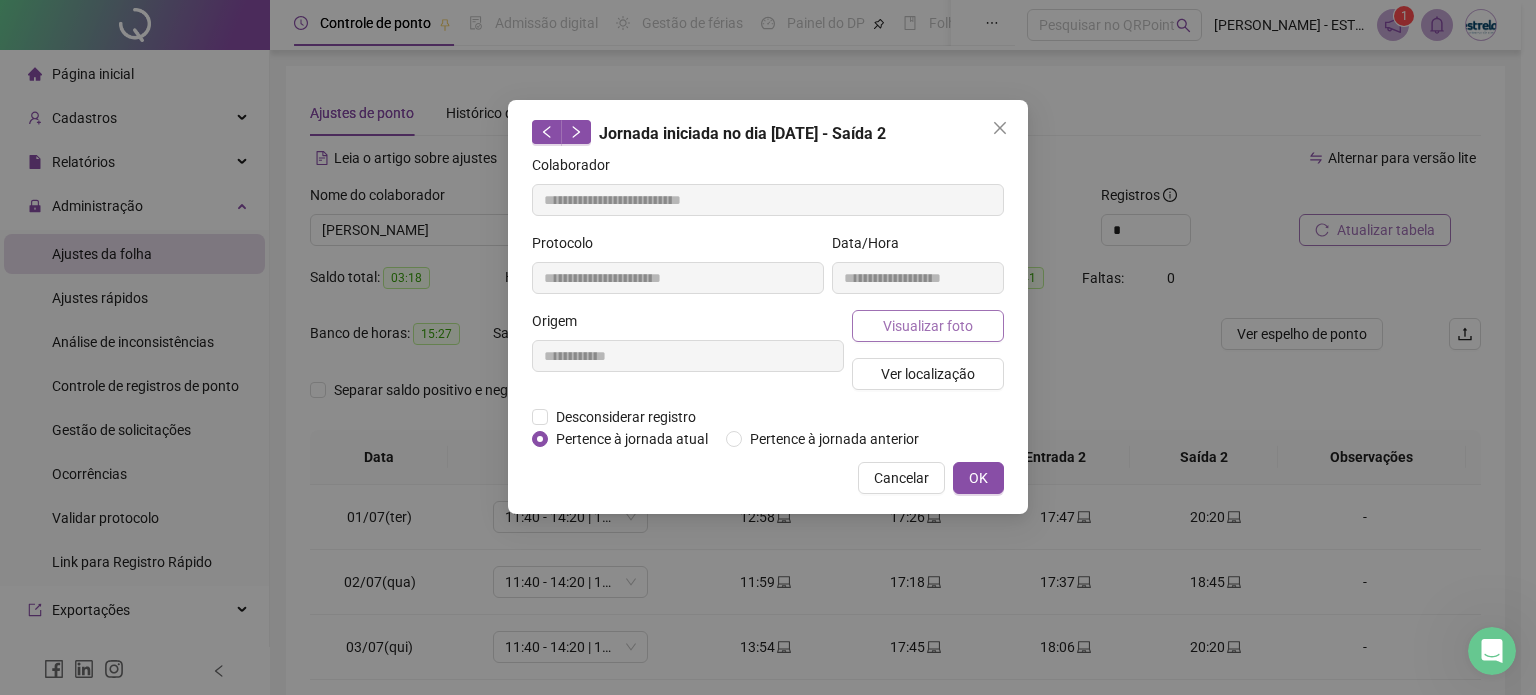 click on "Visualizar foto" at bounding box center [928, 326] 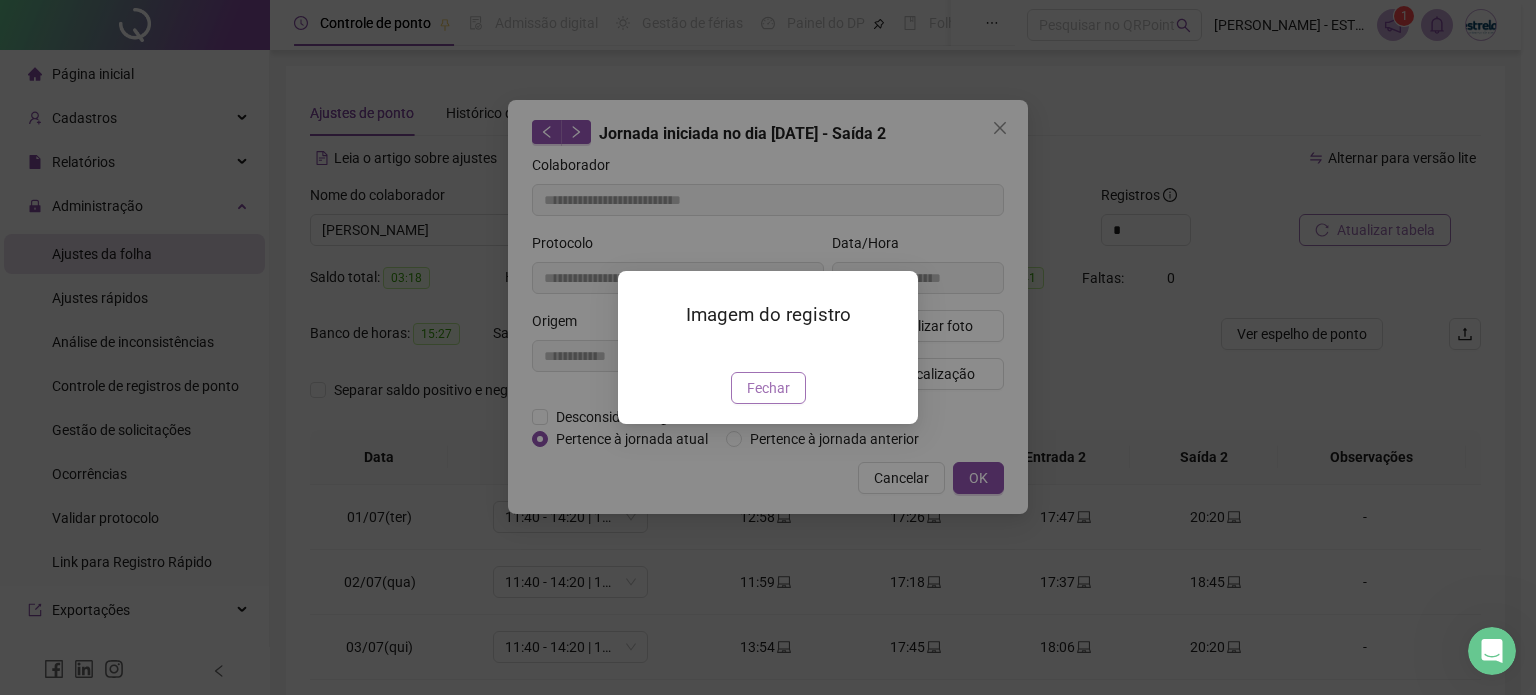 click on "Fechar" at bounding box center (768, 388) 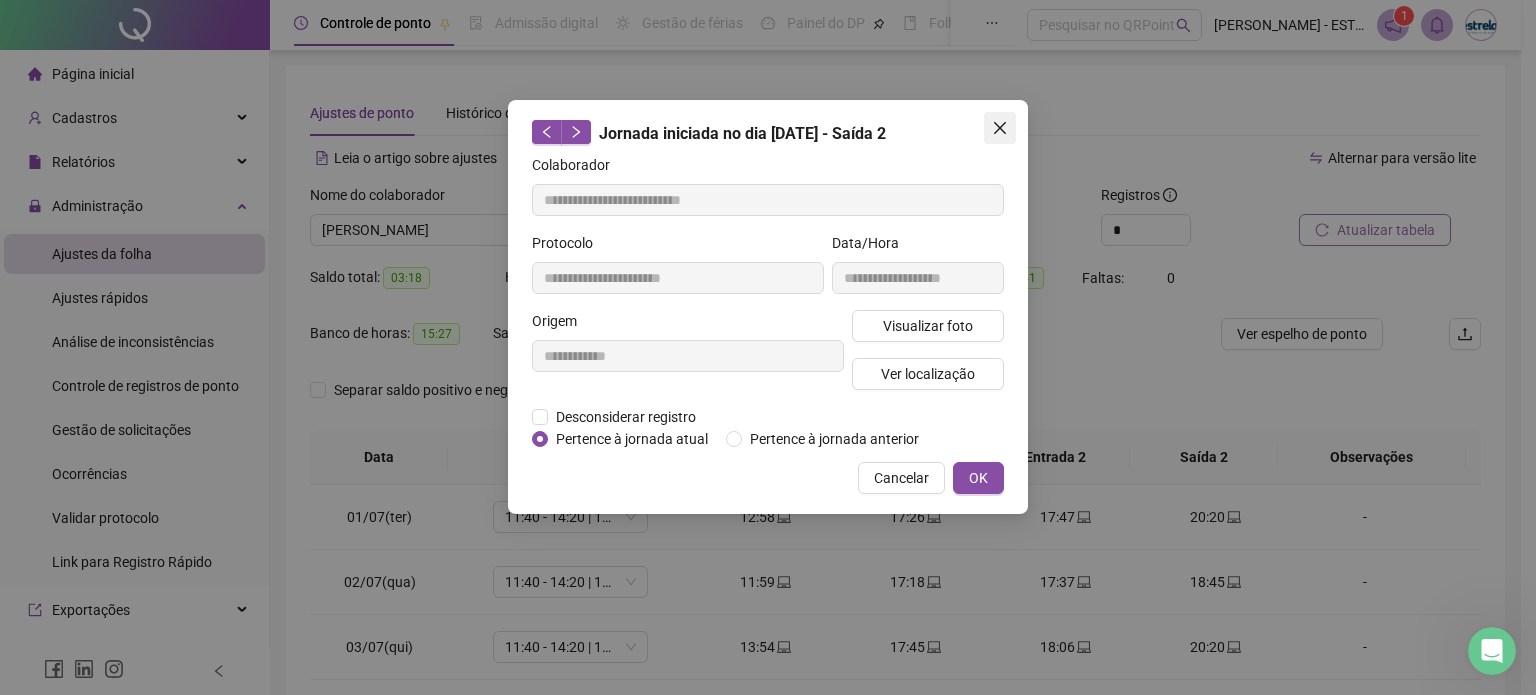 click 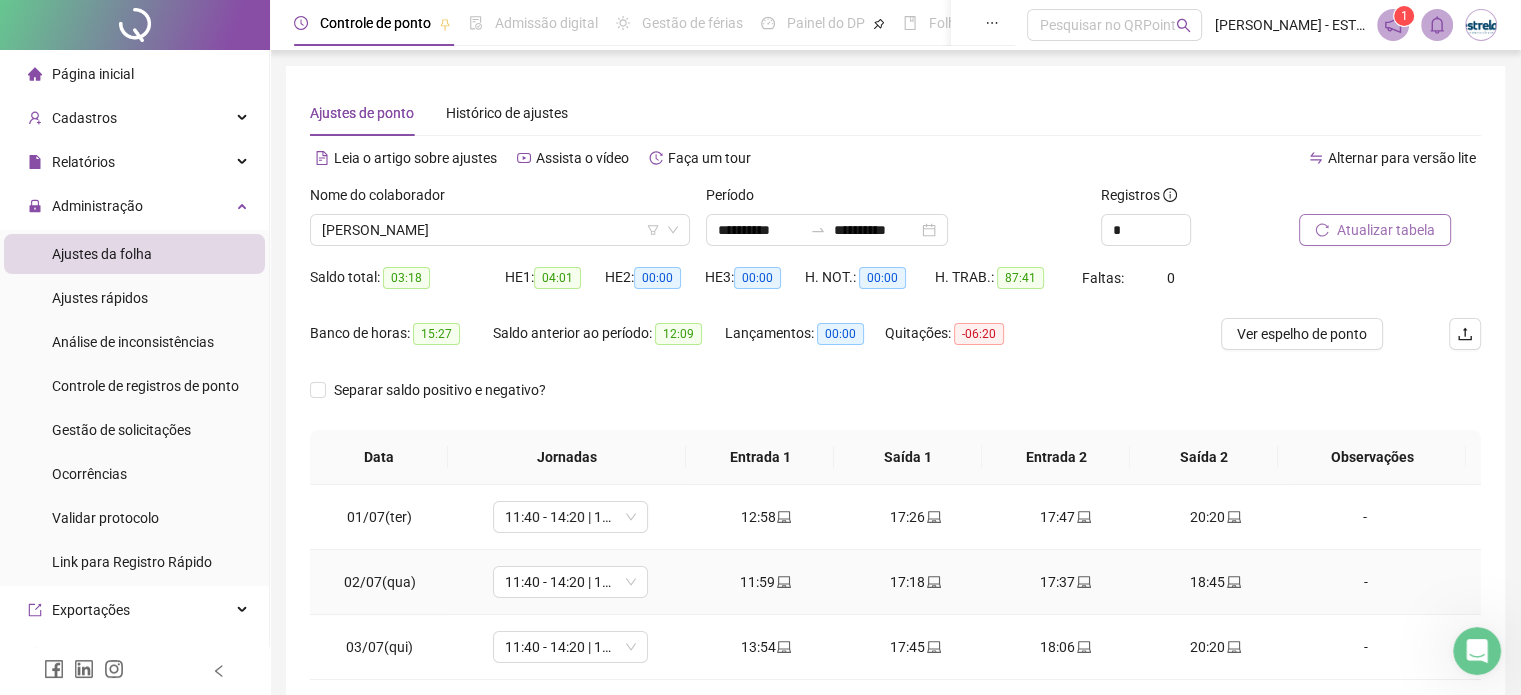 click on "11:59" at bounding box center [766, 582] 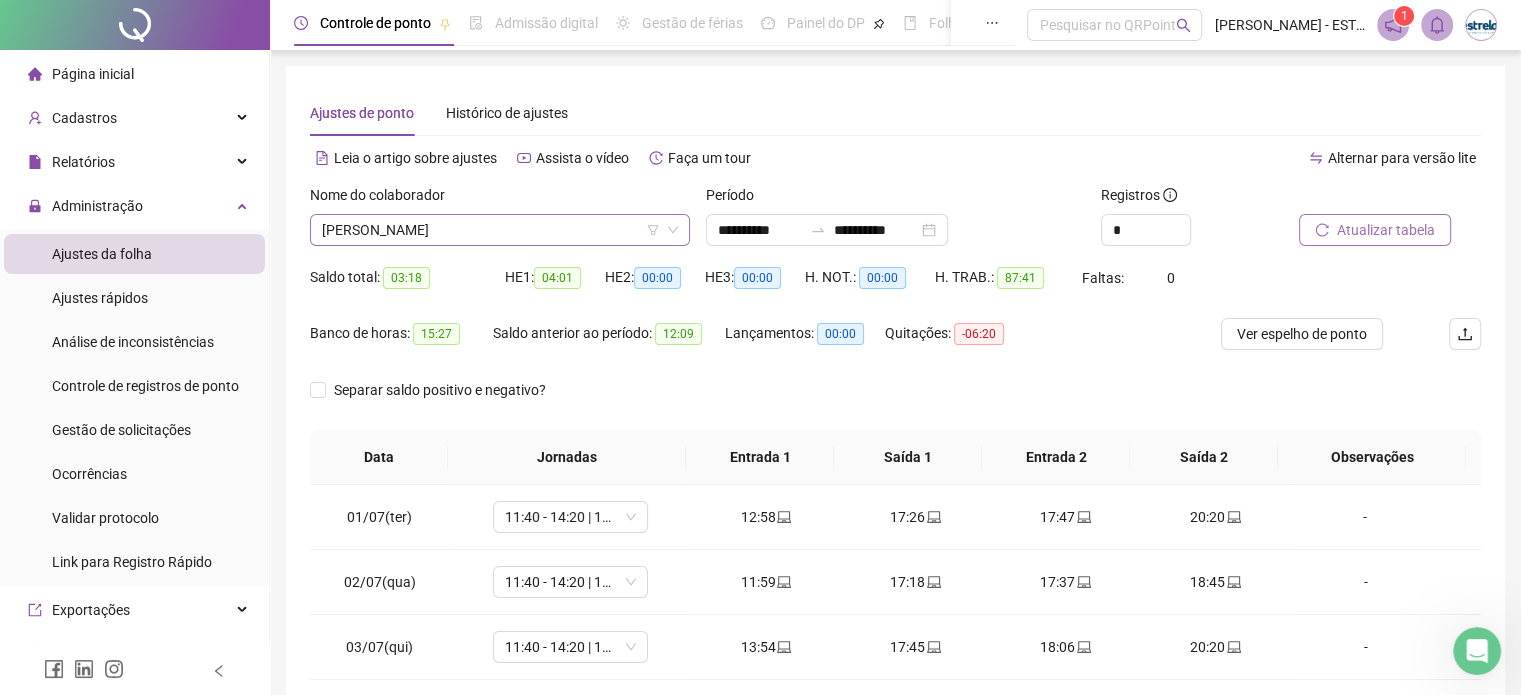click on "[PERSON_NAME]" at bounding box center (500, 230) 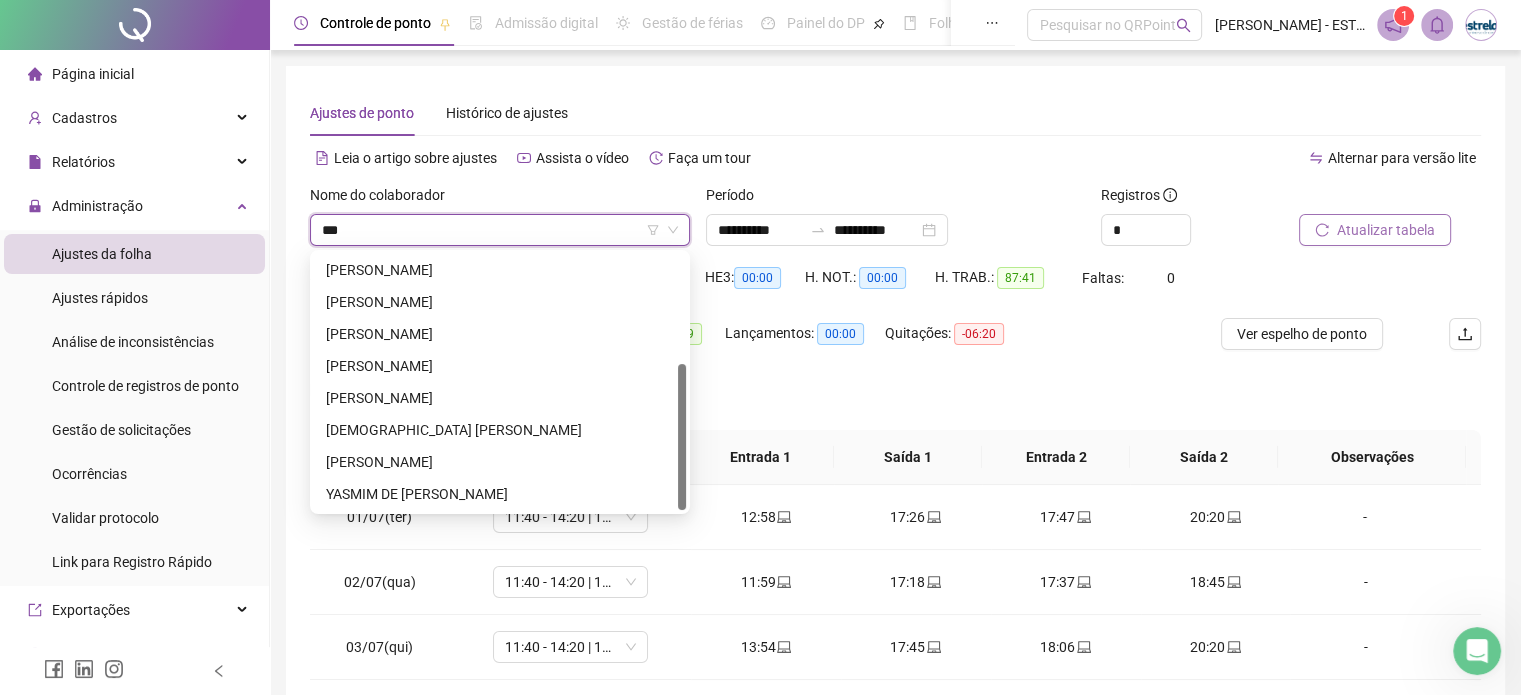 scroll, scrollTop: 0, scrollLeft: 0, axis: both 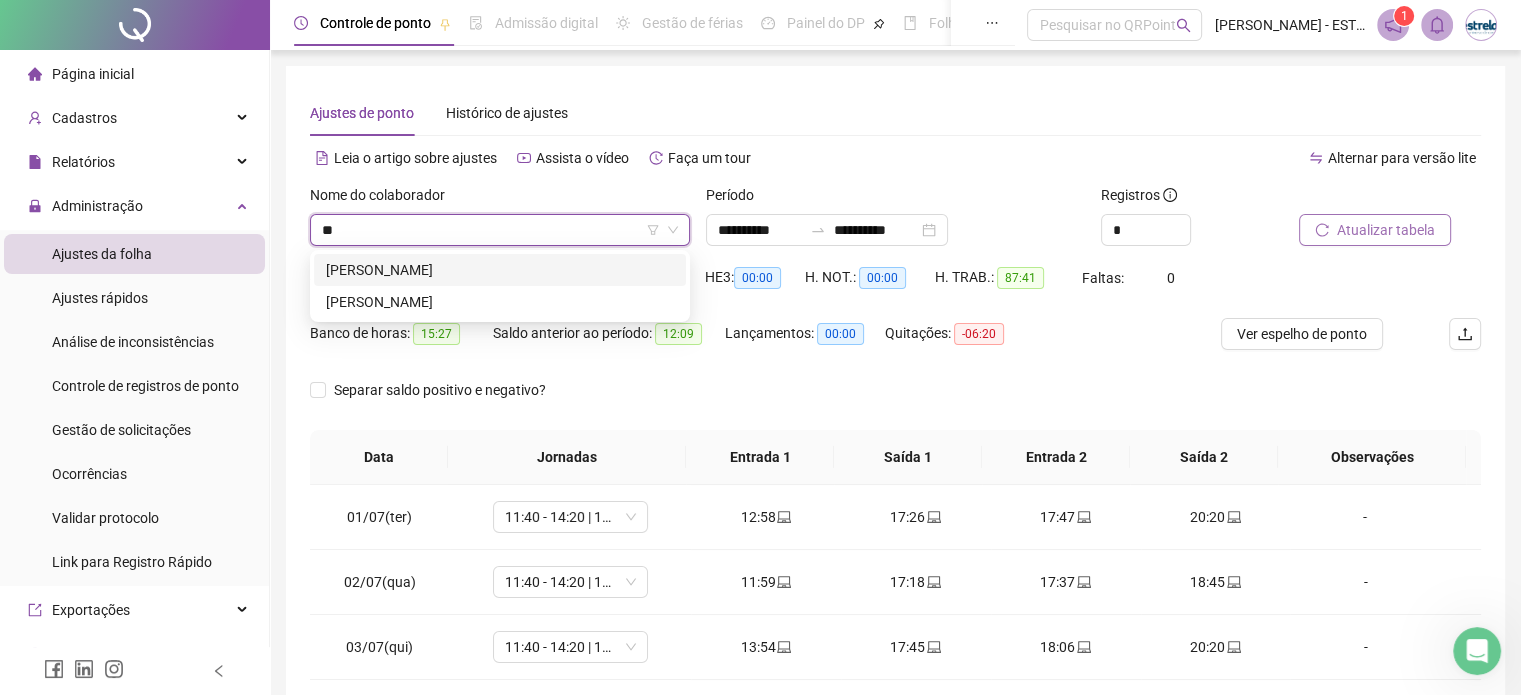 type on "***" 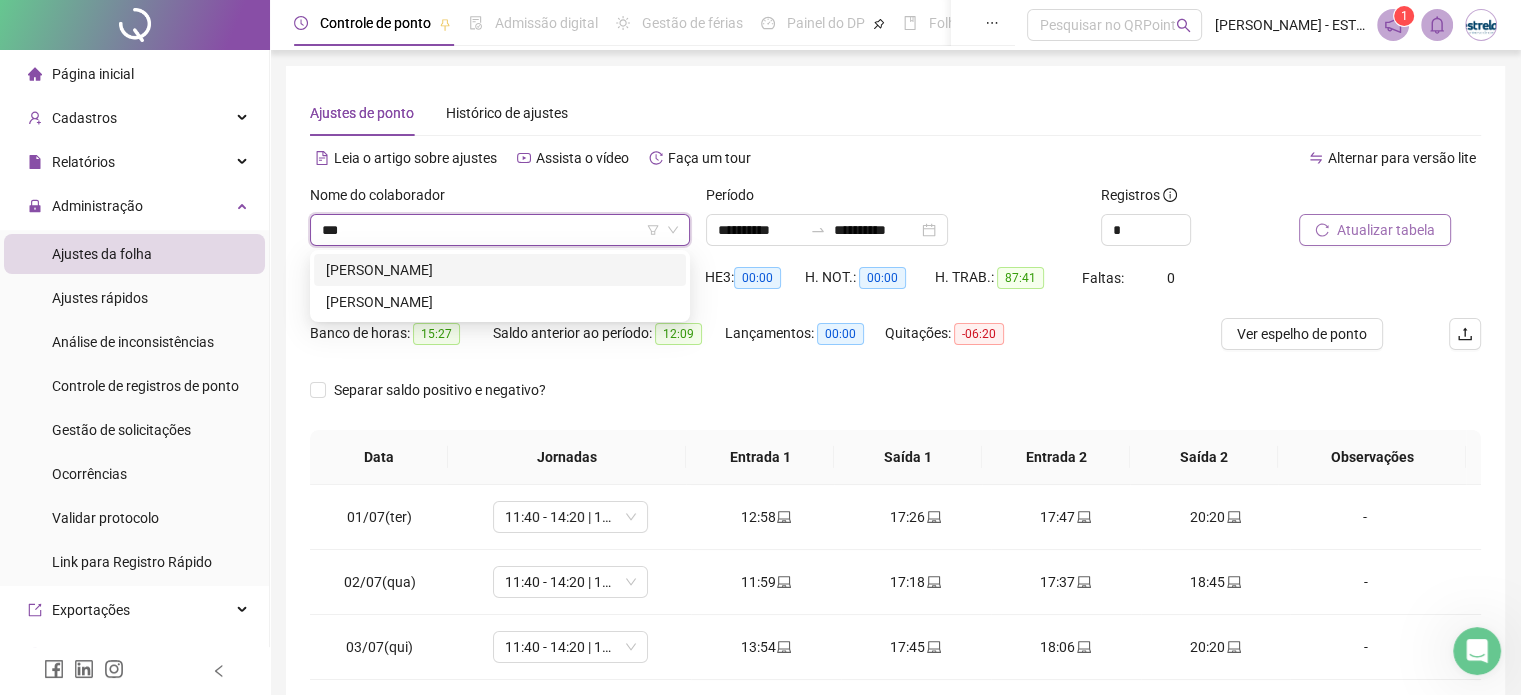 click on "[PERSON_NAME]" at bounding box center (500, 270) 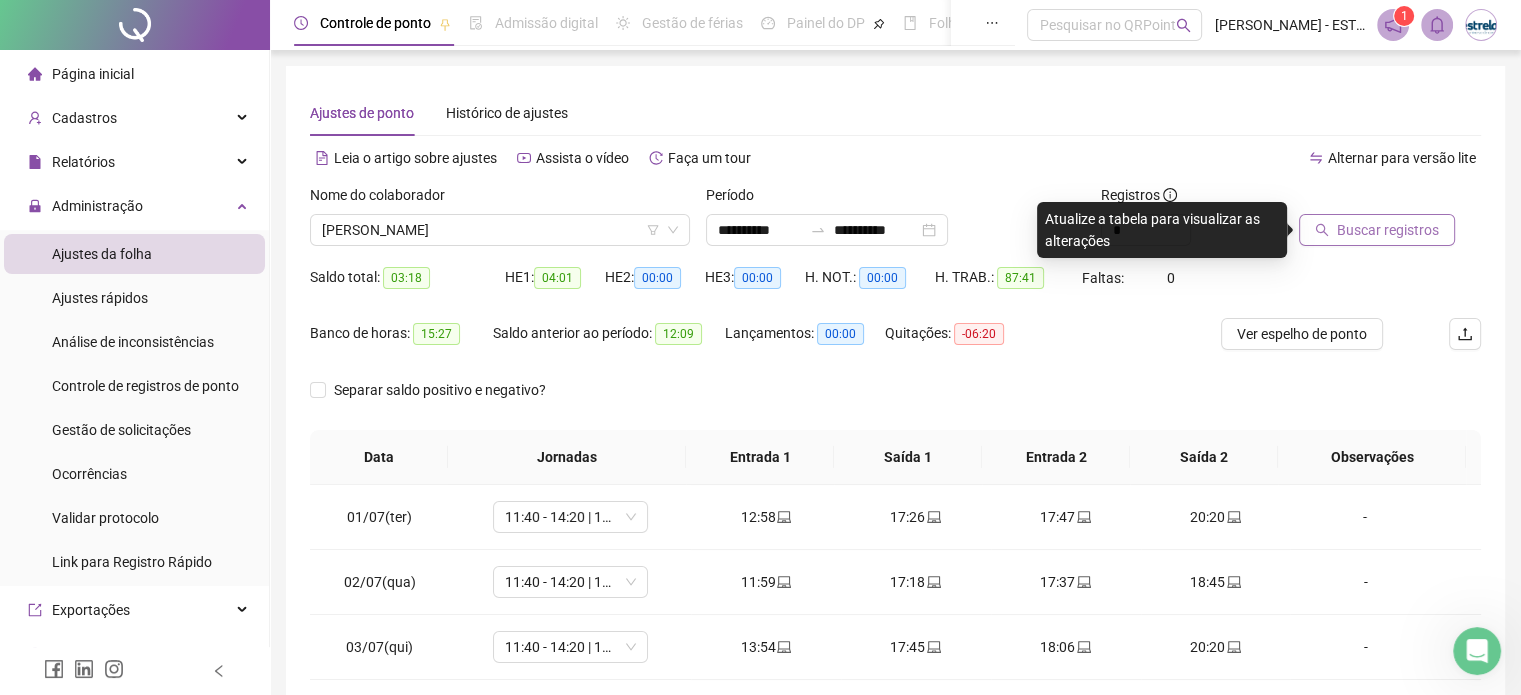 click on "Buscar registros" at bounding box center [1388, 230] 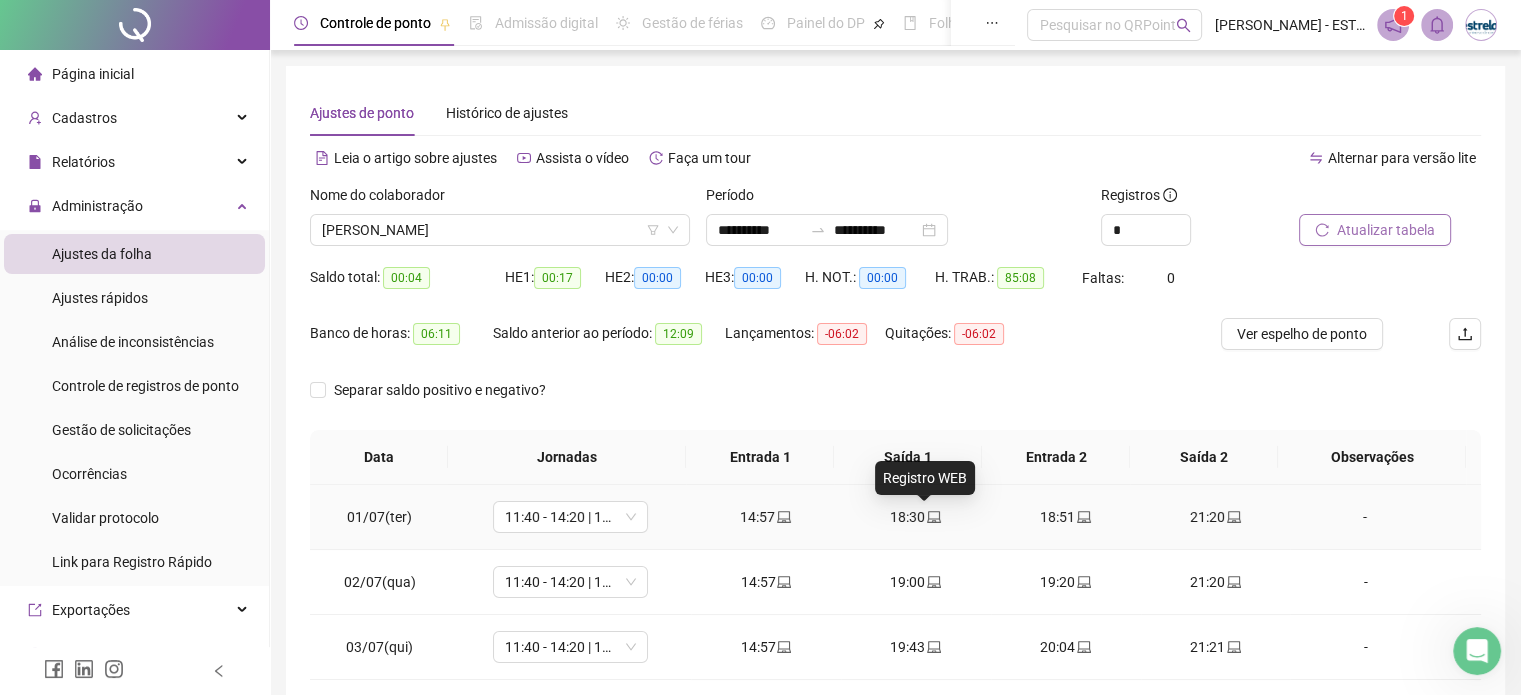 click at bounding box center (933, 517) 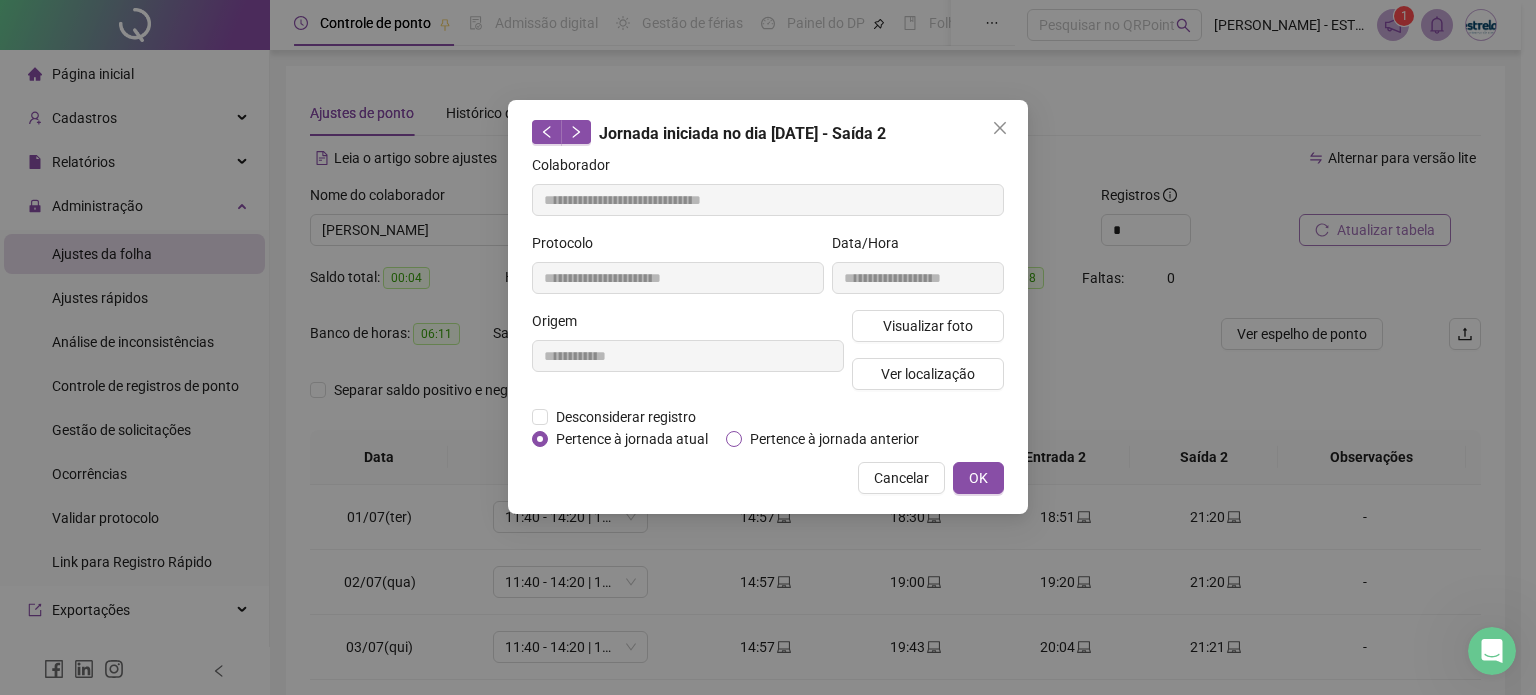 type on "**********" 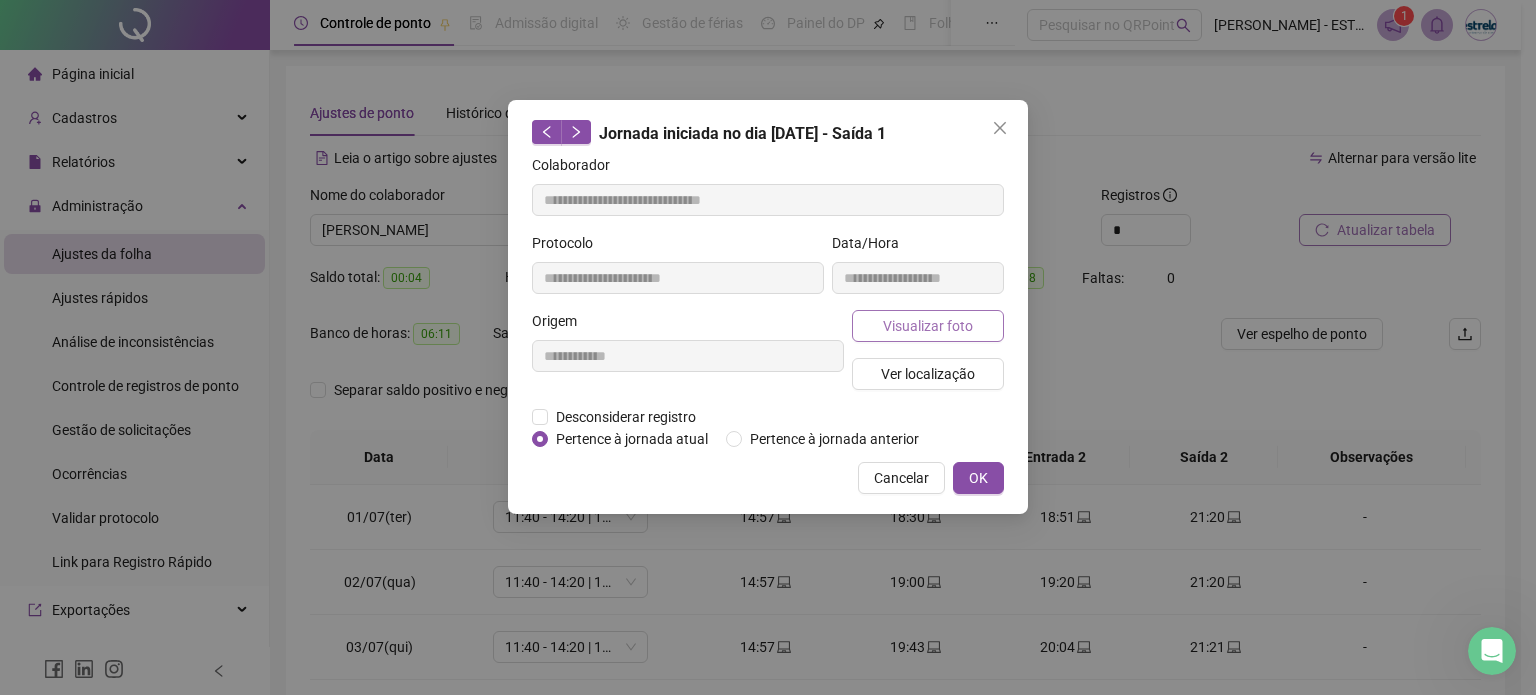 click on "Visualizar foto" at bounding box center [928, 326] 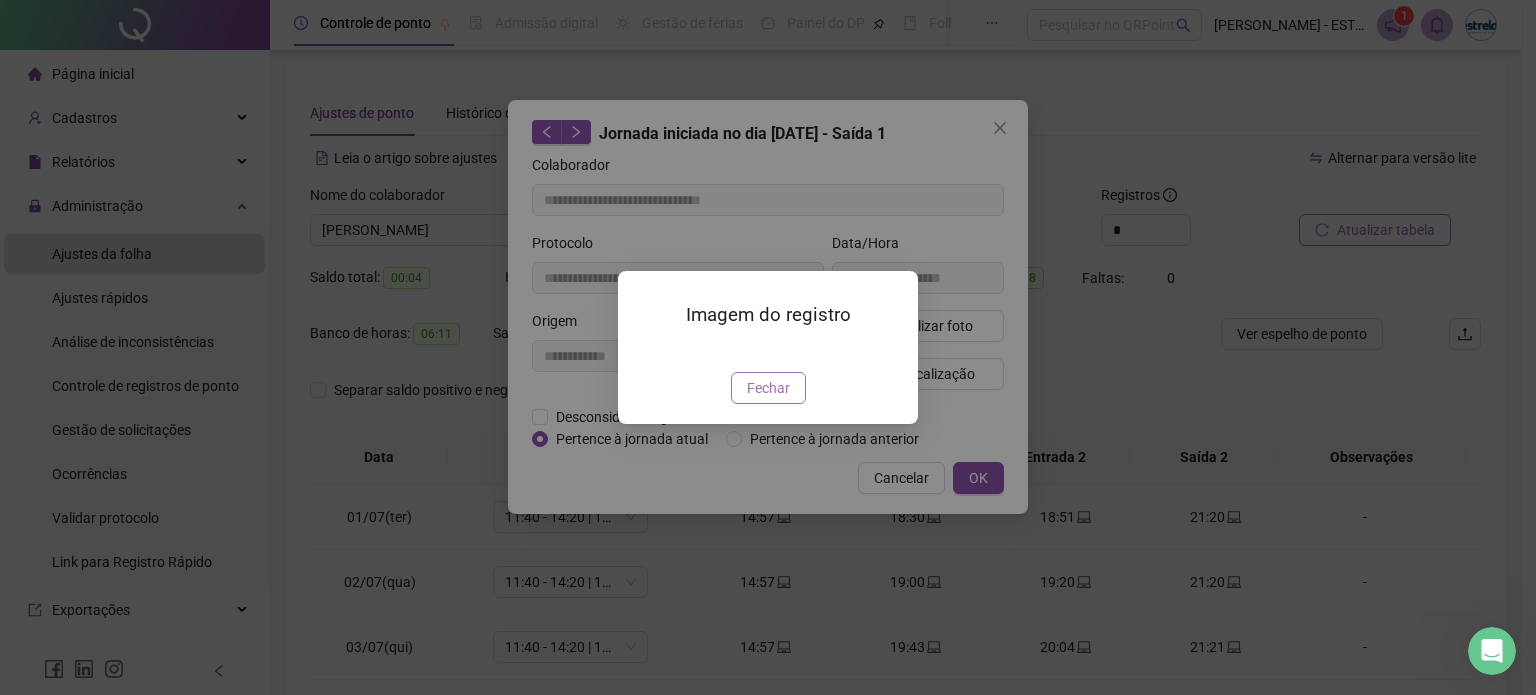 click on "Fechar" at bounding box center [768, 388] 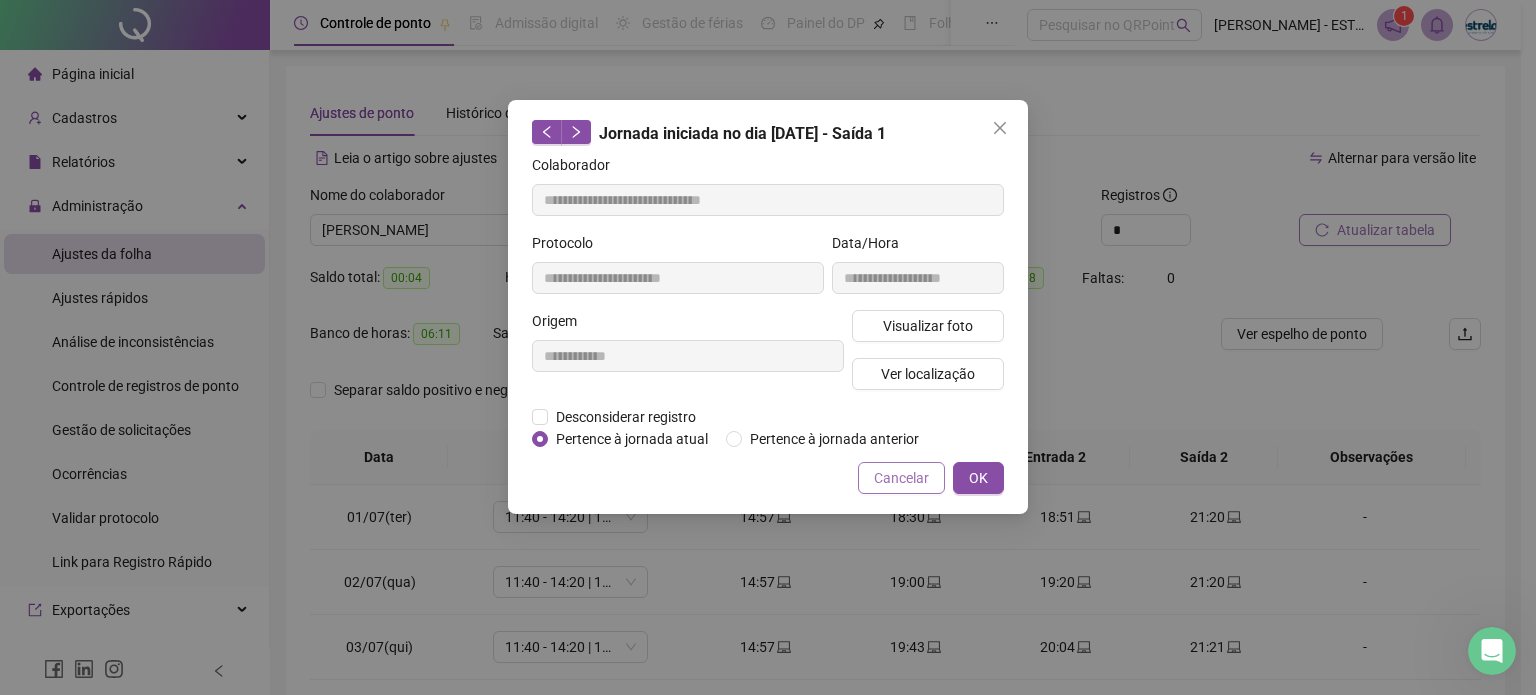 click on "Cancelar" at bounding box center (901, 478) 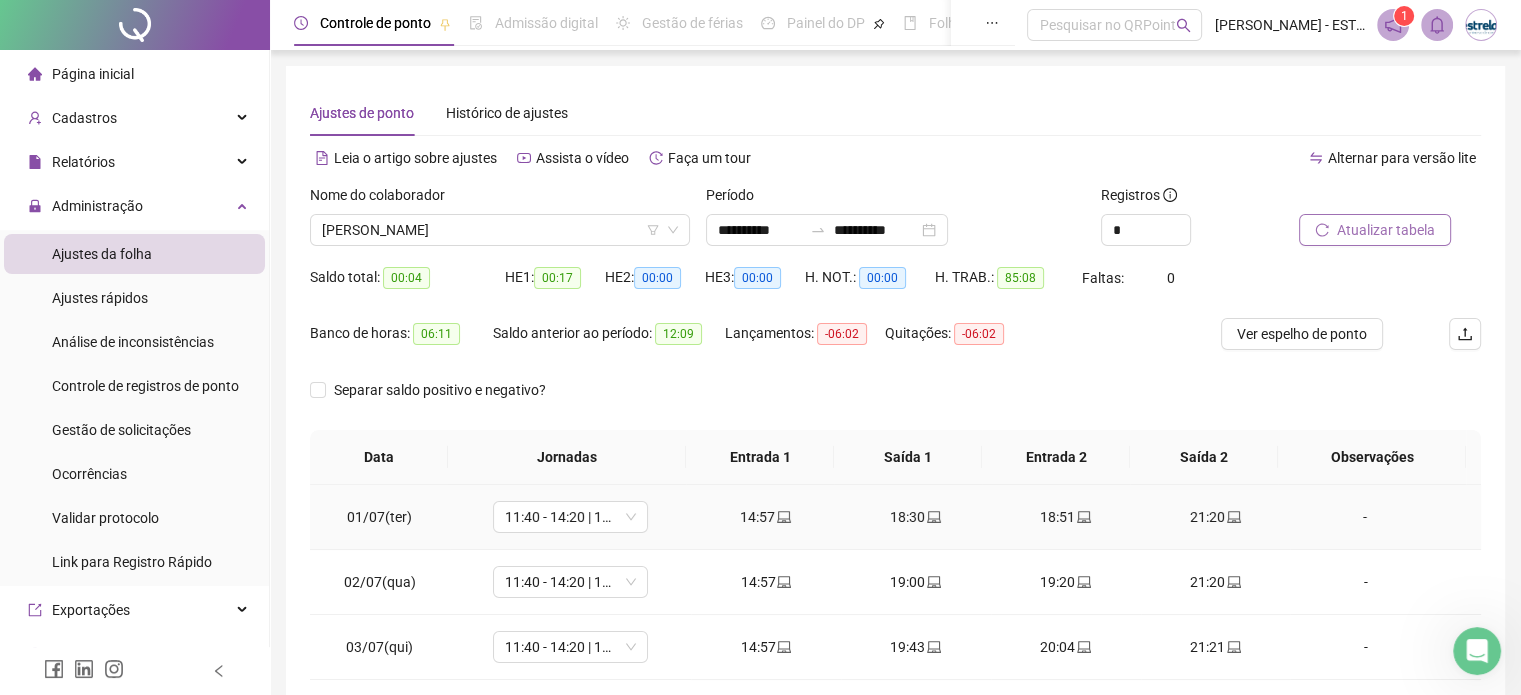 click on "21:20" at bounding box center (1216, 517) 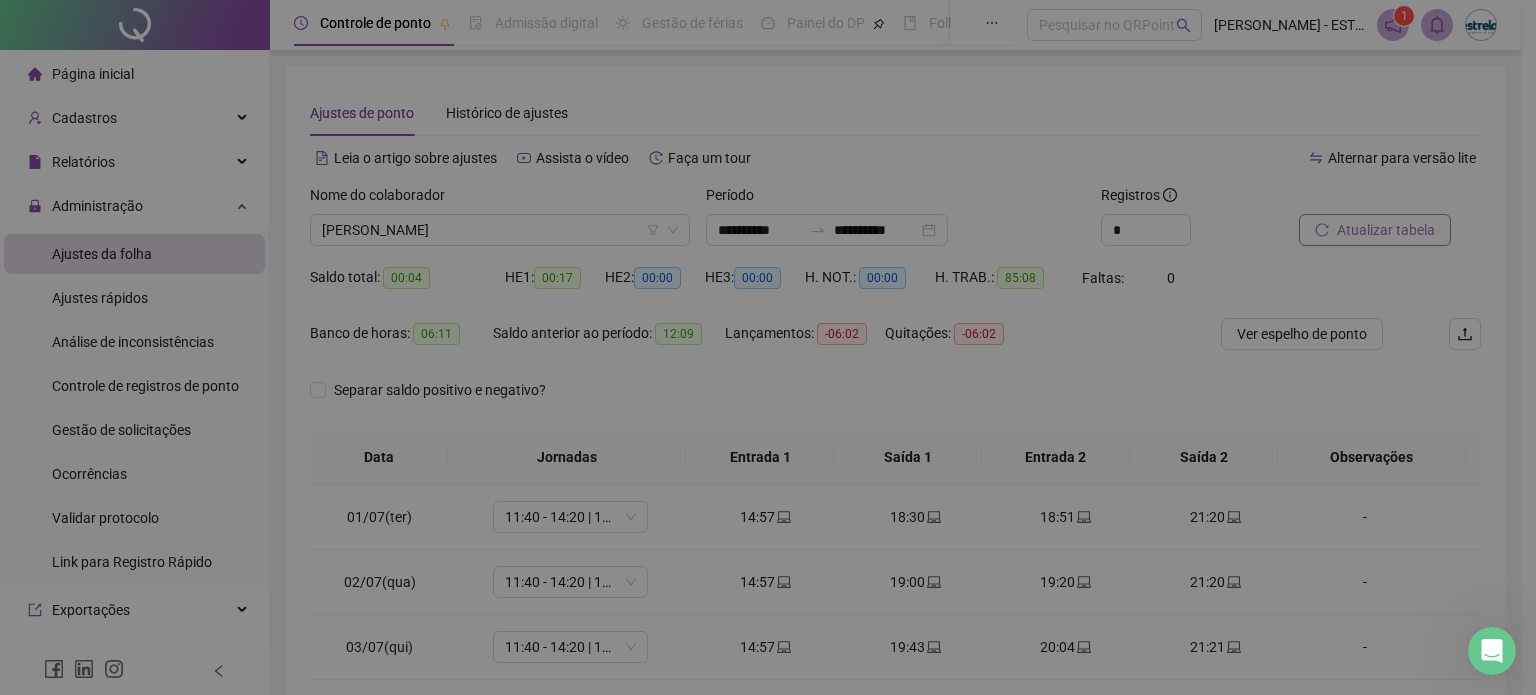 type on "**********" 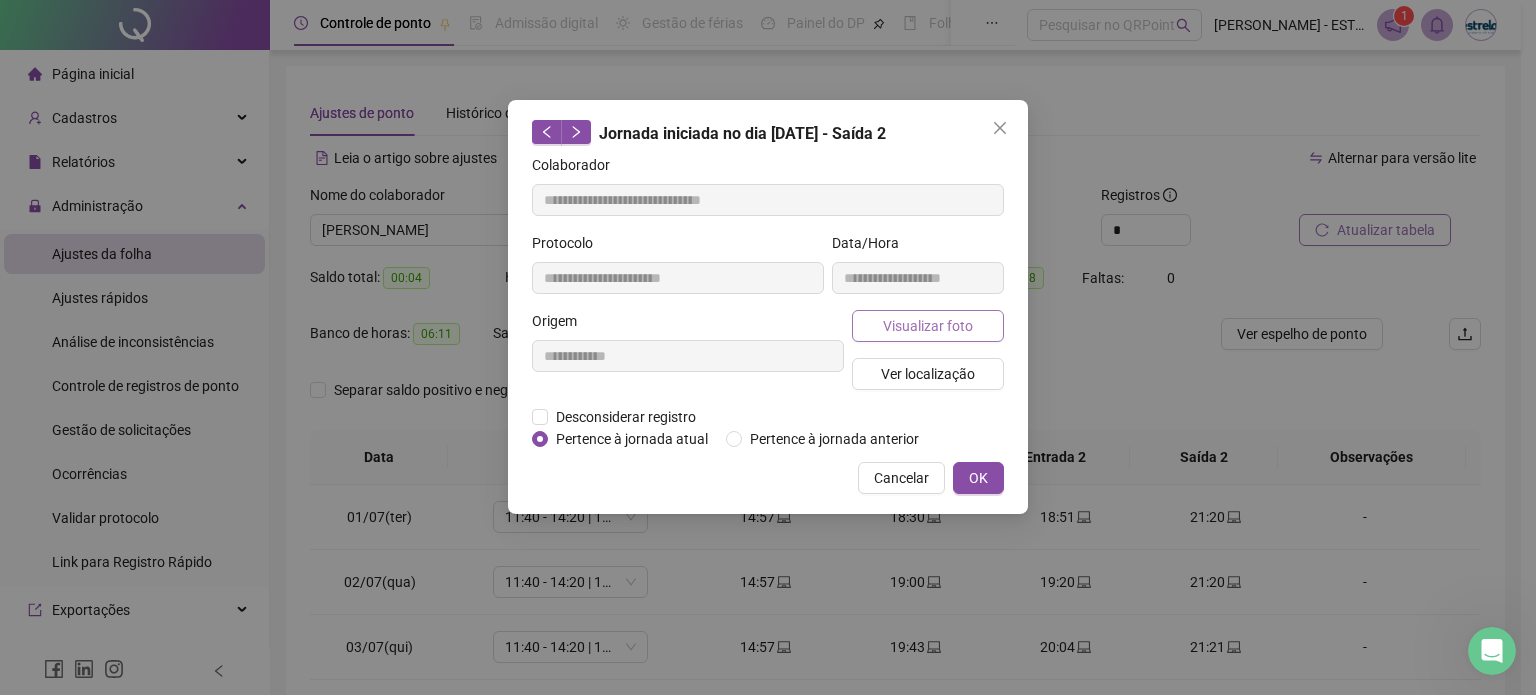 click on "Visualizar foto" at bounding box center (928, 326) 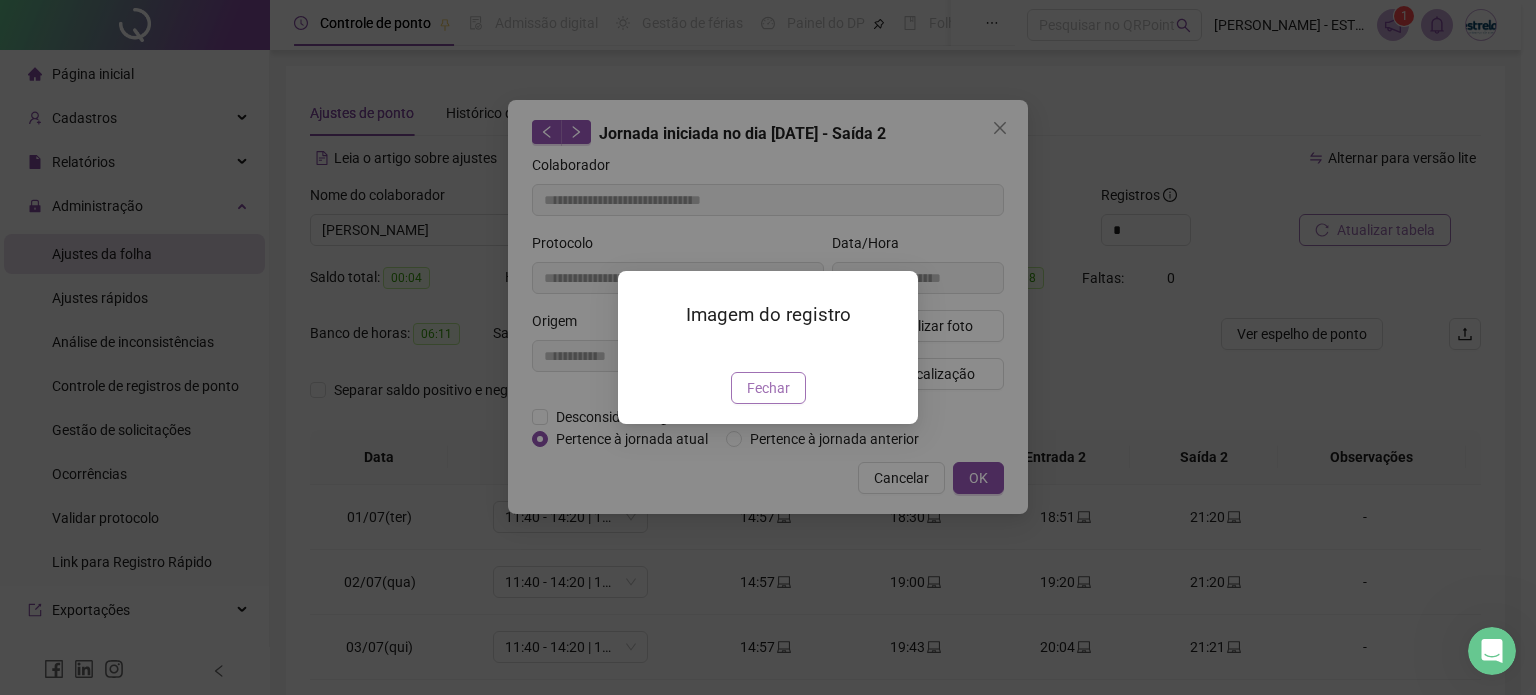 click on "Fechar" at bounding box center (768, 388) 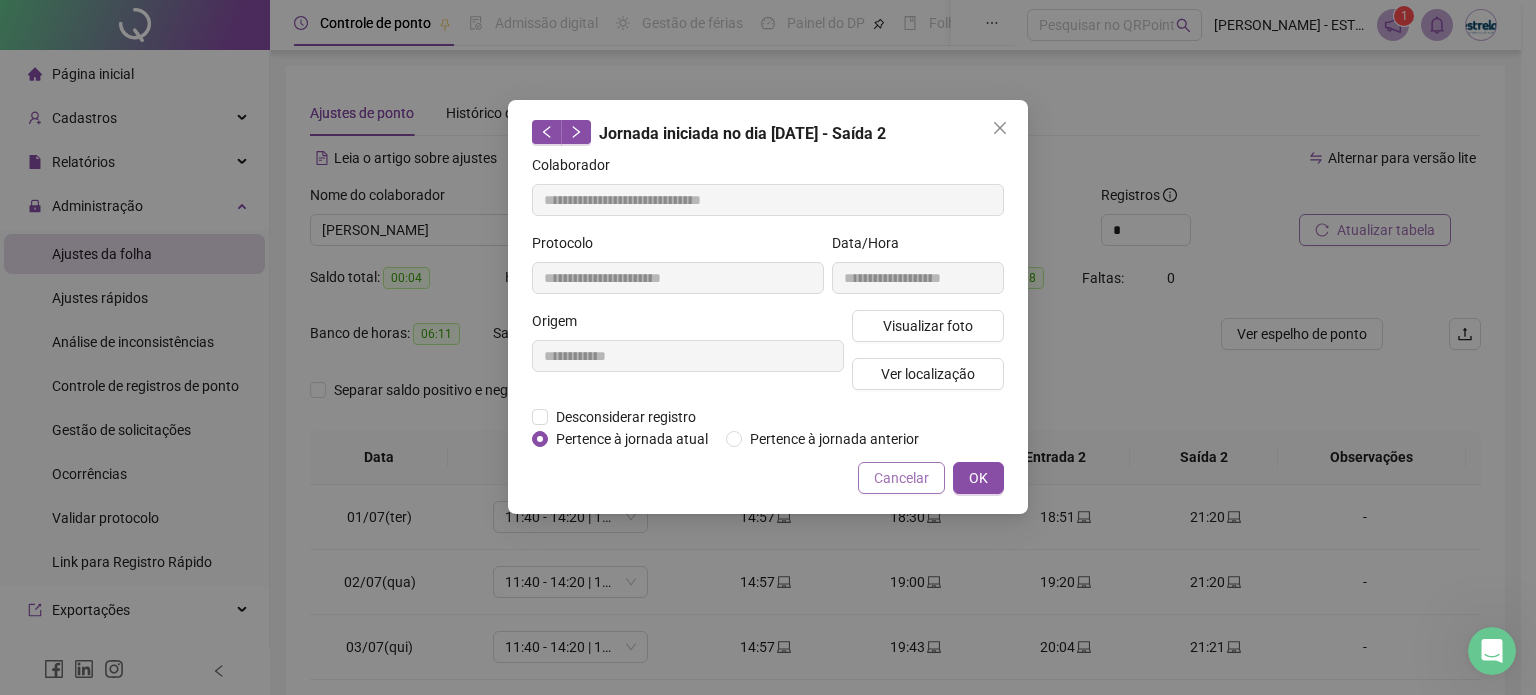 click on "Cancelar" at bounding box center [901, 478] 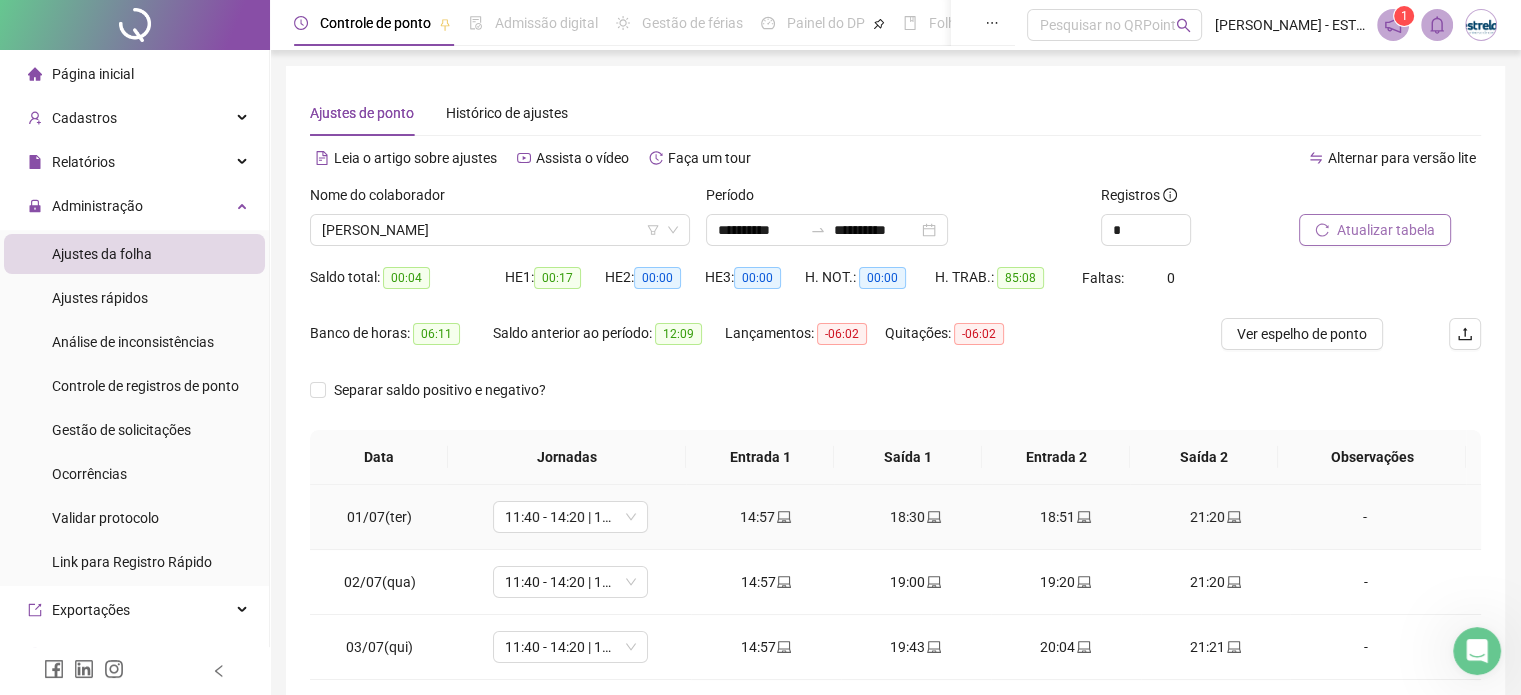 click on "14:57" at bounding box center [766, 517] 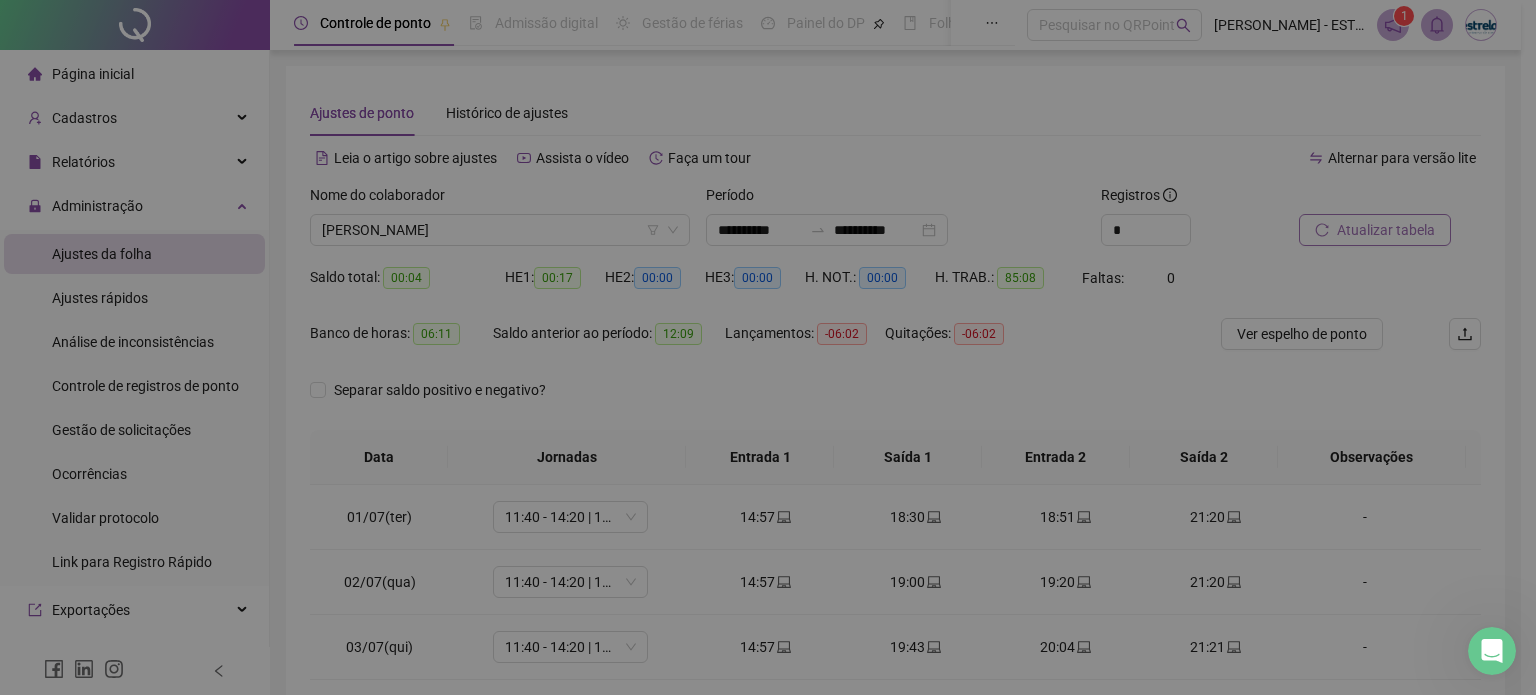 type on "**********" 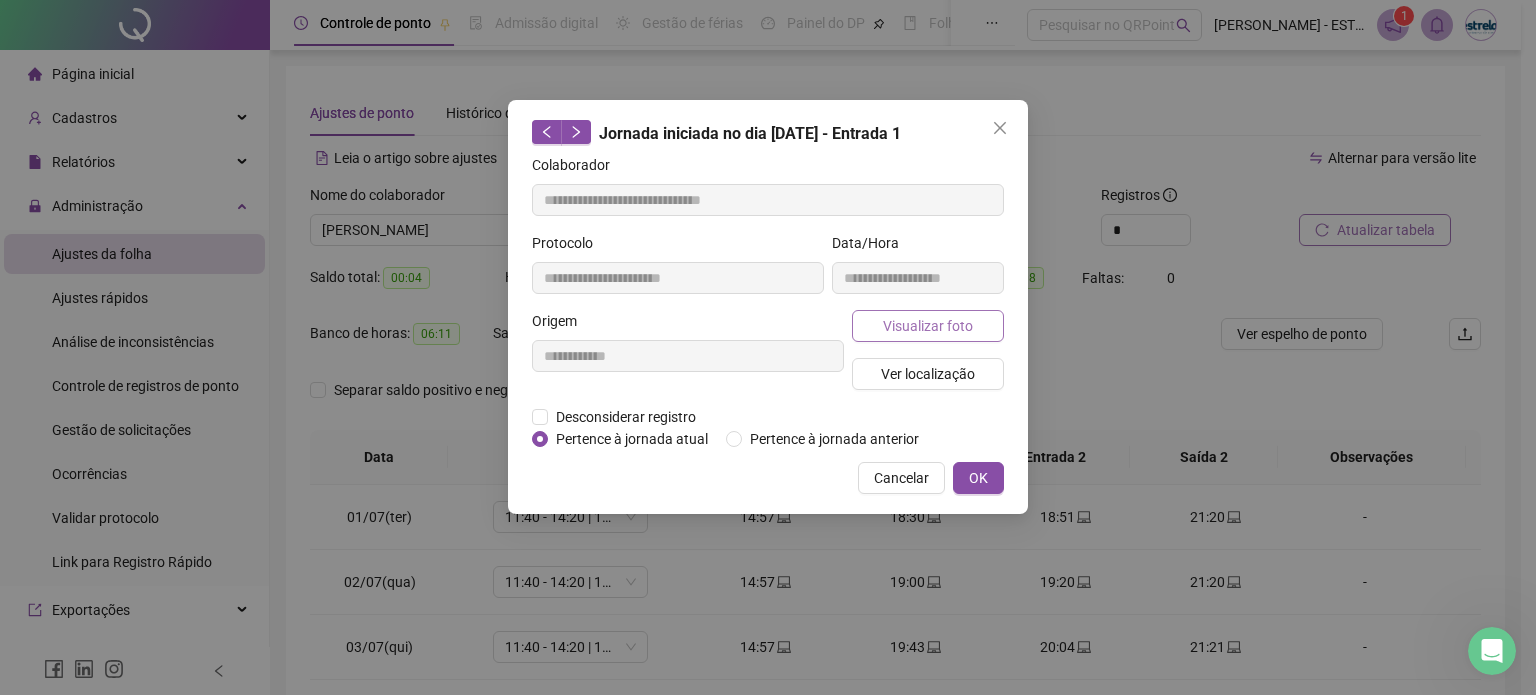 click on "Visualizar foto" at bounding box center (928, 326) 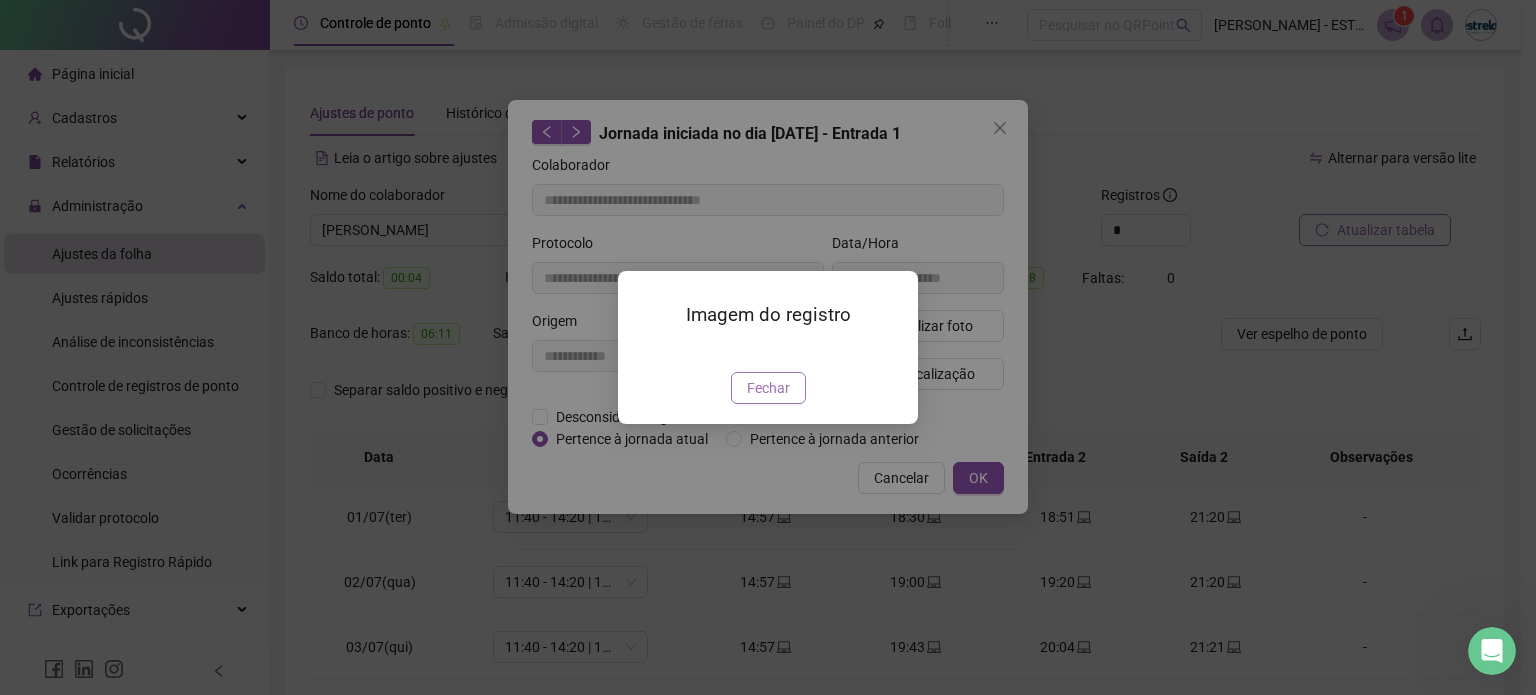 click on "Fechar" at bounding box center (768, 388) 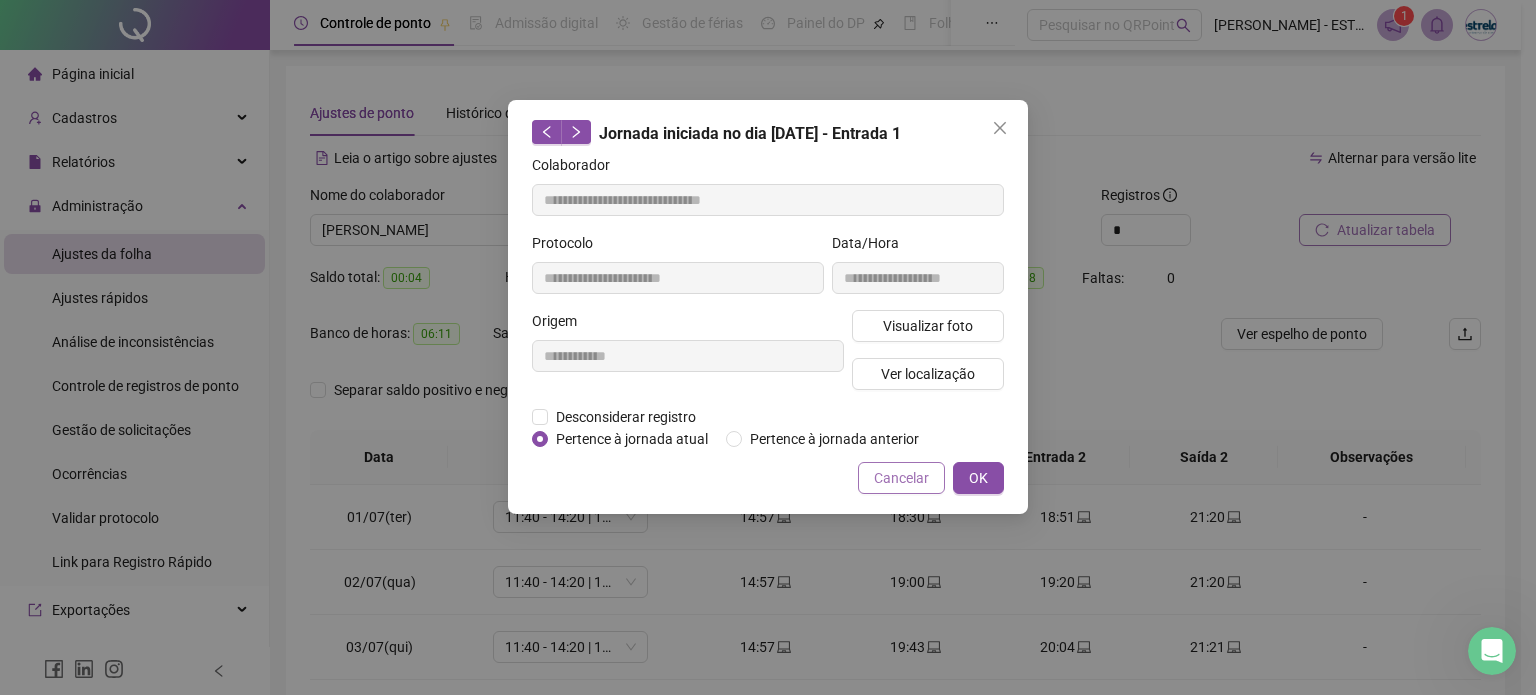 click on "Cancelar" at bounding box center [901, 478] 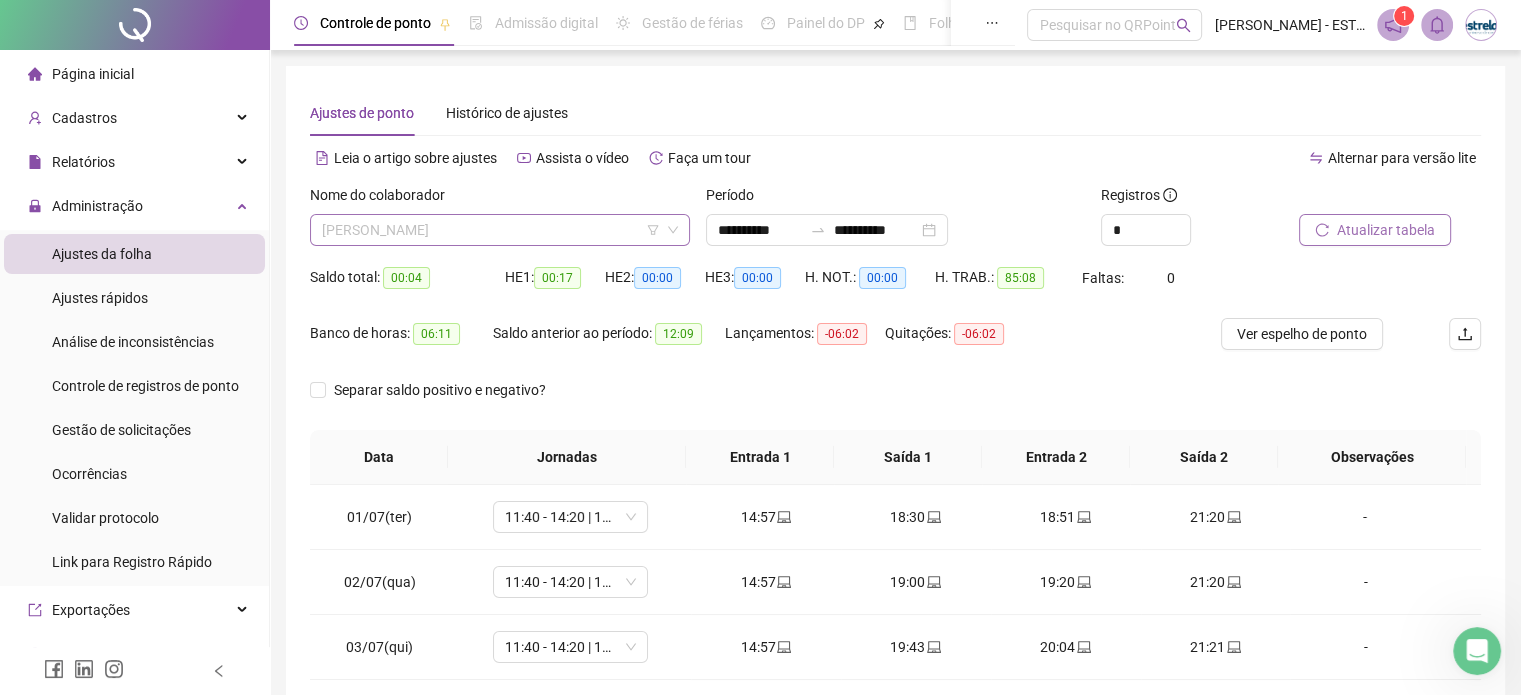 scroll, scrollTop: 4736, scrollLeft: 0, axis: vertical 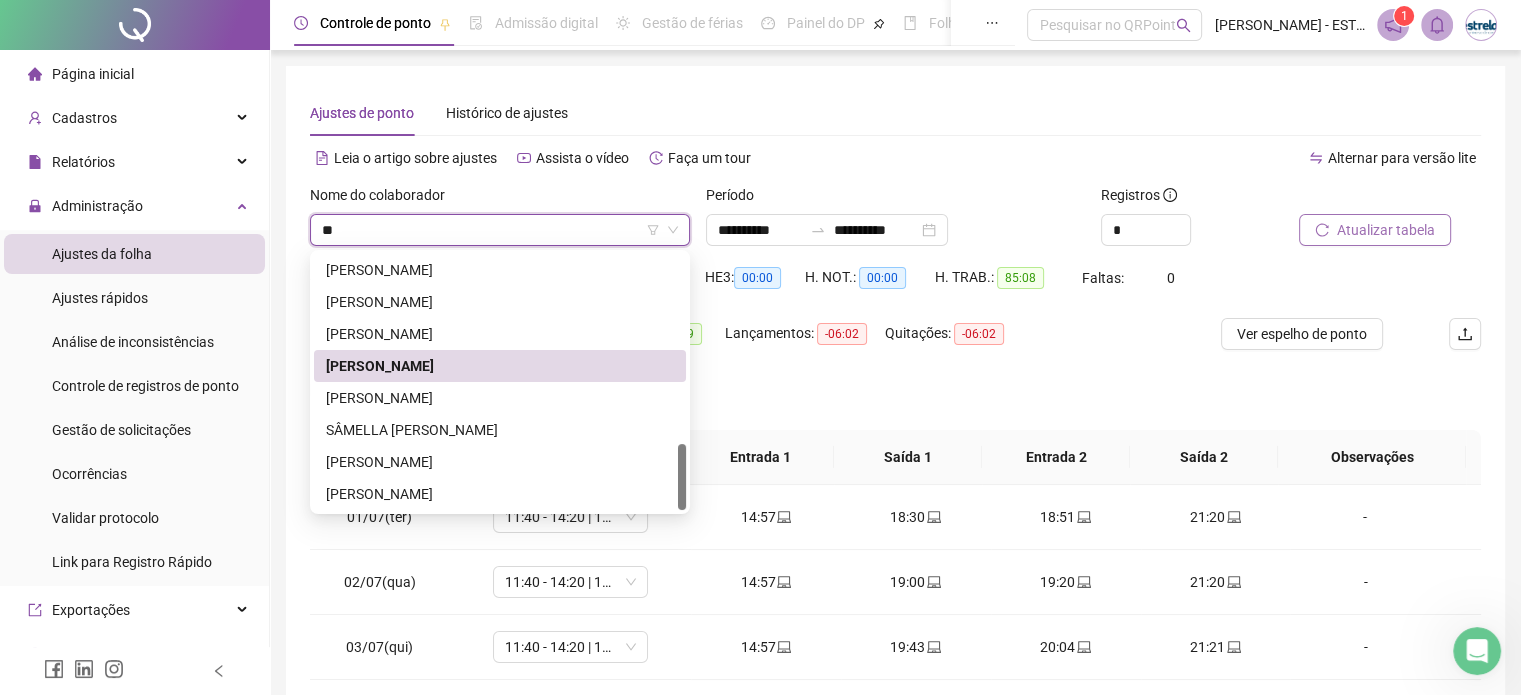 type on "***" 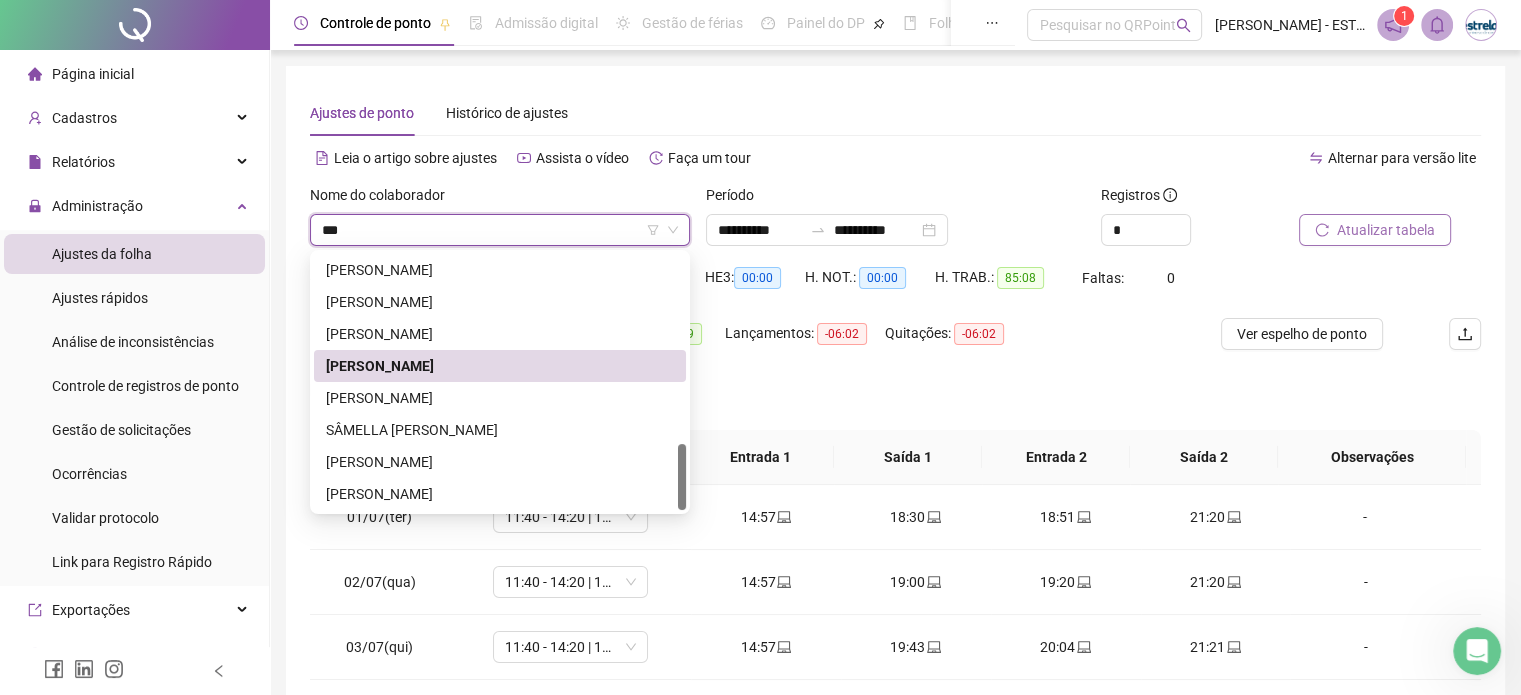 scroll, scrollTop: 0, scrollLeft: 0, axis: both 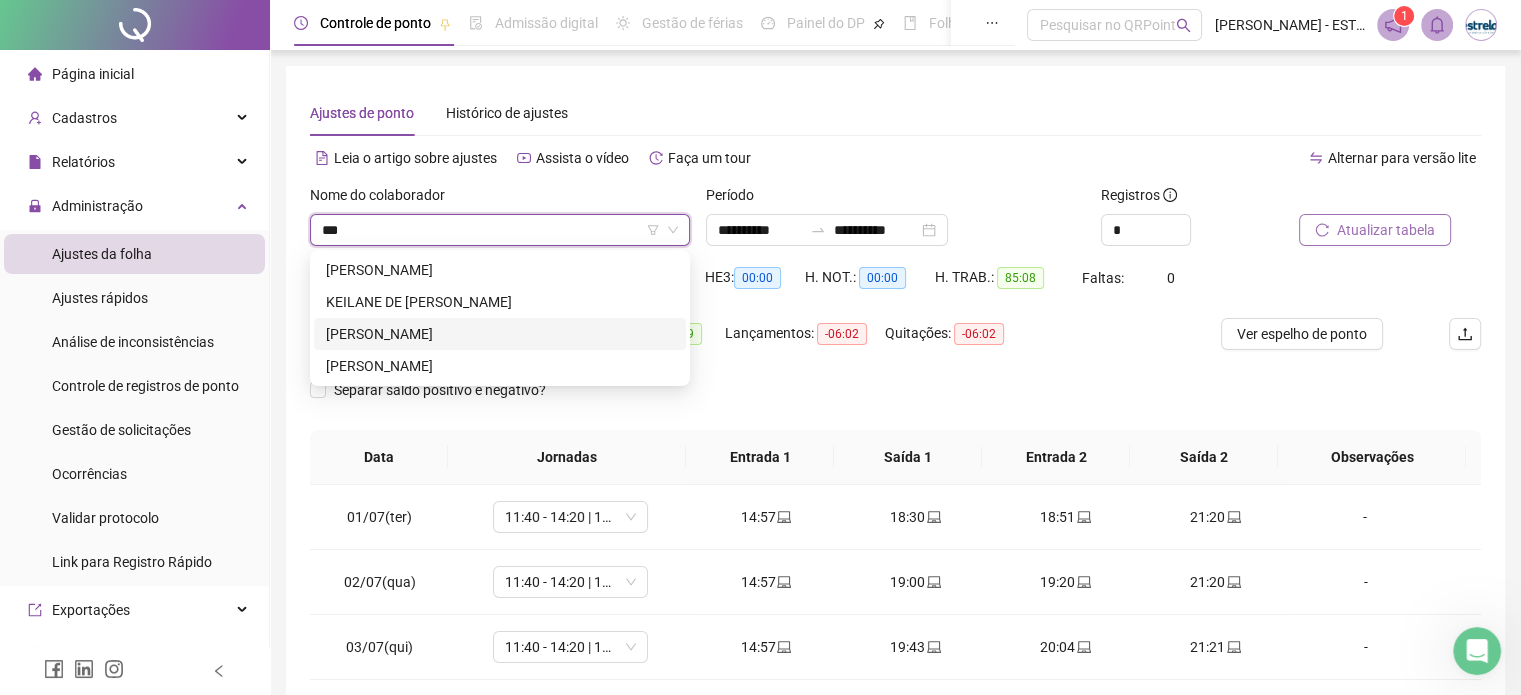 click on "[PERSON_NAME]" at bounding box center (500, 334) 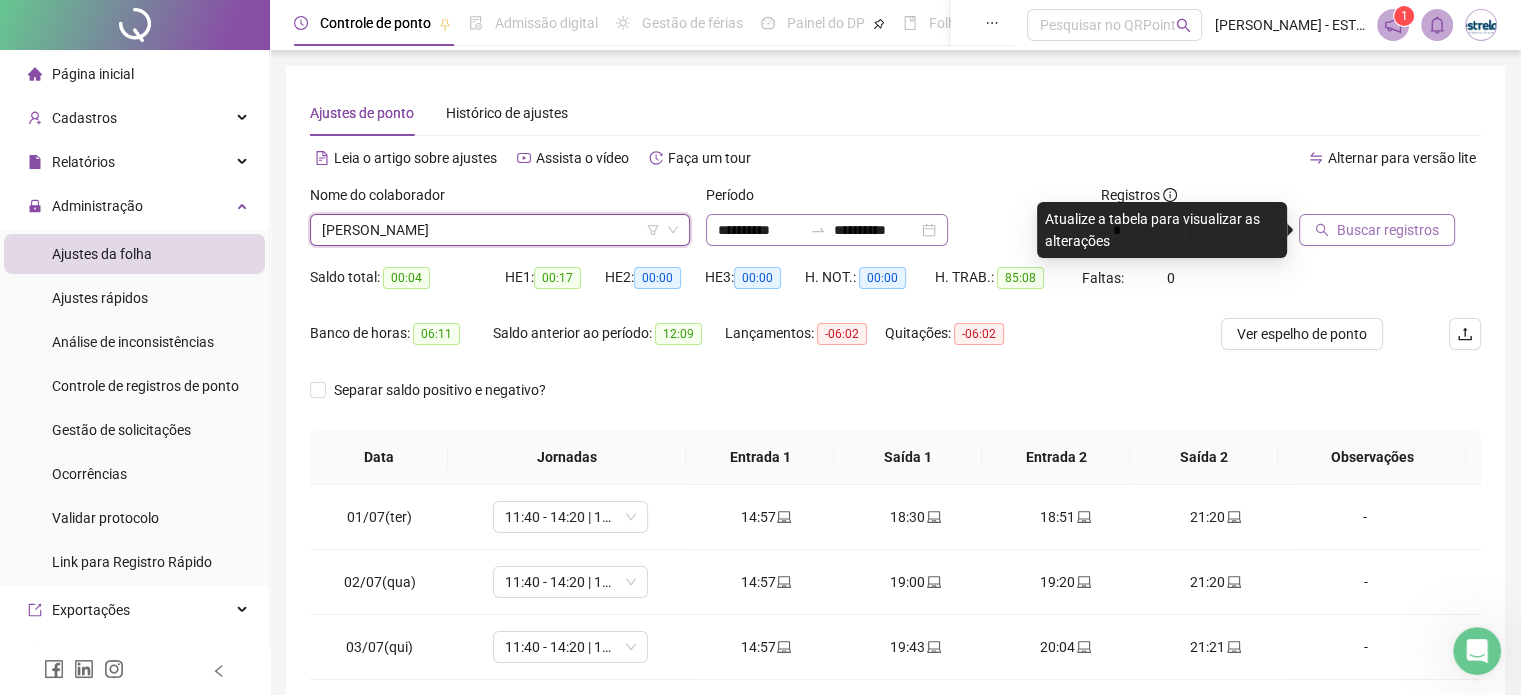 click on "**********" at bounding box center (827, 230) 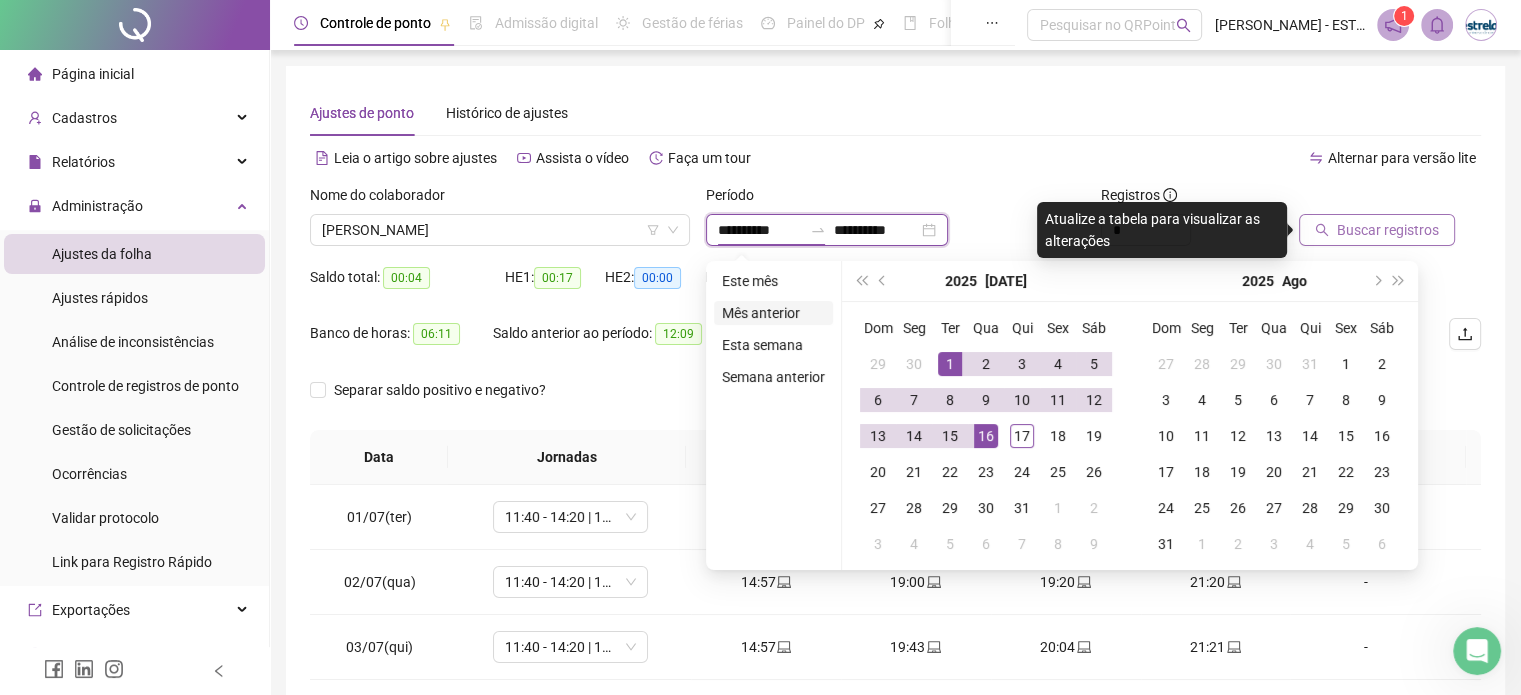 type on "**********" 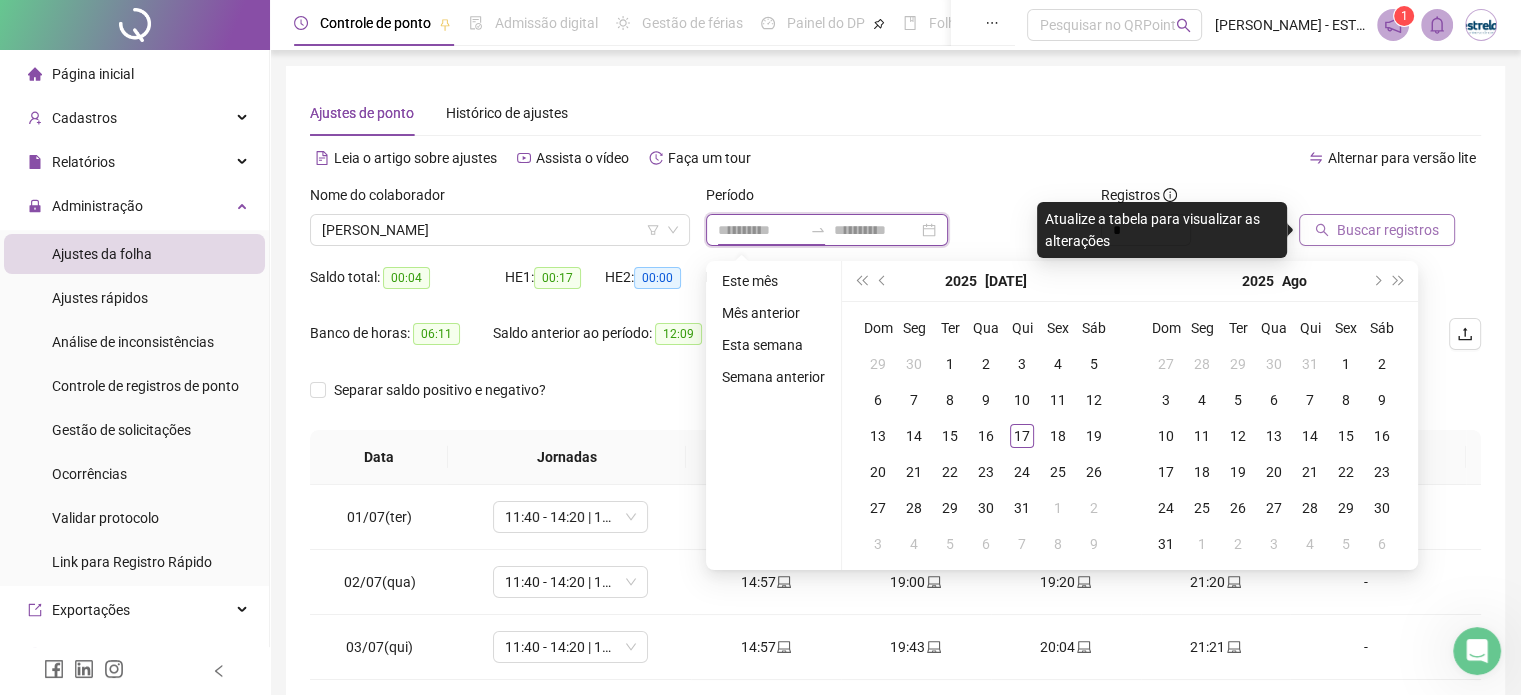 type on "**********" 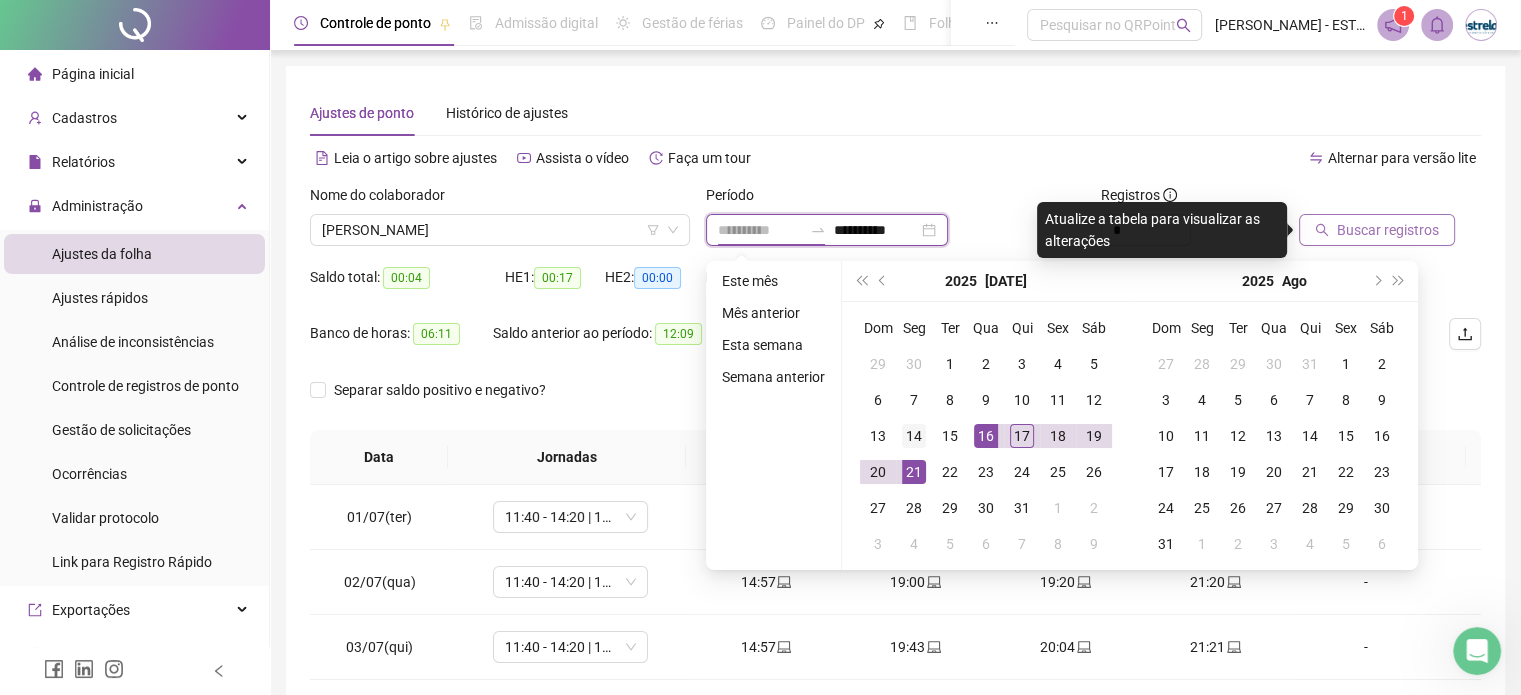 type on "**********" 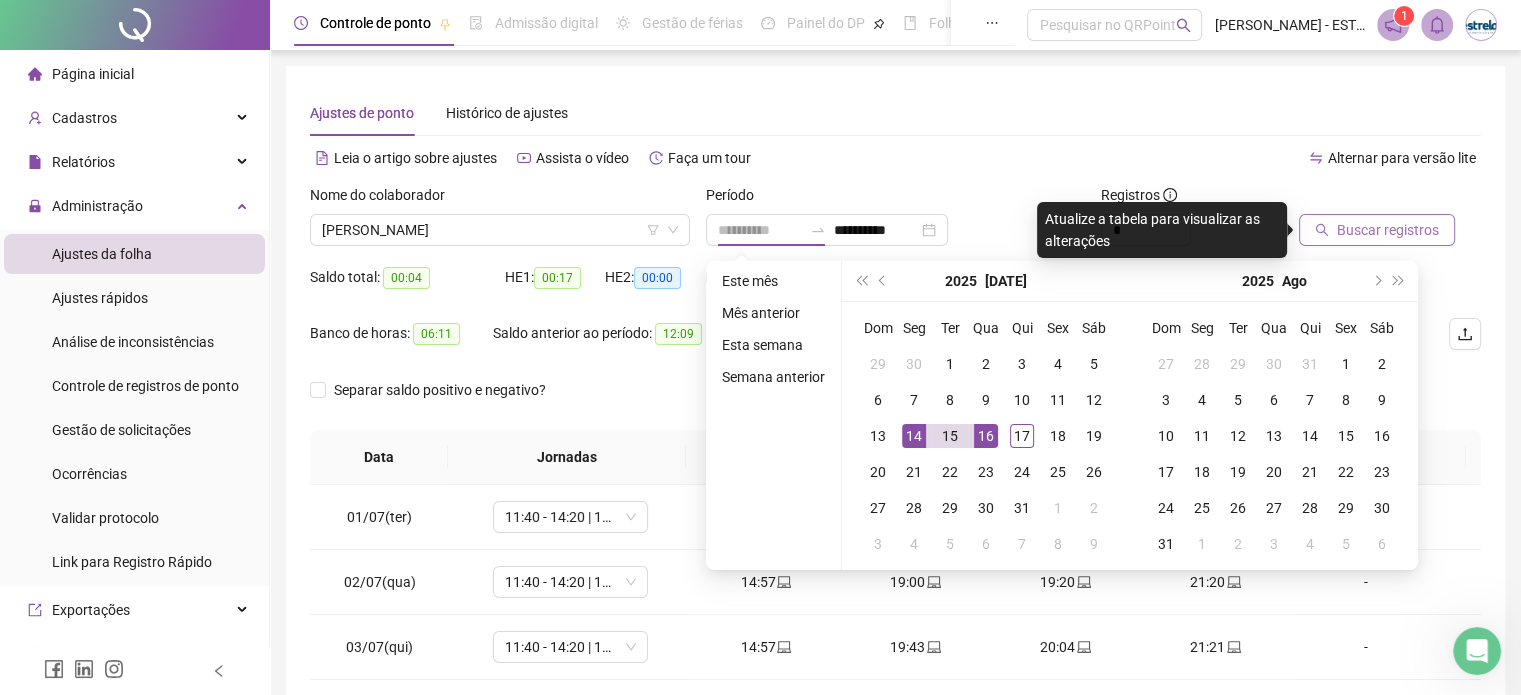 drag, startPoint x: 908, startPoint y: 439, endPoint x: 972, endPoint y: 438, distance: 64.00781 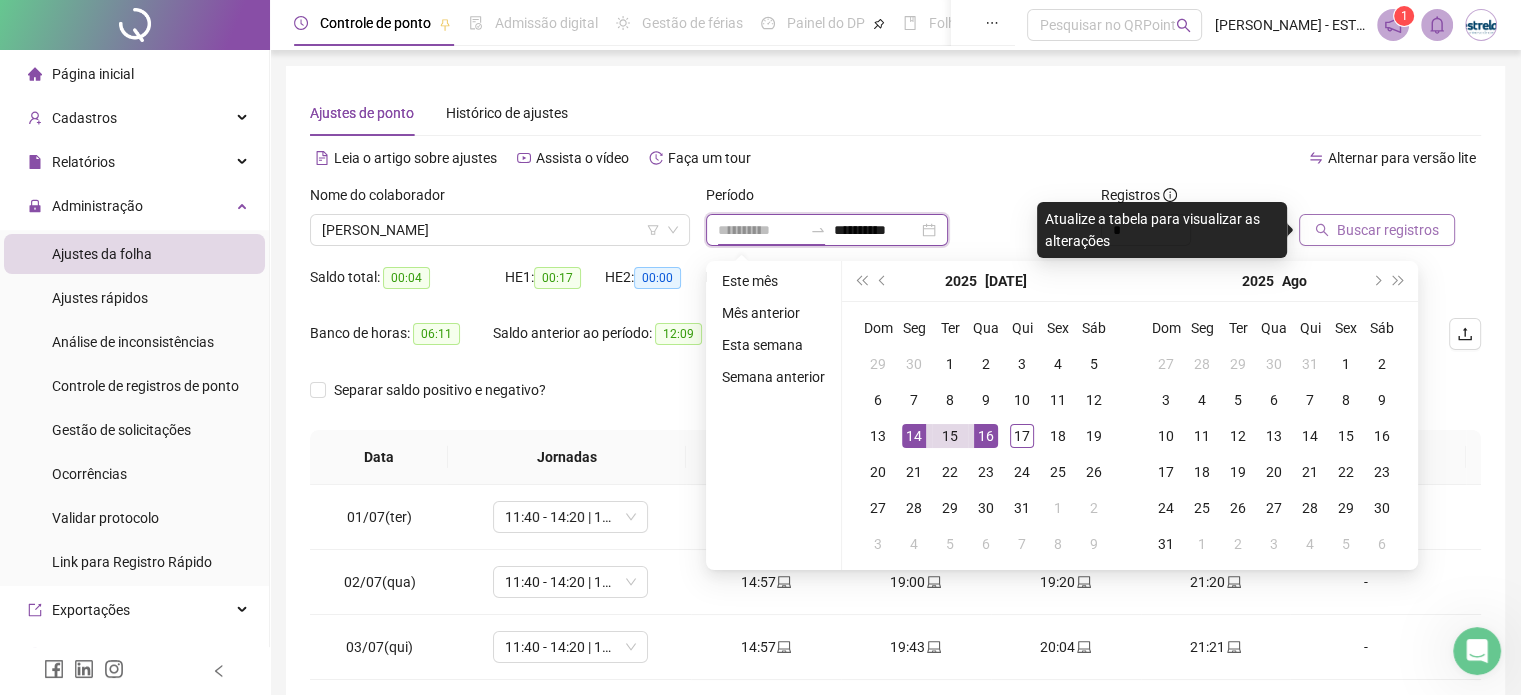 type on "**********" 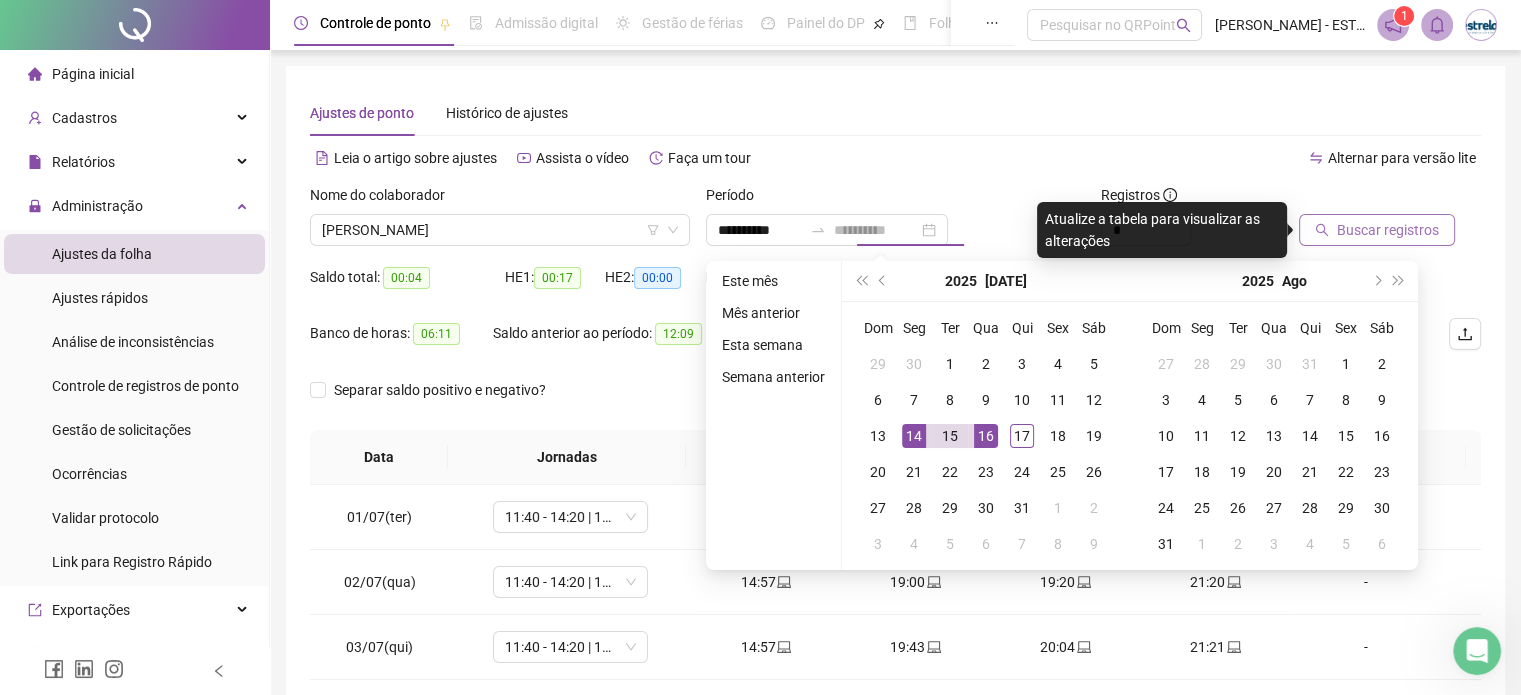 click on "16" at bounding box center [986, 436] 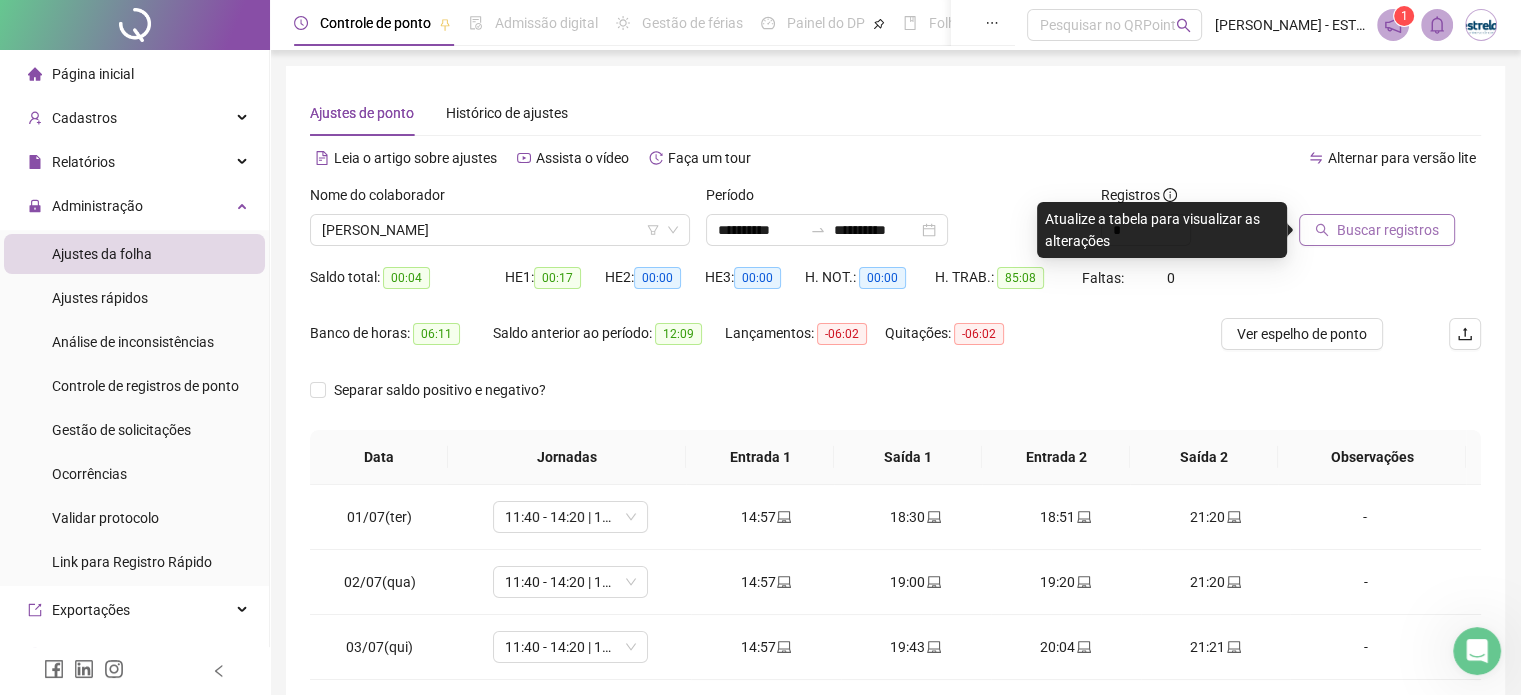 click on "Buscar registros" at bounding box center (1388, 230) 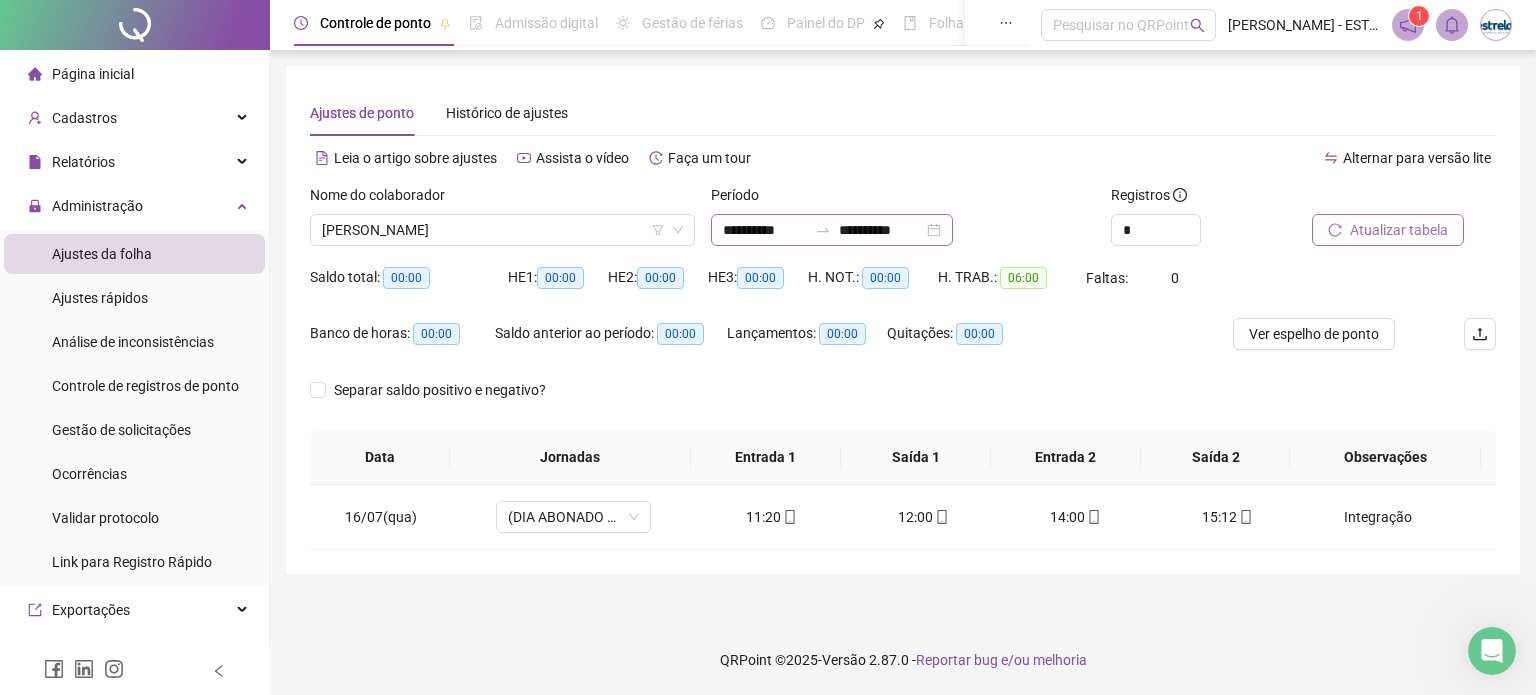 click on "**********" at bounding box center [832, 230] 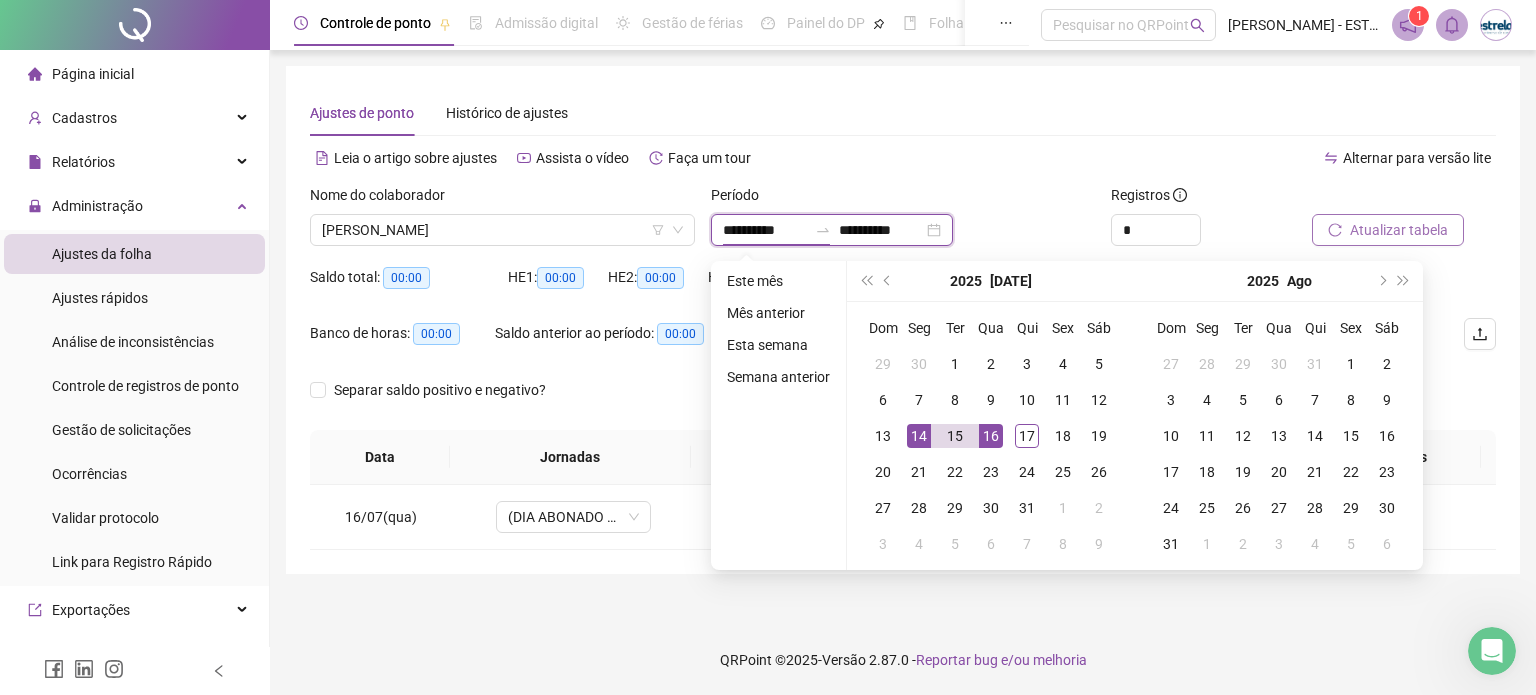 type on "**********" 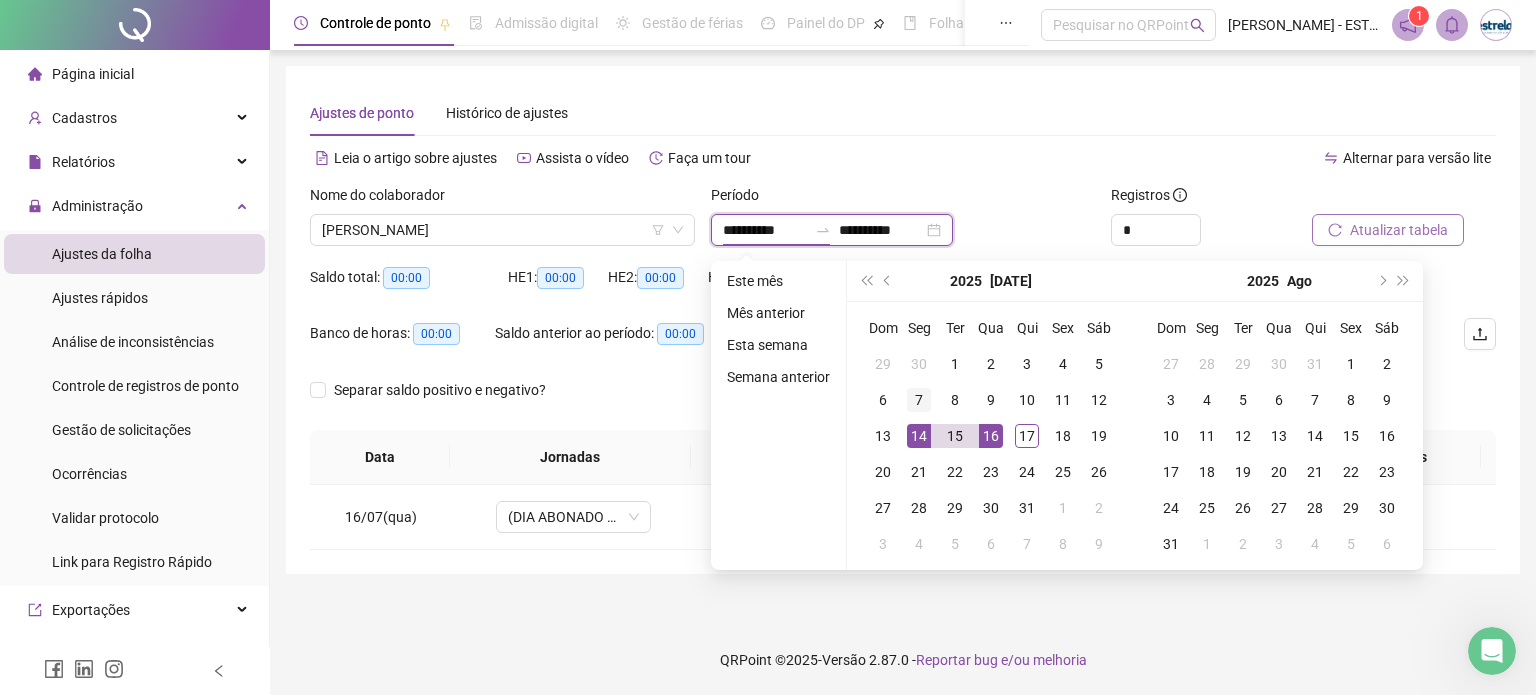 type on "**********" 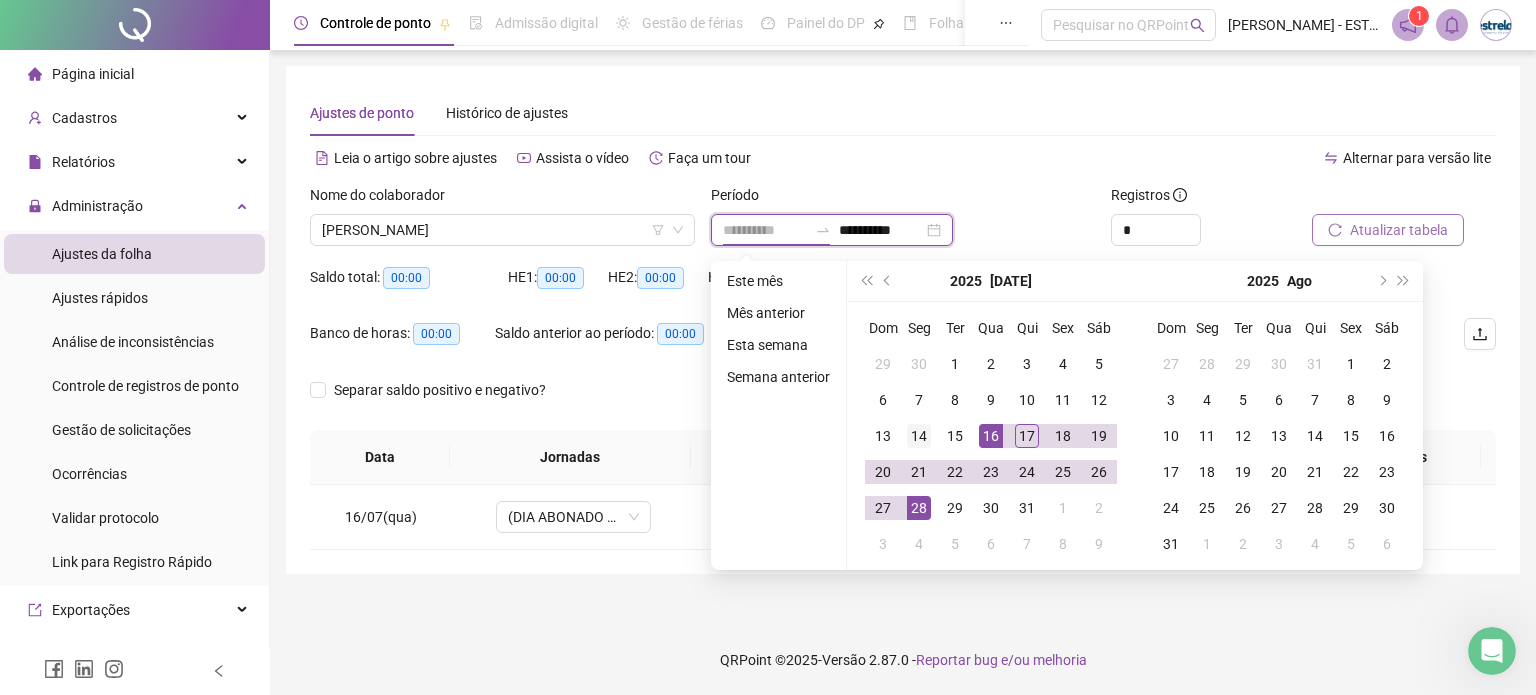 type on "**********" 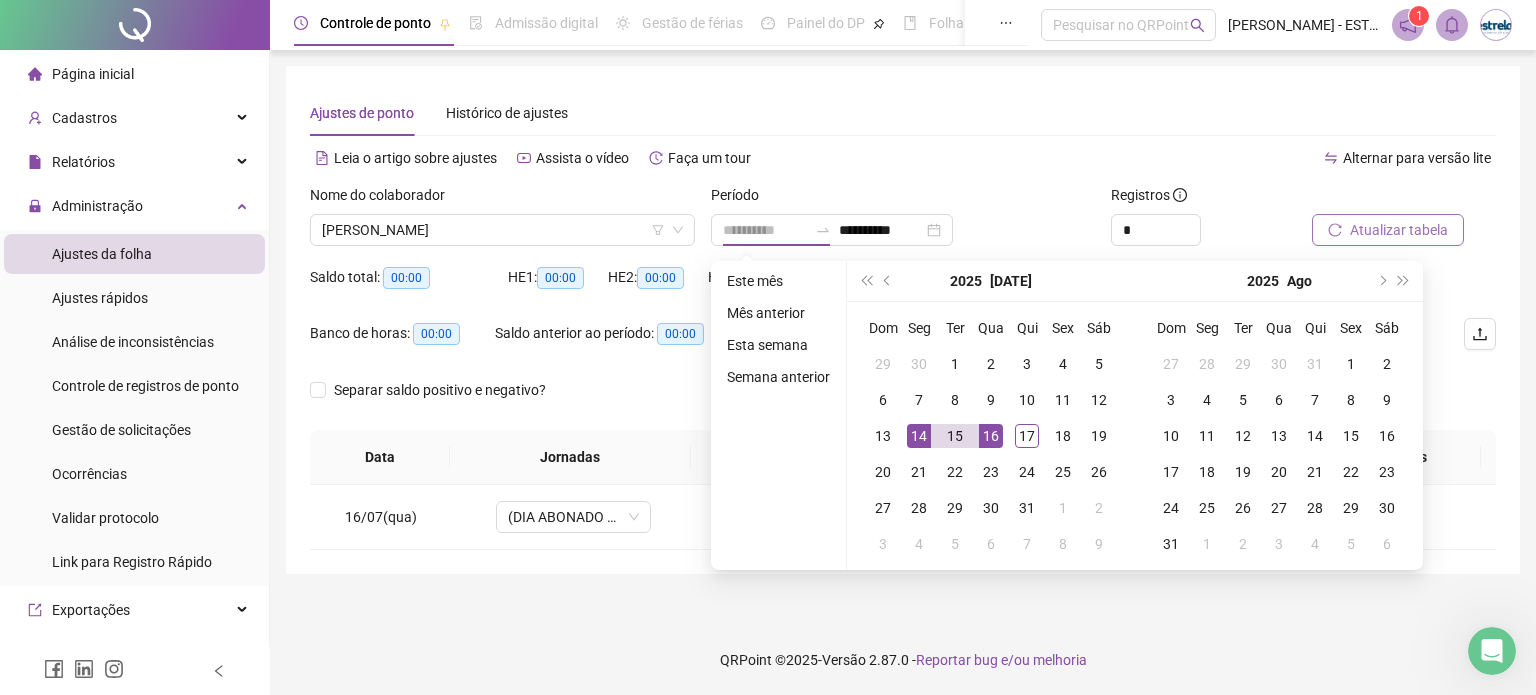 click on "14" at bounding box center (919, 436) 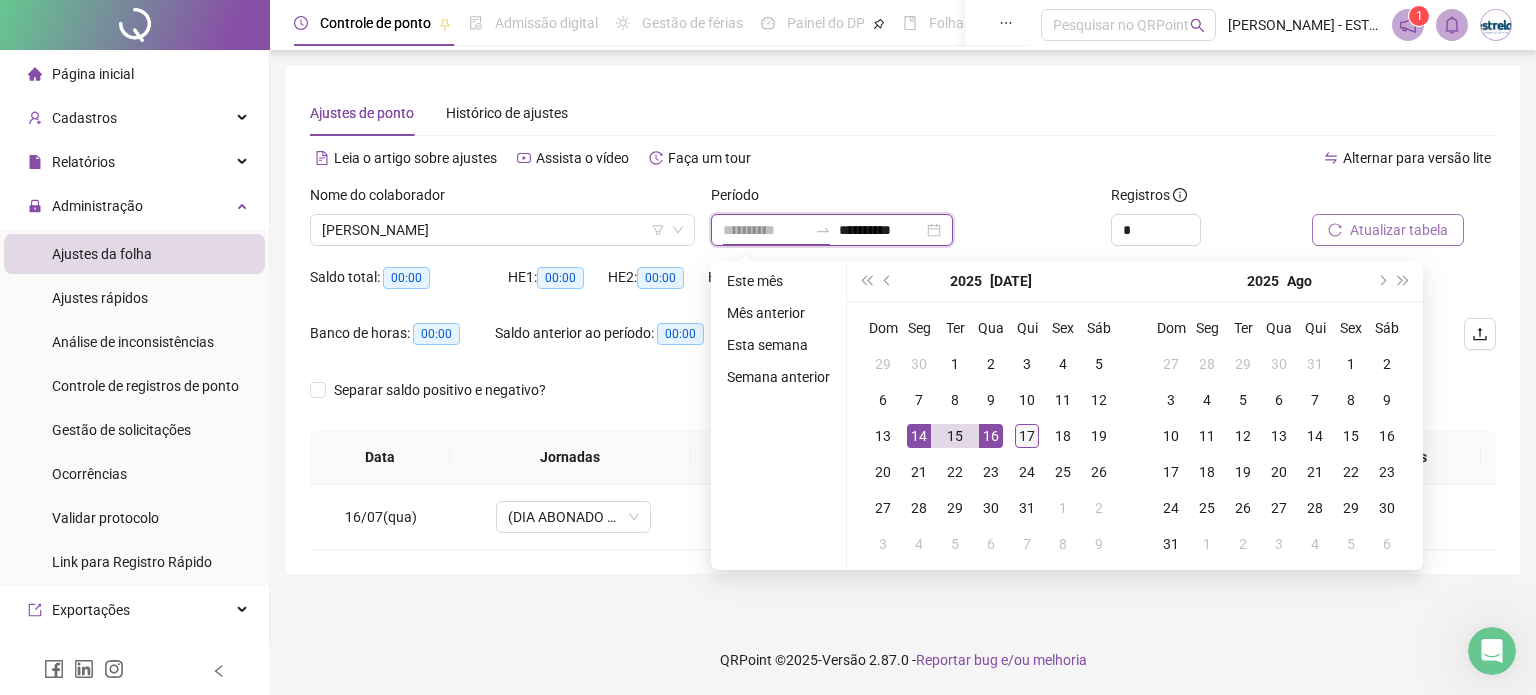 type on "**********" 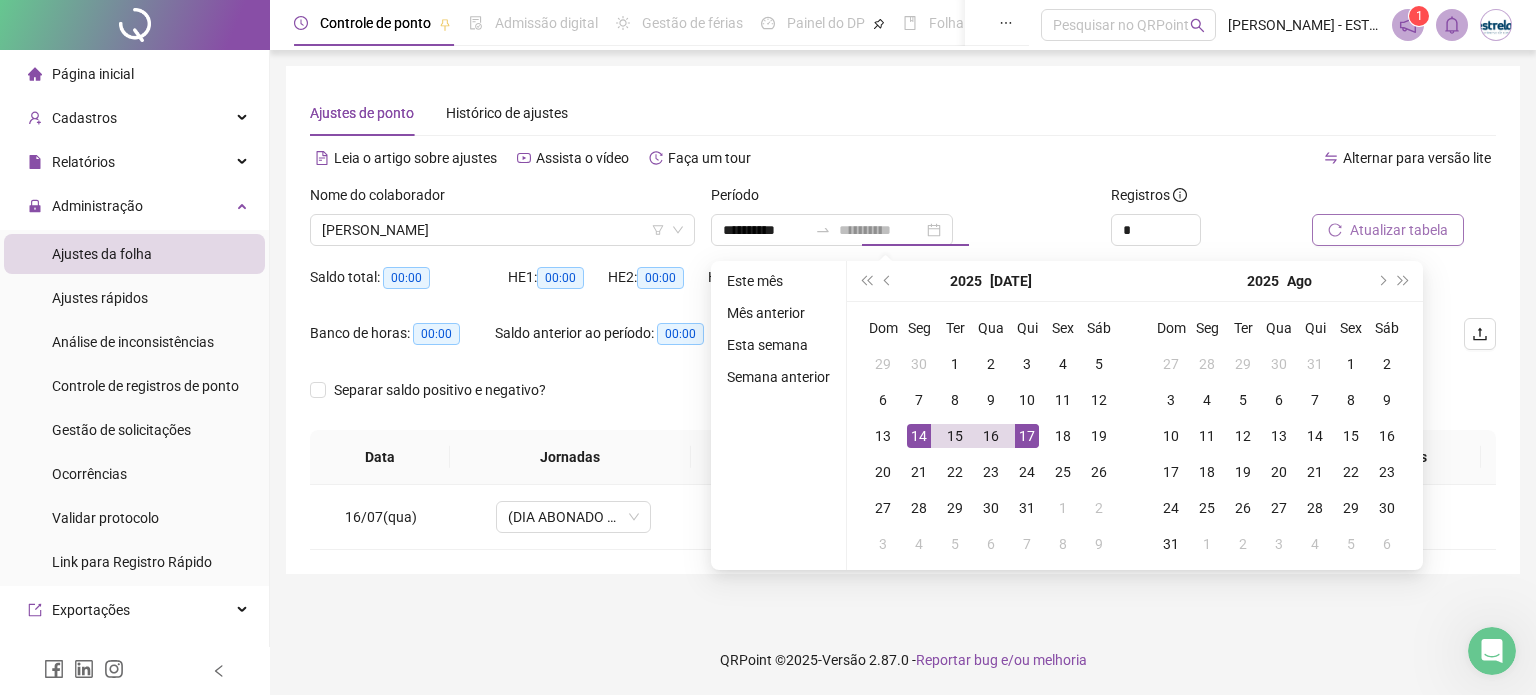 click on "17" at bounding box center (1027, 436) 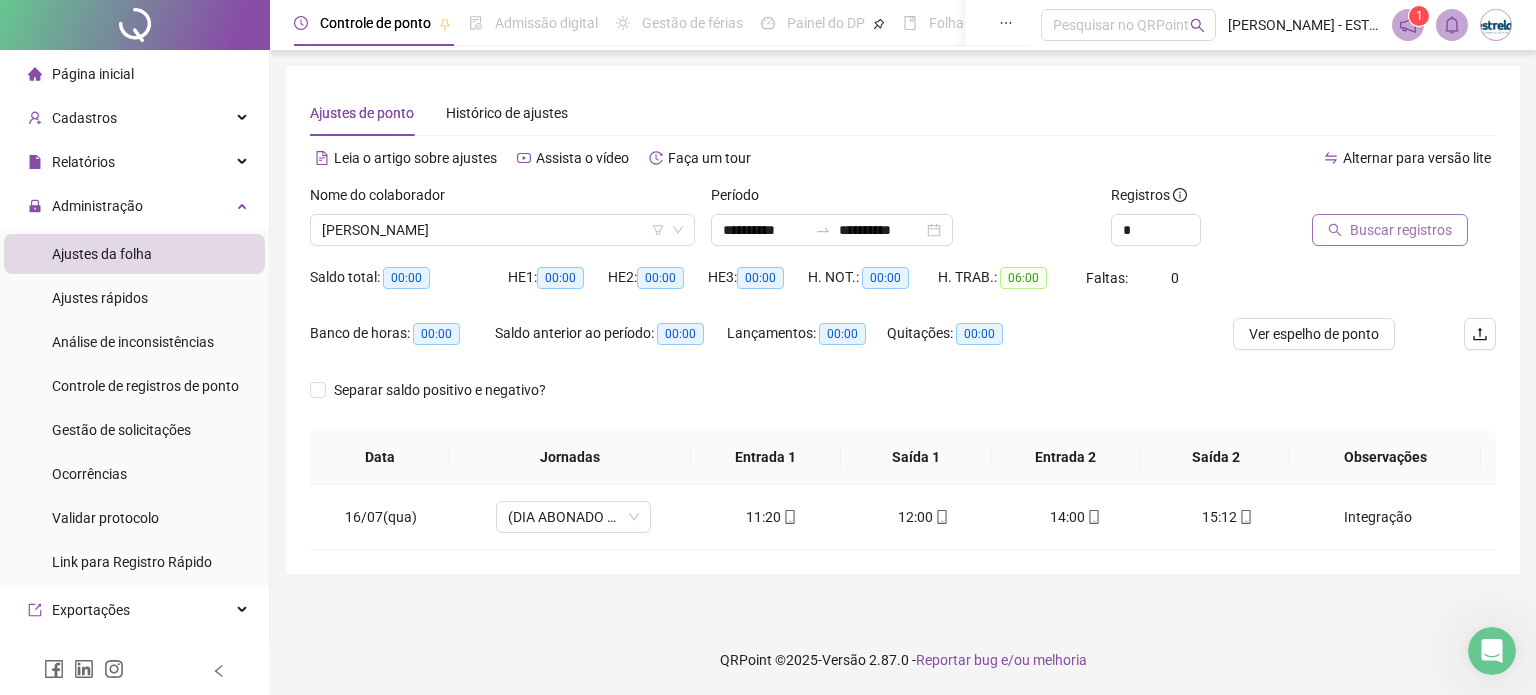 click on "Buscar registros" at bounding box center (1401, 230) 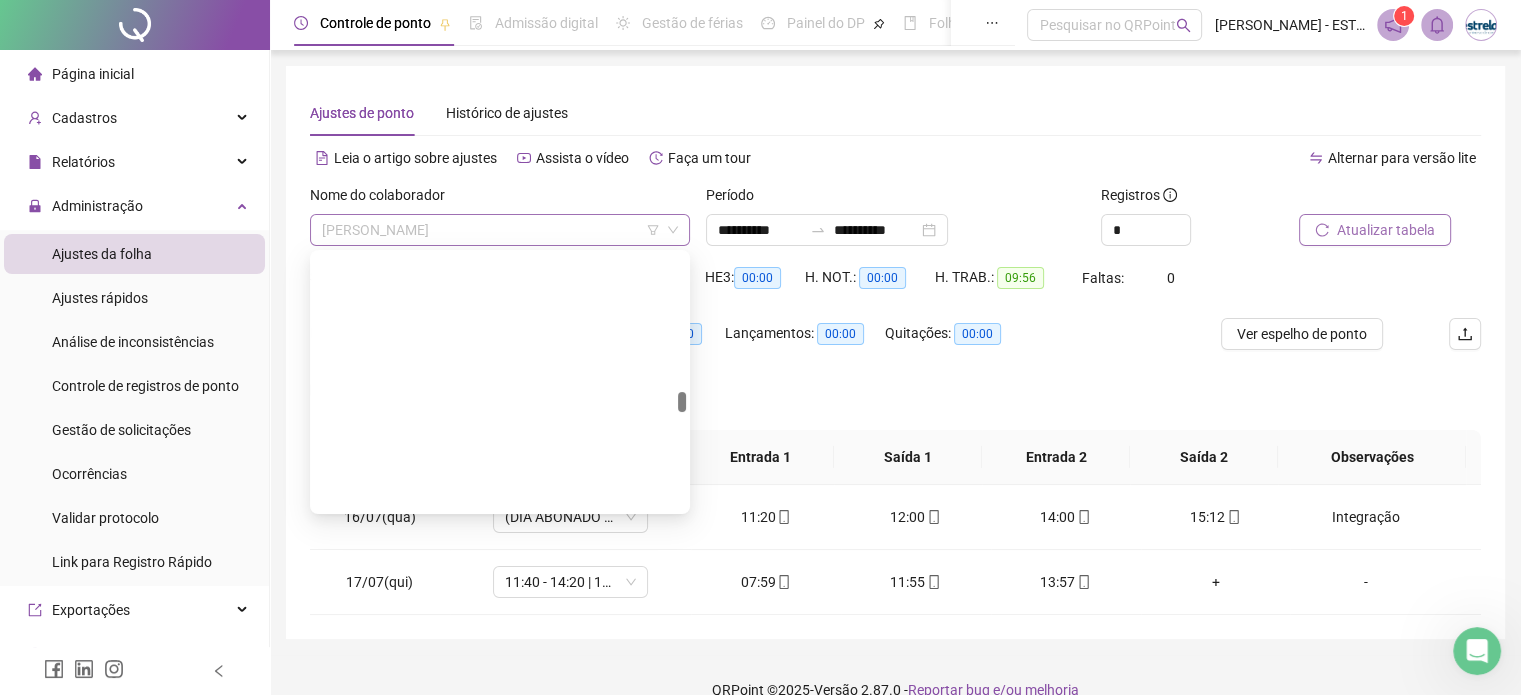 scroll, scrollTop: 3584, scrollLeft: 0, axis: vertical 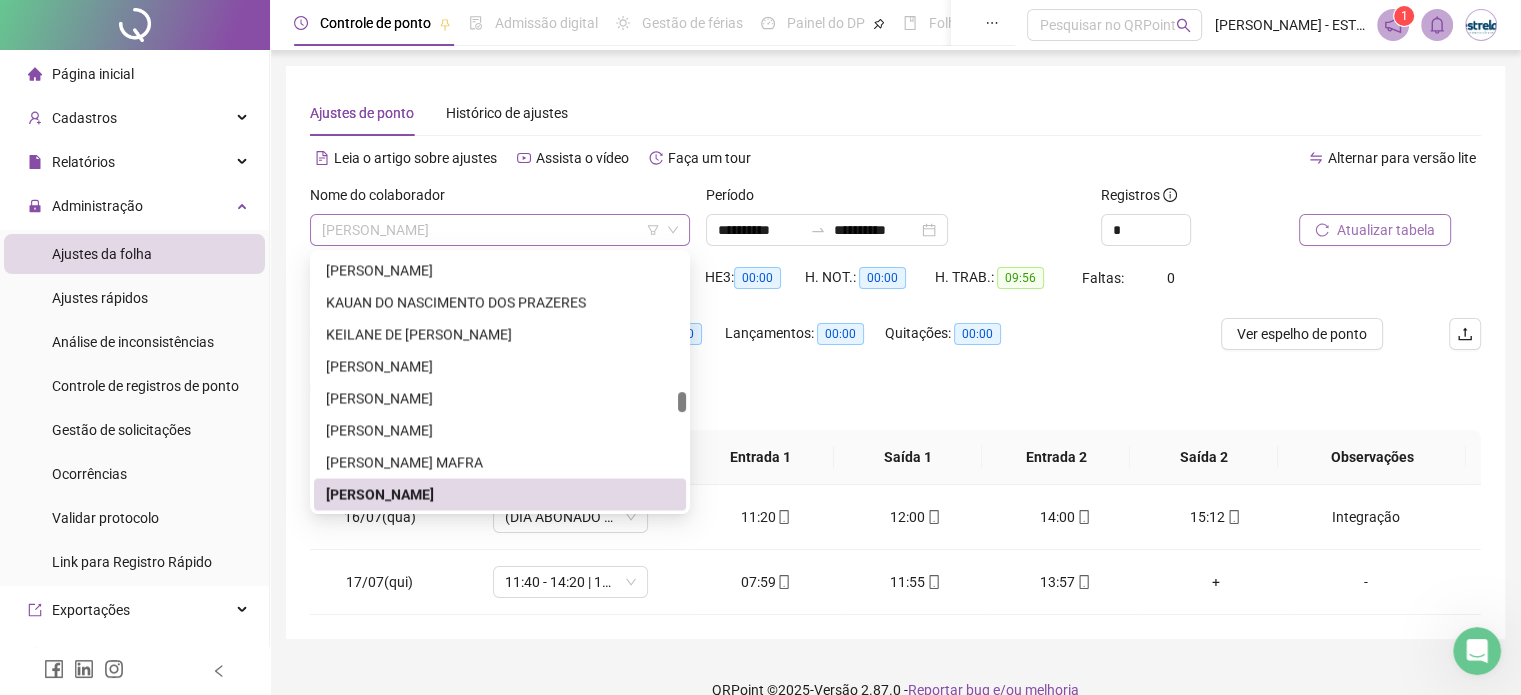 click on "[PERSON_NAME]" at bounding box center [500, 230] 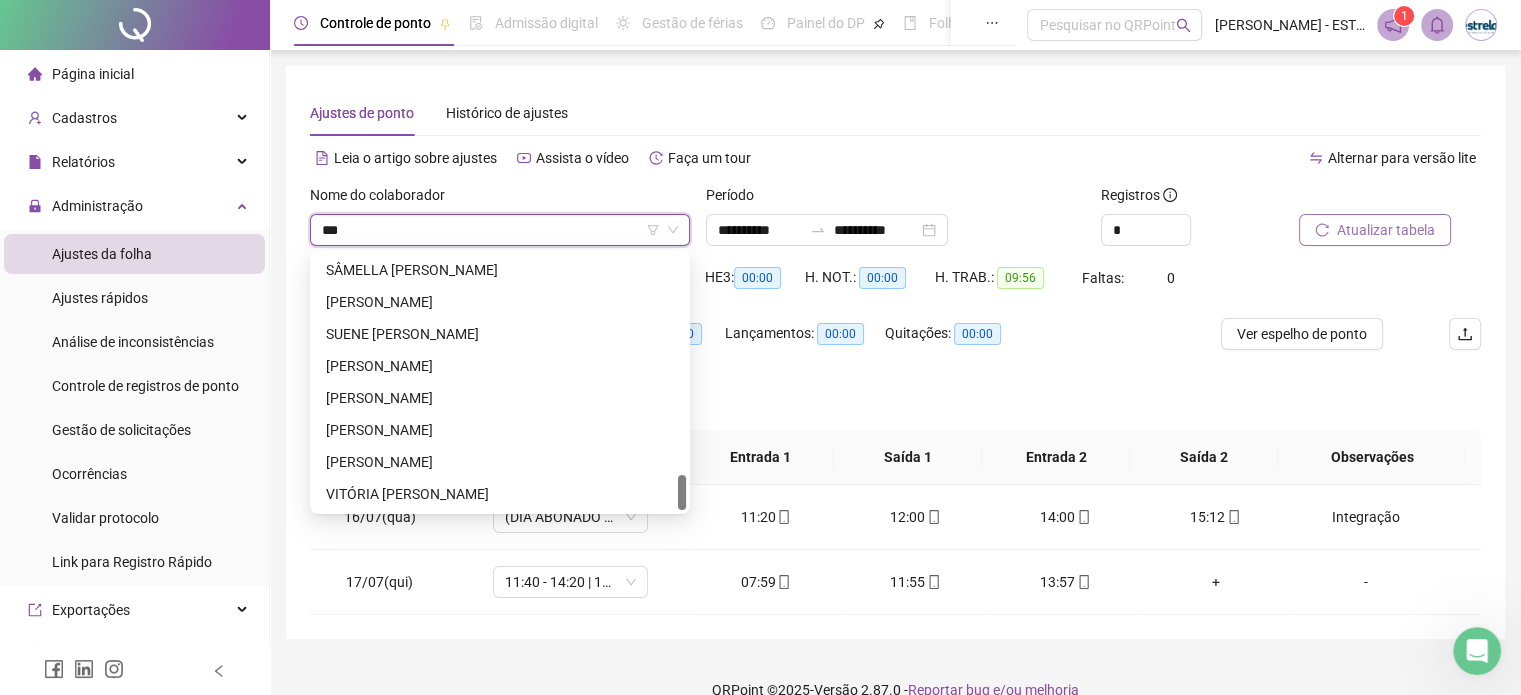 scroll, scrollTop: 0, scrollLeft: 0, axis: both 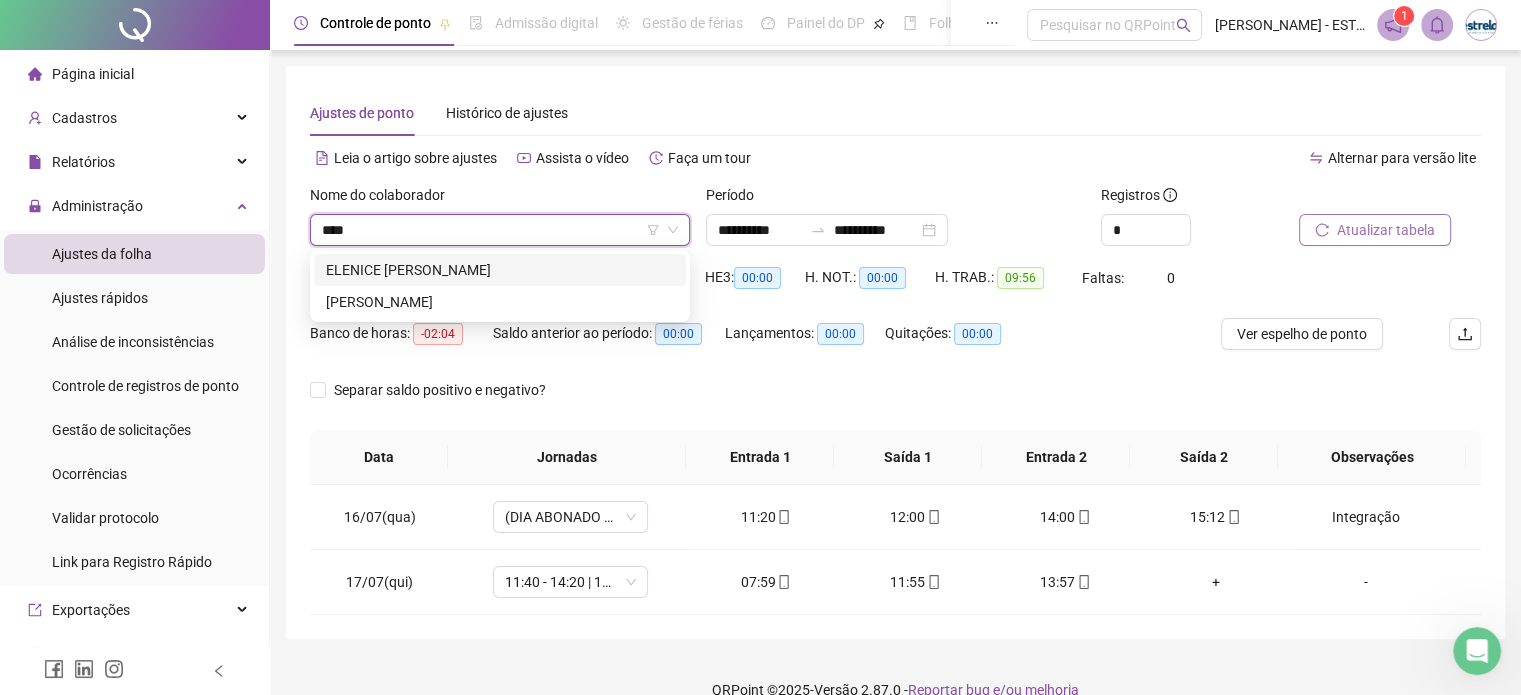type on "*****" 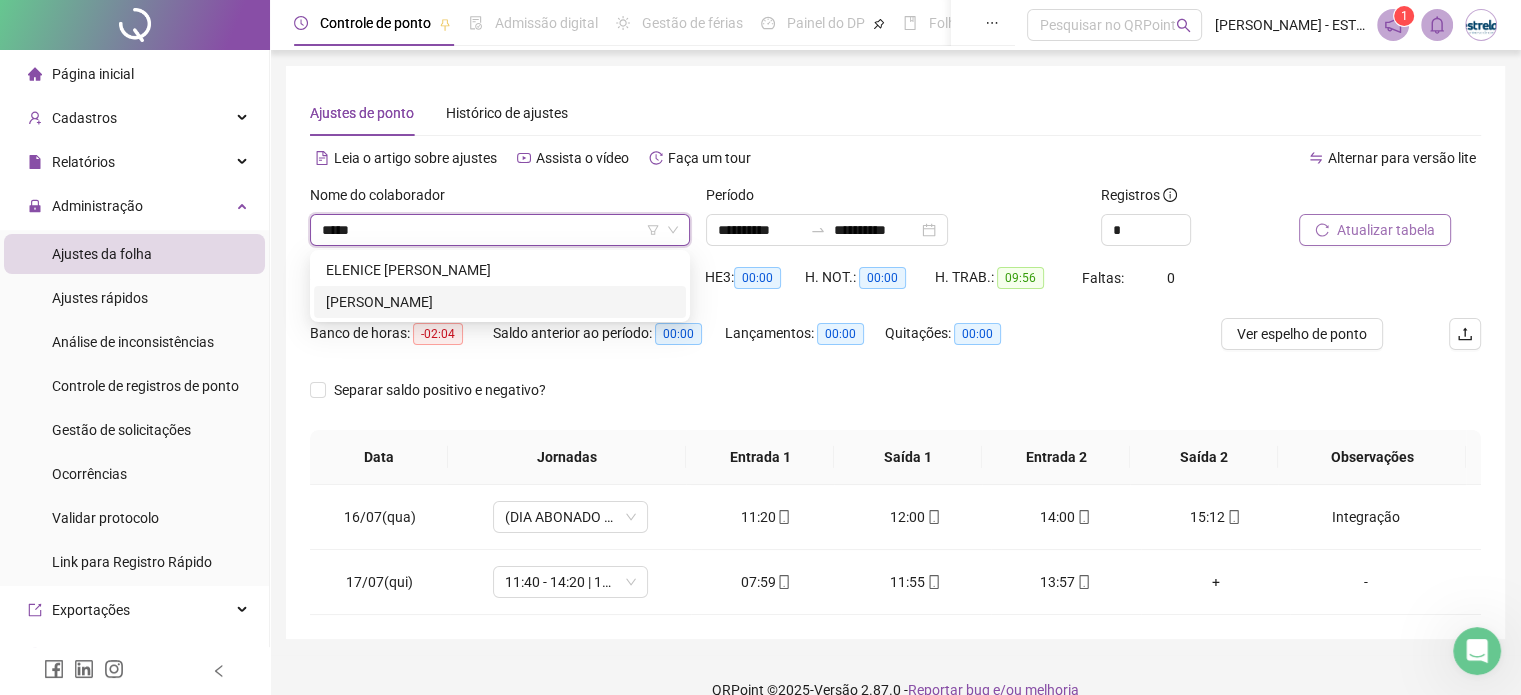 click on "[PERSON_NAME]" at bounding box center [500, 302] 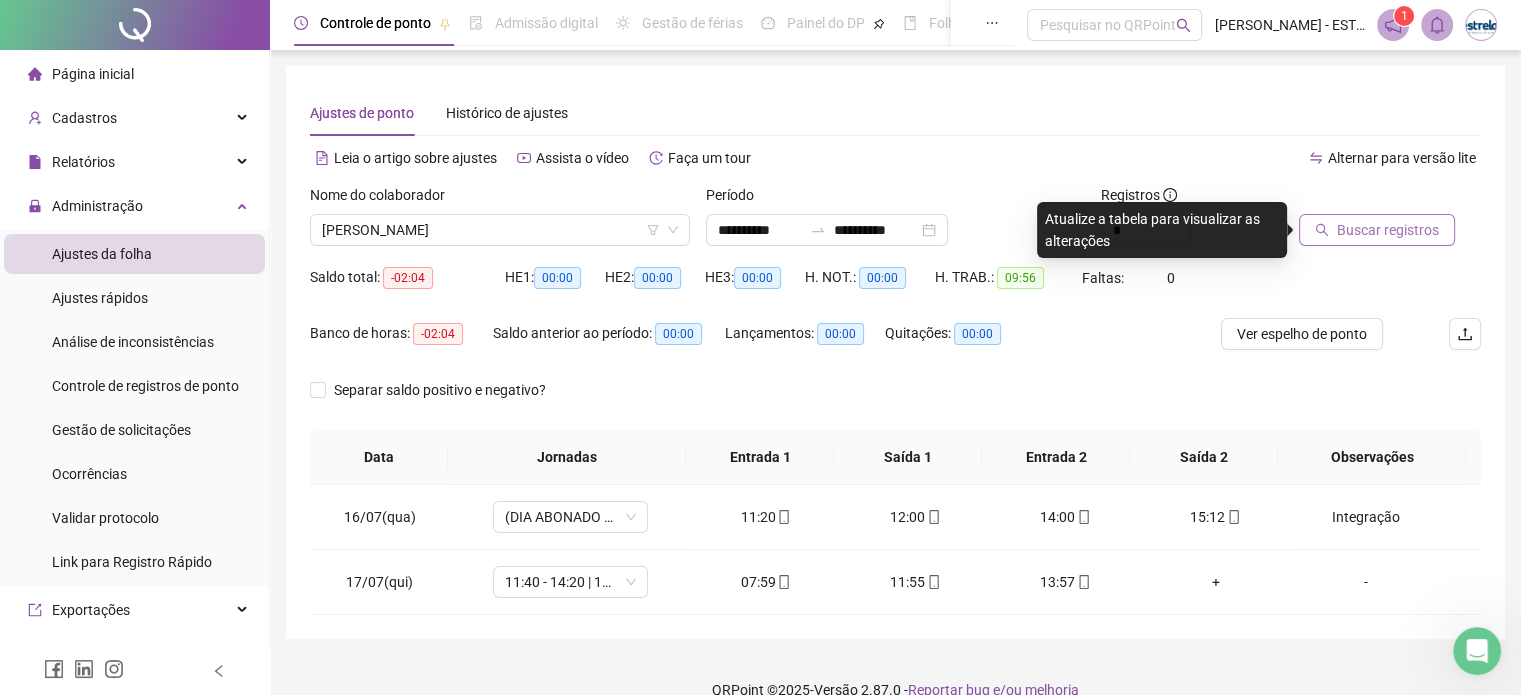 click on "Buscar registros" at bounding box center (1388, 230) 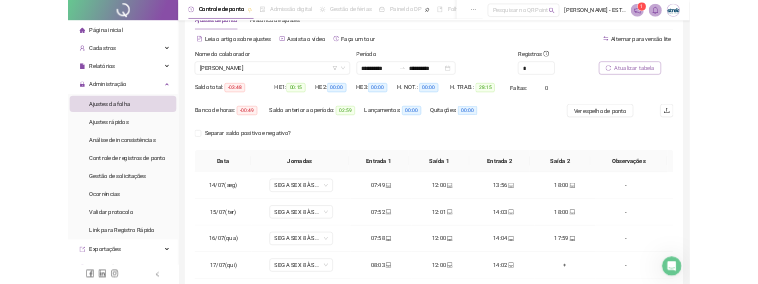 scroll, scrollTop: 159, scrollLeft: 0, axis: vertical 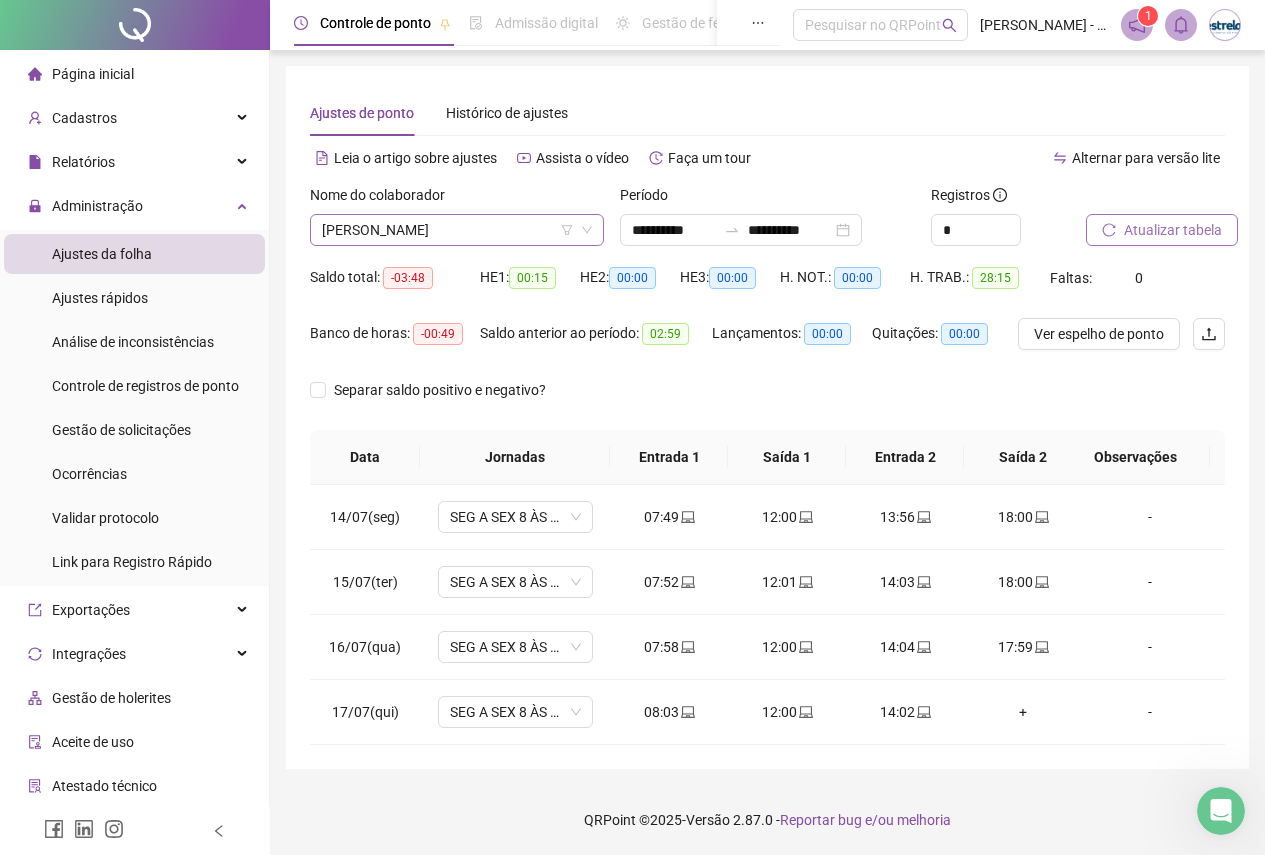click on "[PERSON_NAME]" at bounding box center [457, 230] 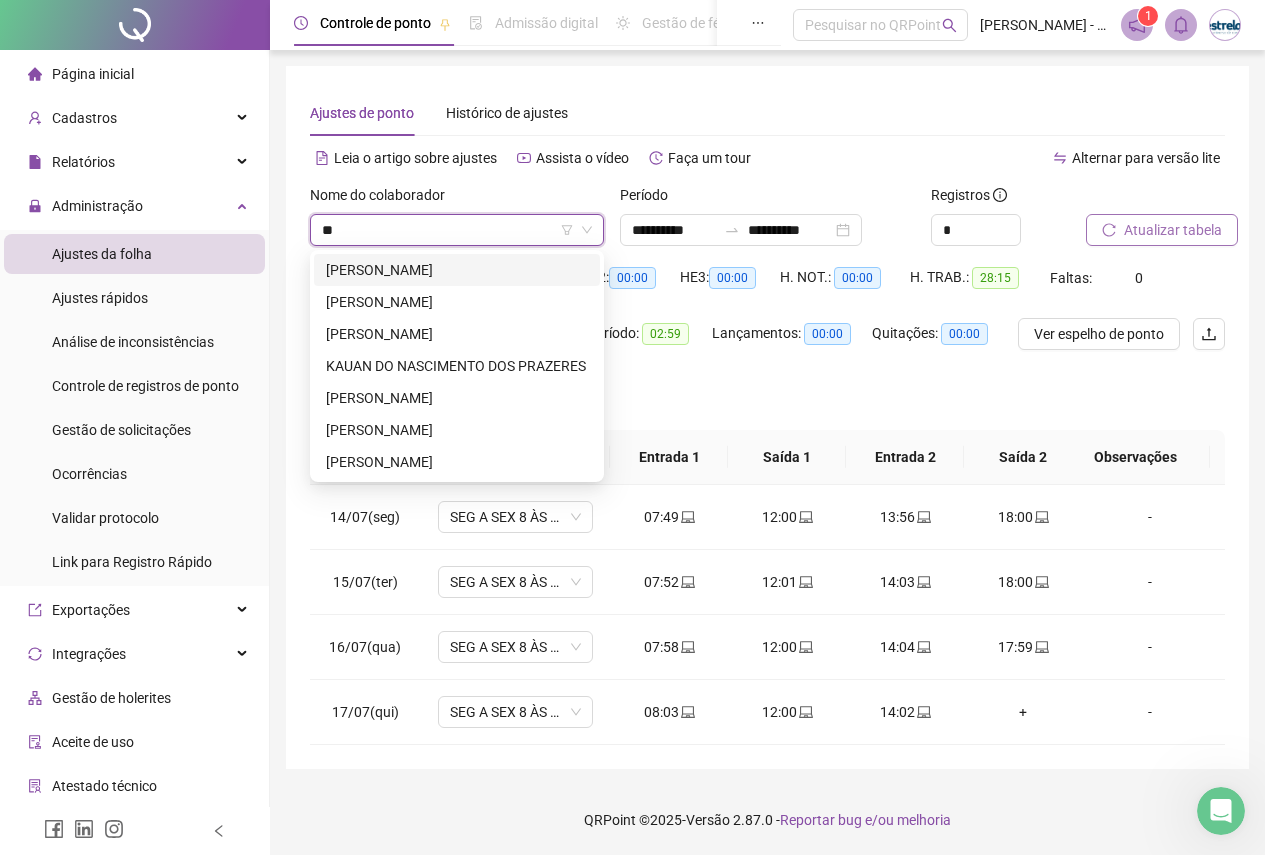 scroll, scrollTop: 0, scrollLeft: 0, axis: both 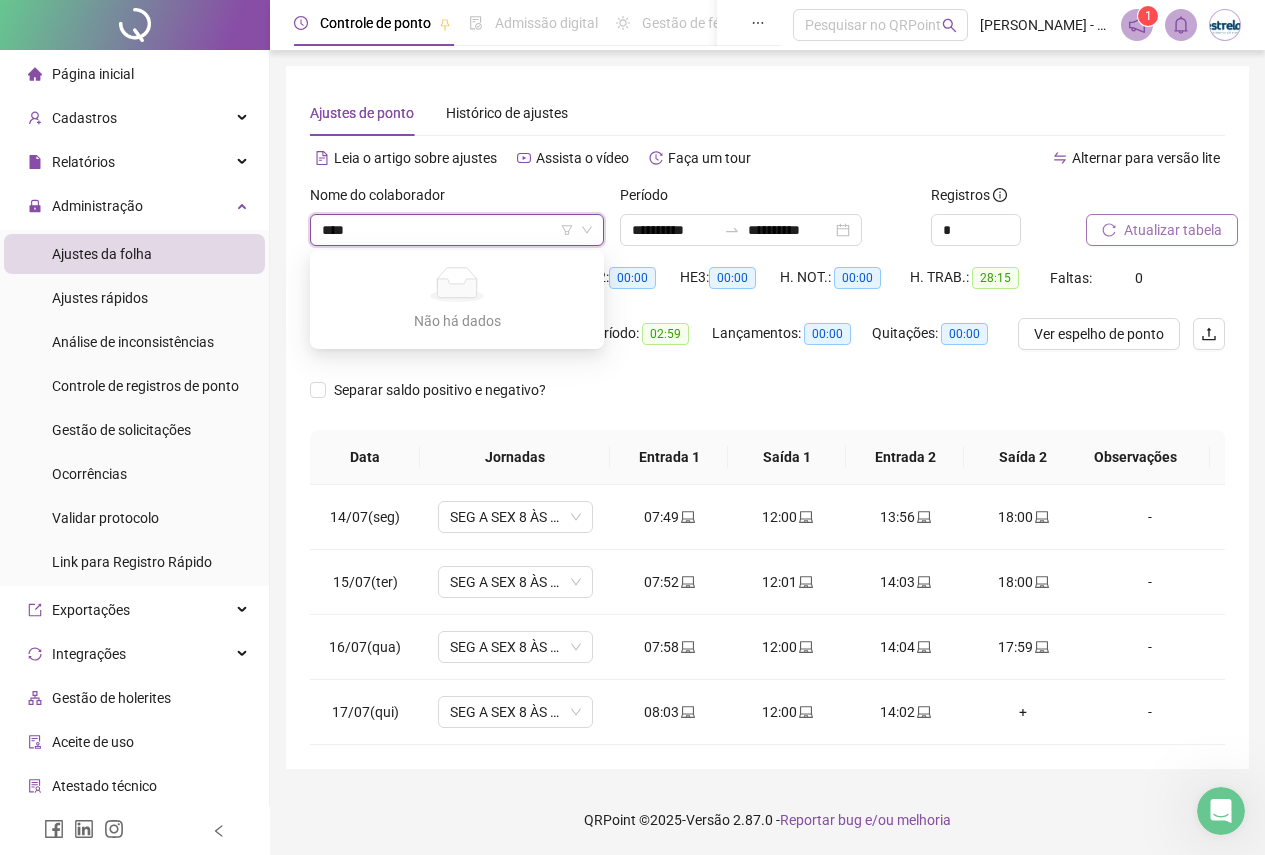 type on "***" 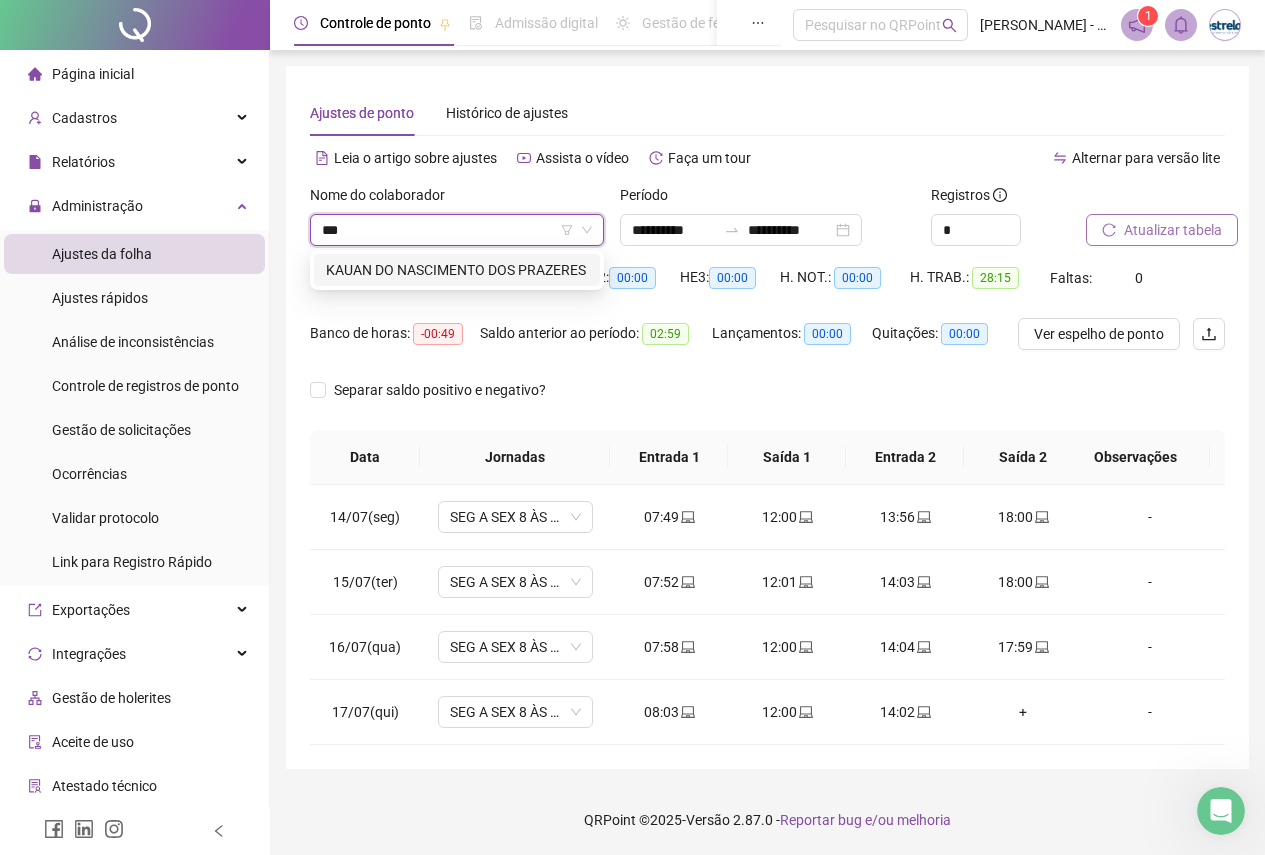 click on "KAUAN DO NASCIMENTO DOS PRAZERES" at bounding box center (457, 270) 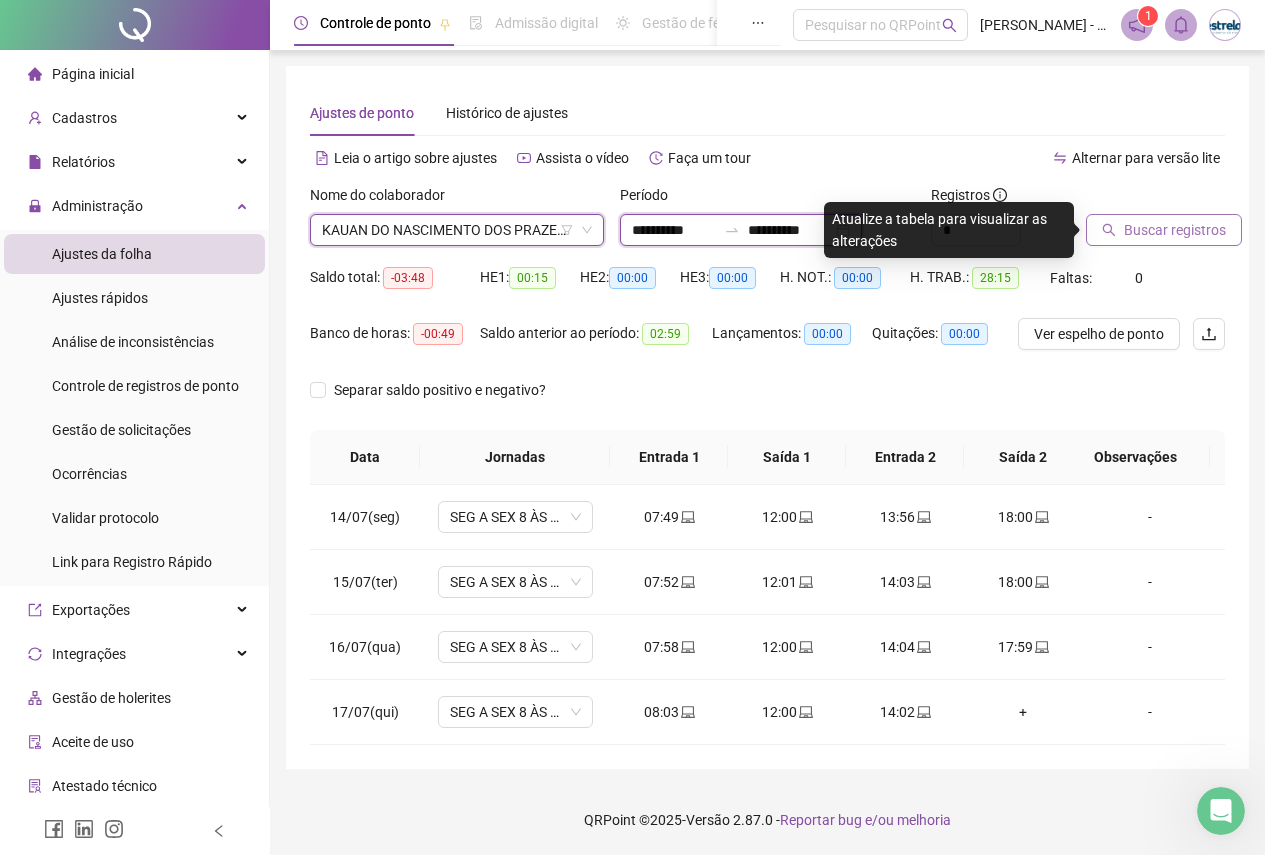 click on "**********" at bounding box center (674, 230) 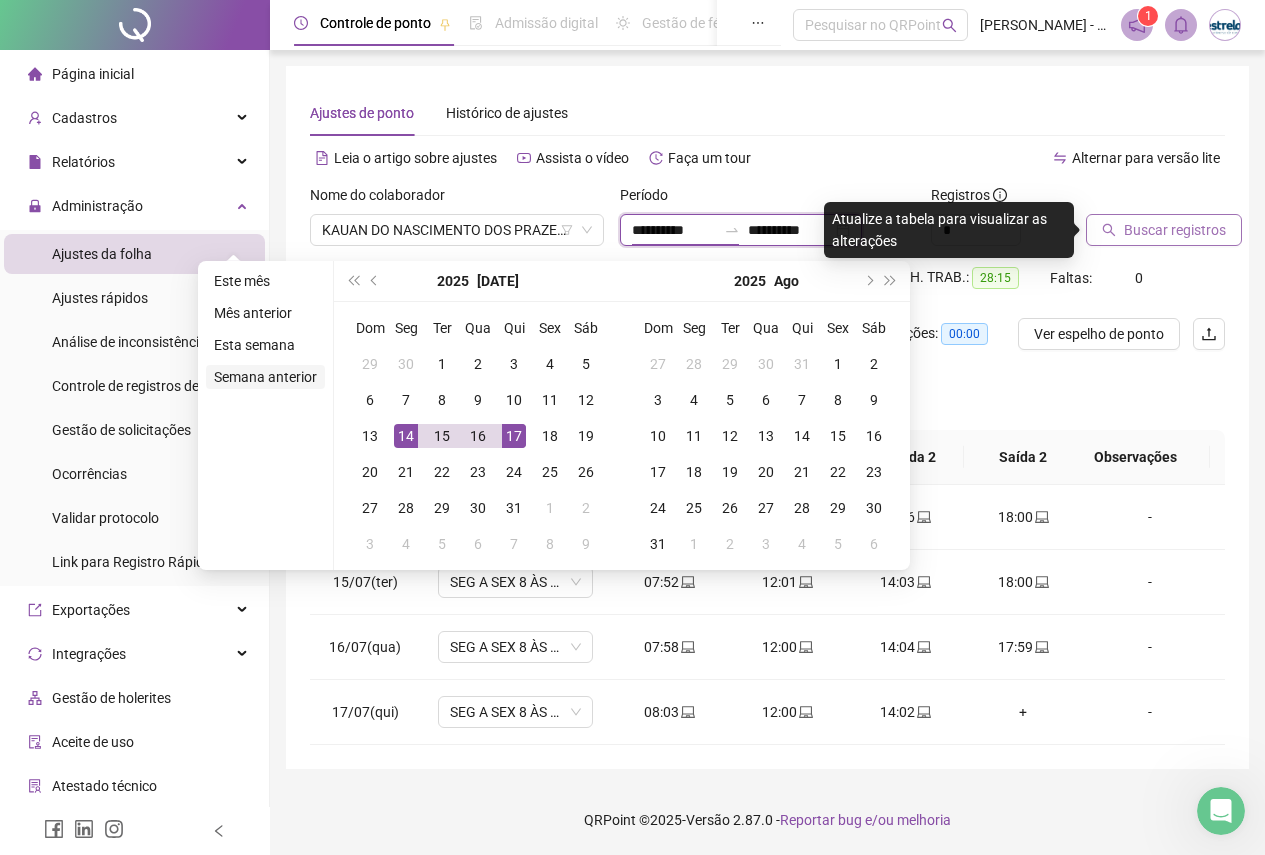 type on "**********" 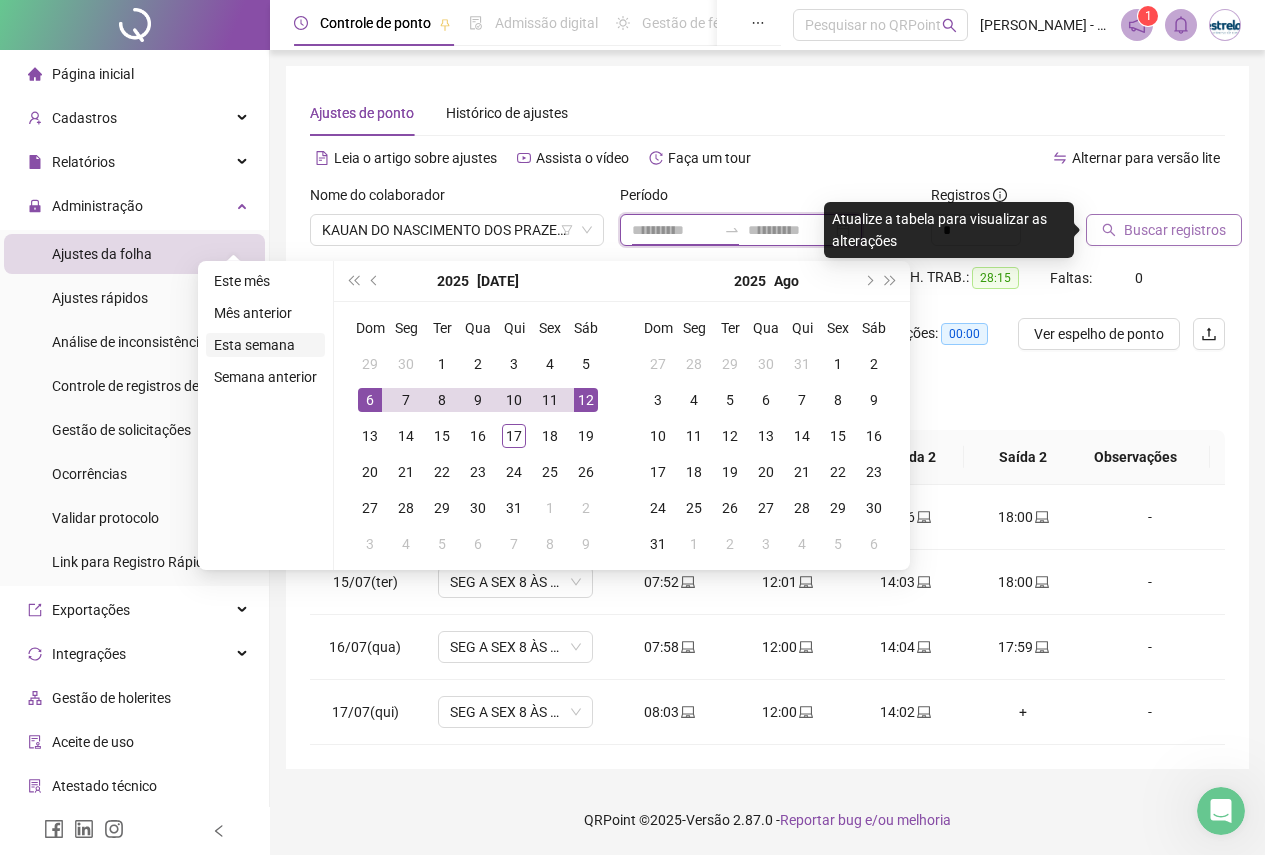 type on "**********" 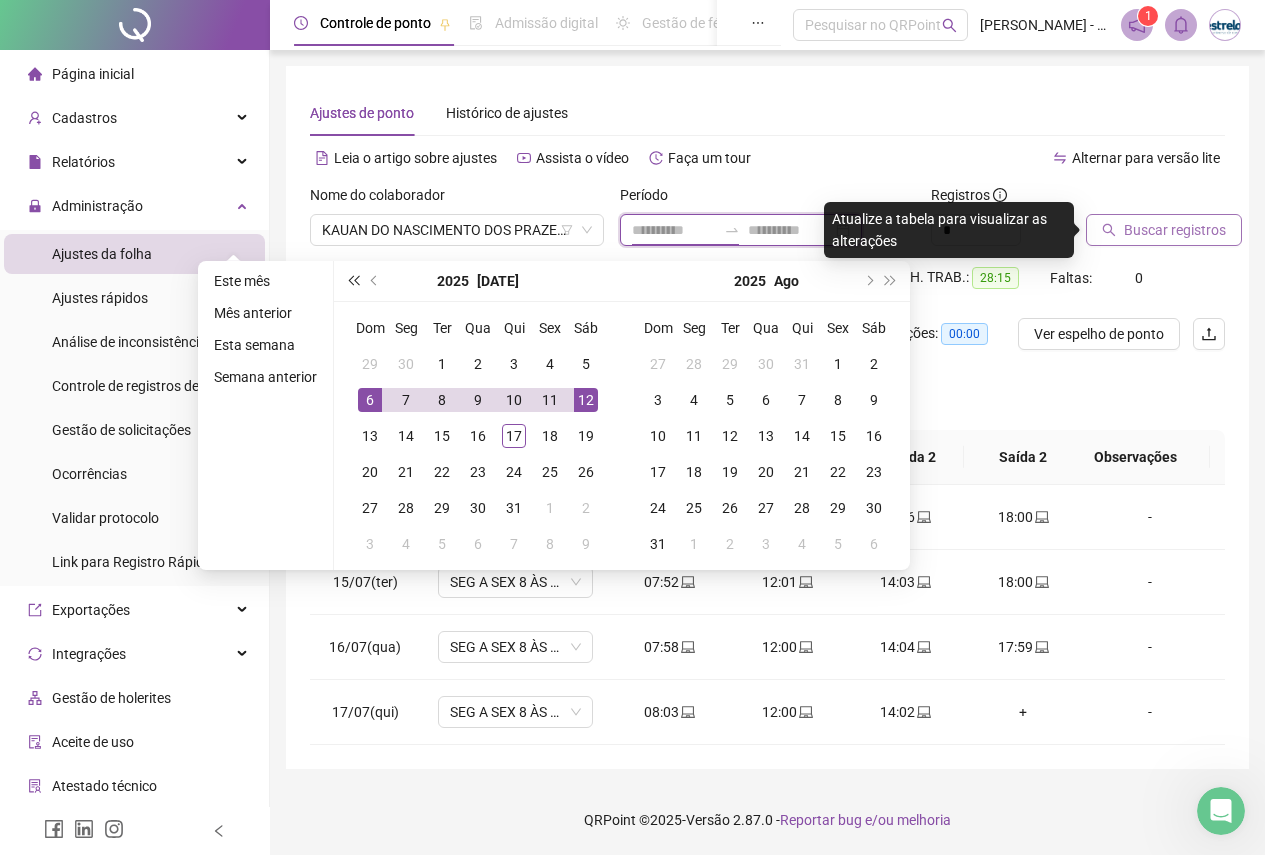 type on "**********" 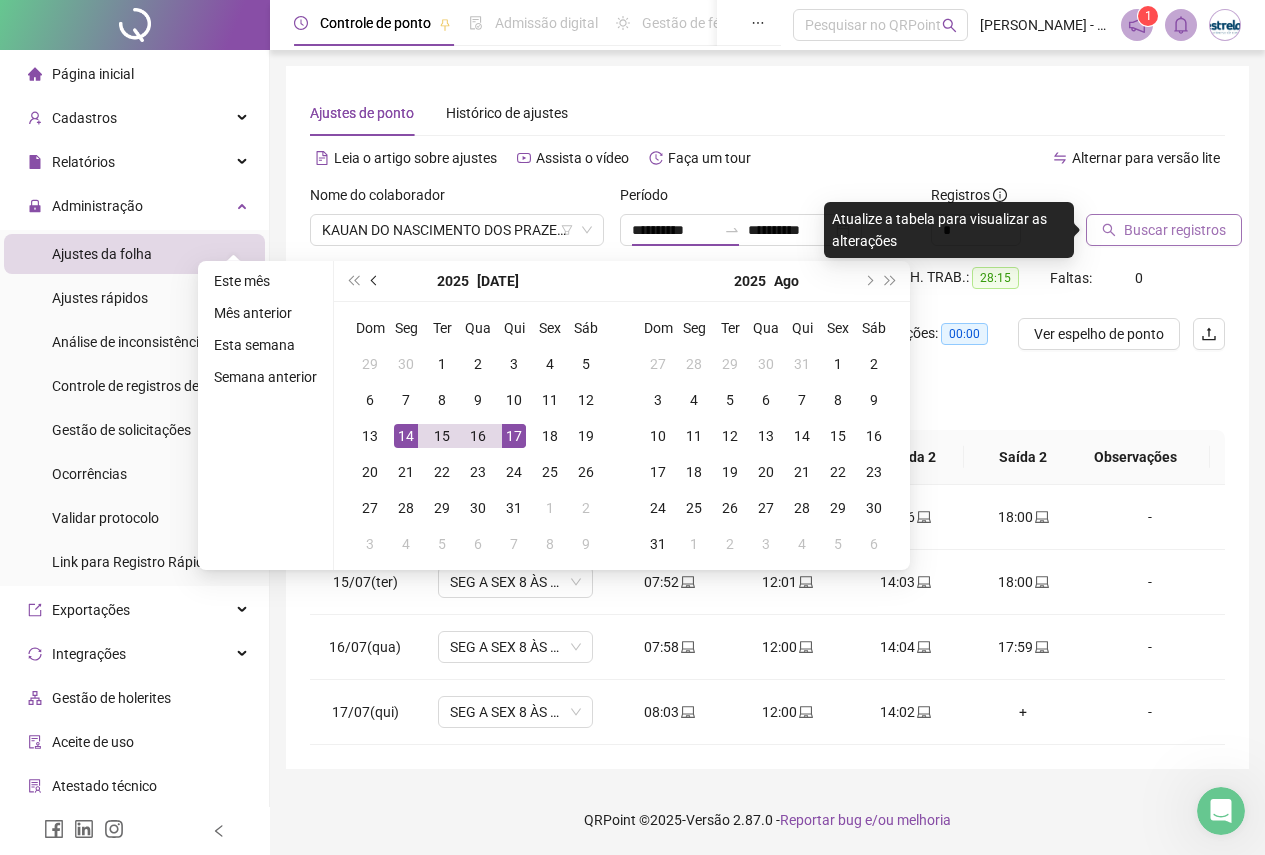 click at bounding box center (376, 281) 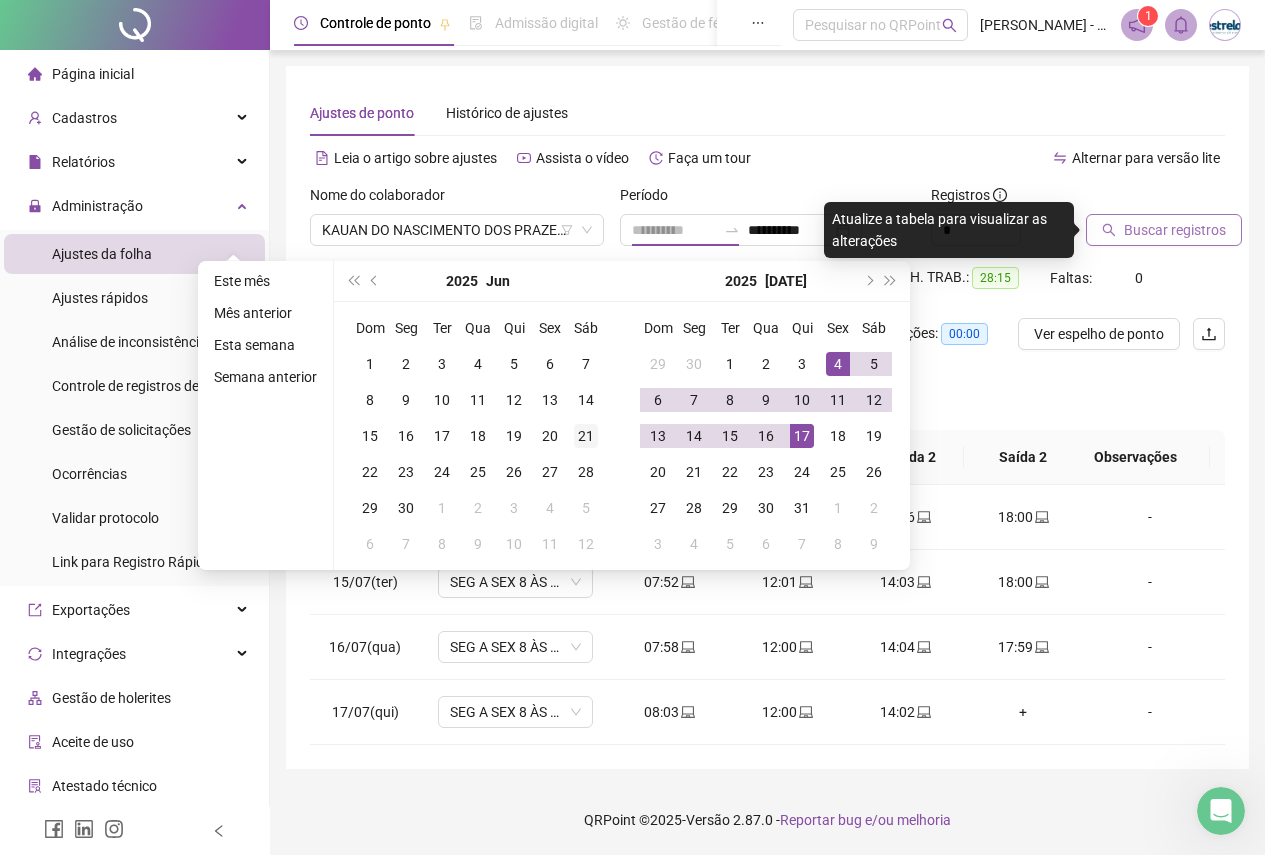 type on "**********" 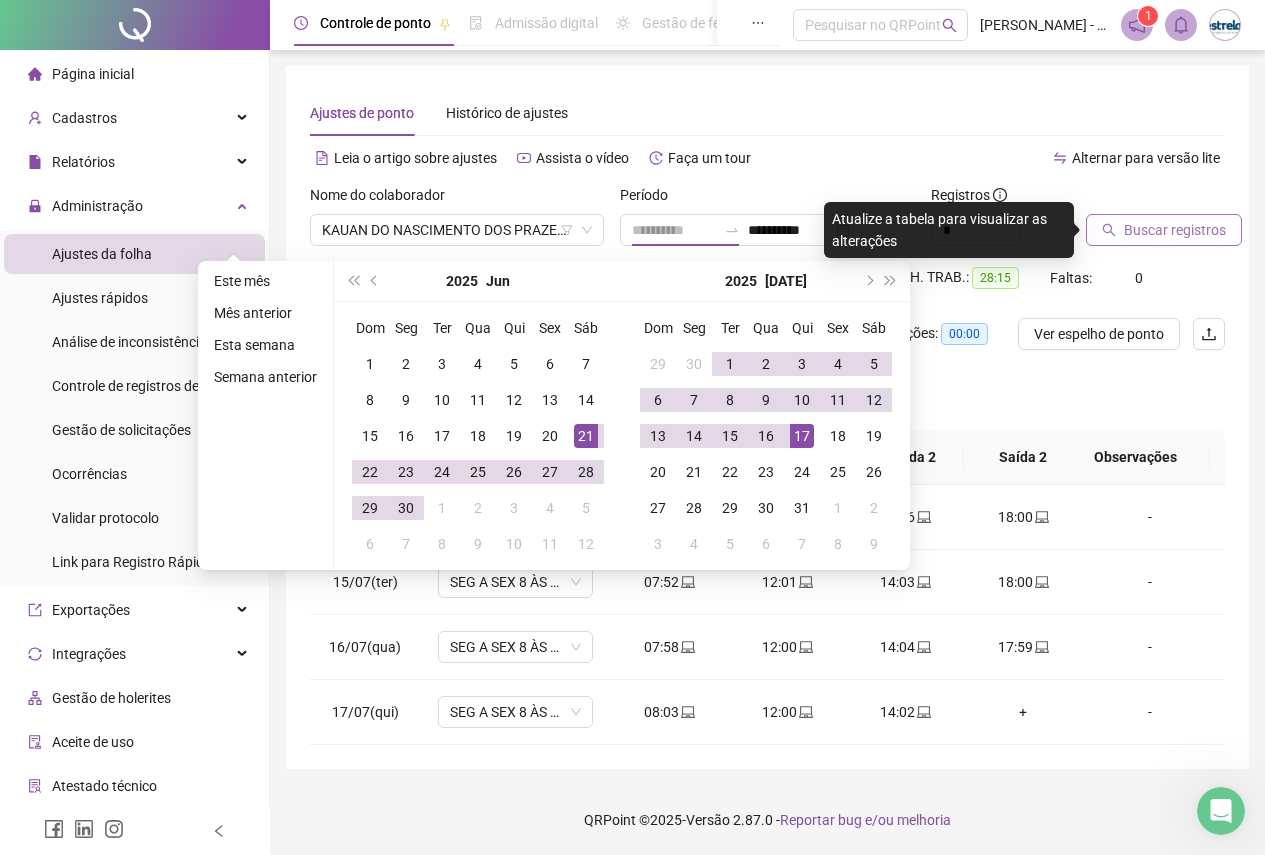 click on "21" at bounding box center (586, 436) 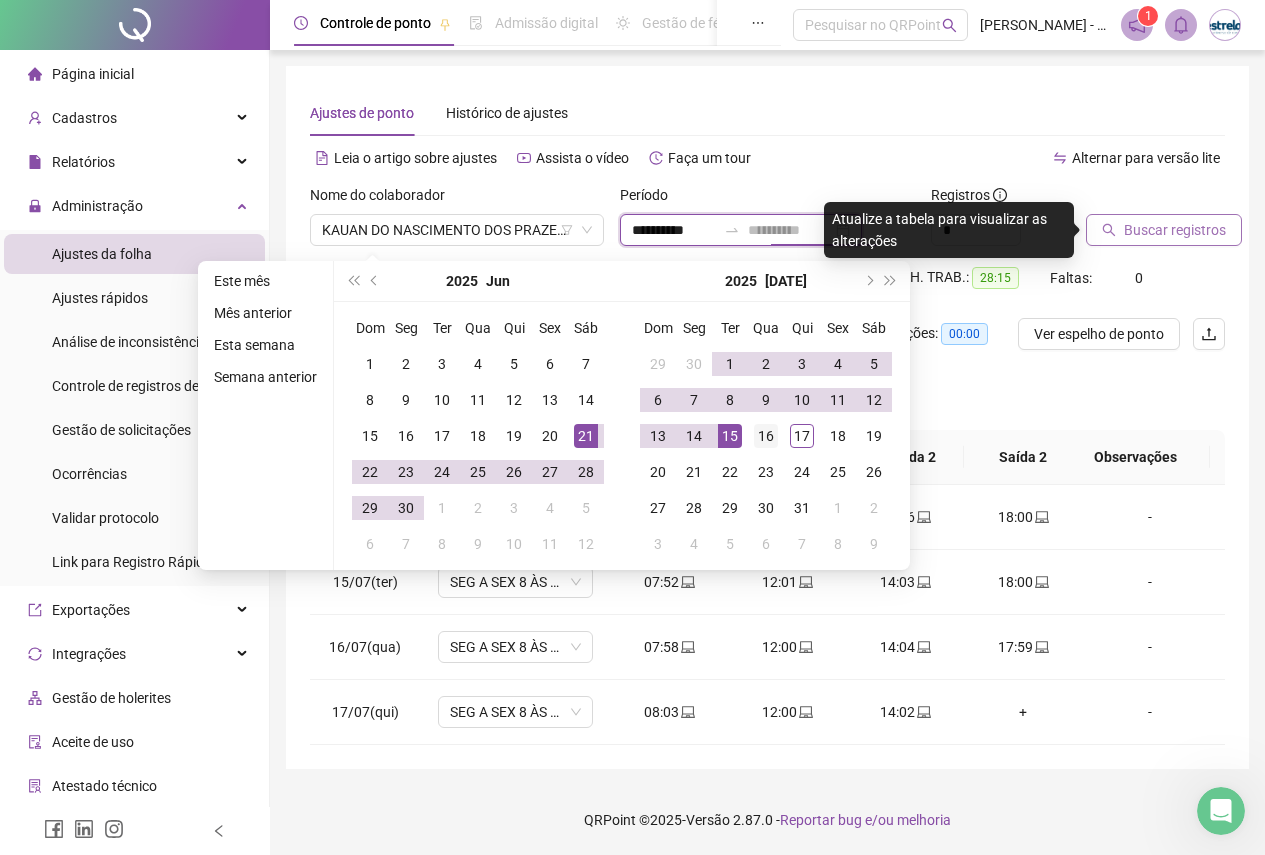 type on "**********" 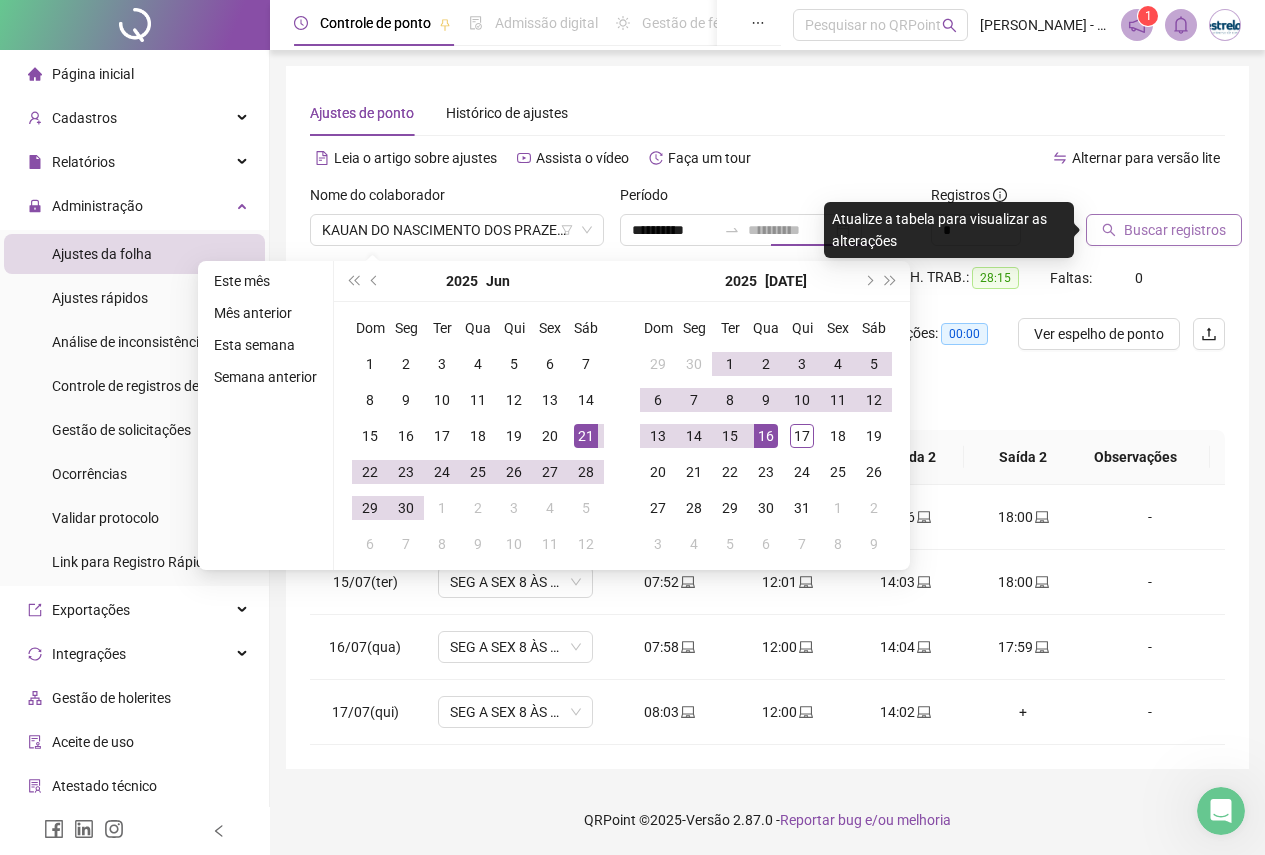 click on "16" at bounding box center (766, 436) 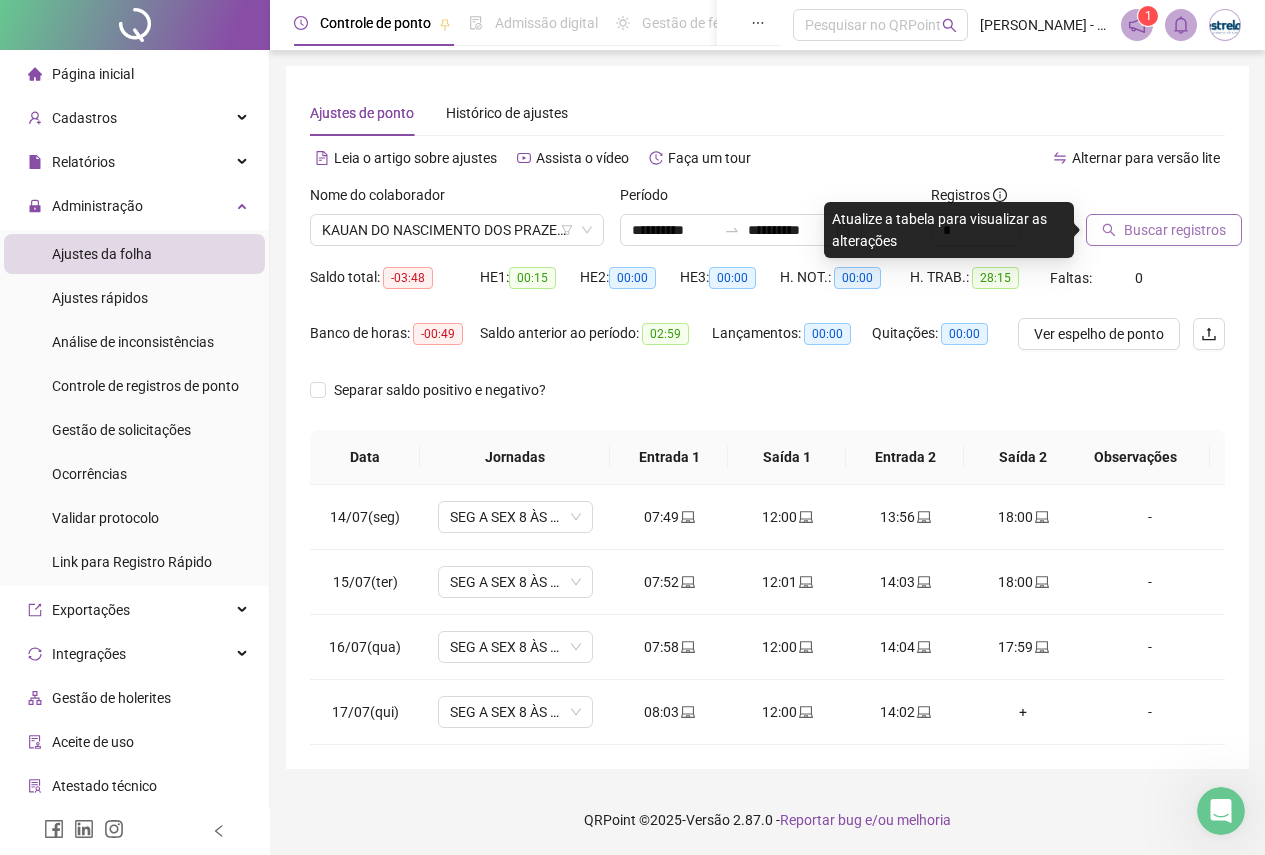 click on "Buscar registros" at bounding box center (1175, 230) 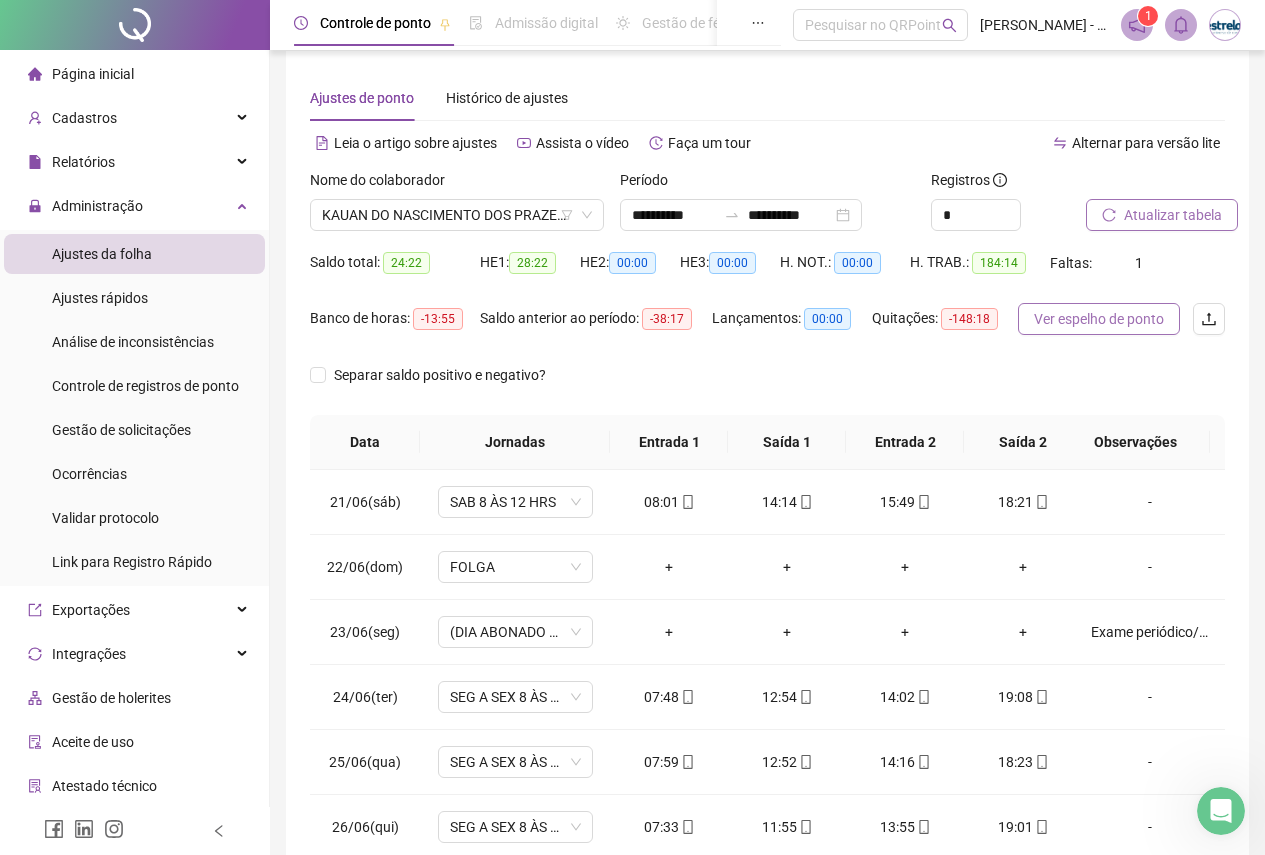 click on "Ver espelho de ponto" at bounding box center [1099, 319] 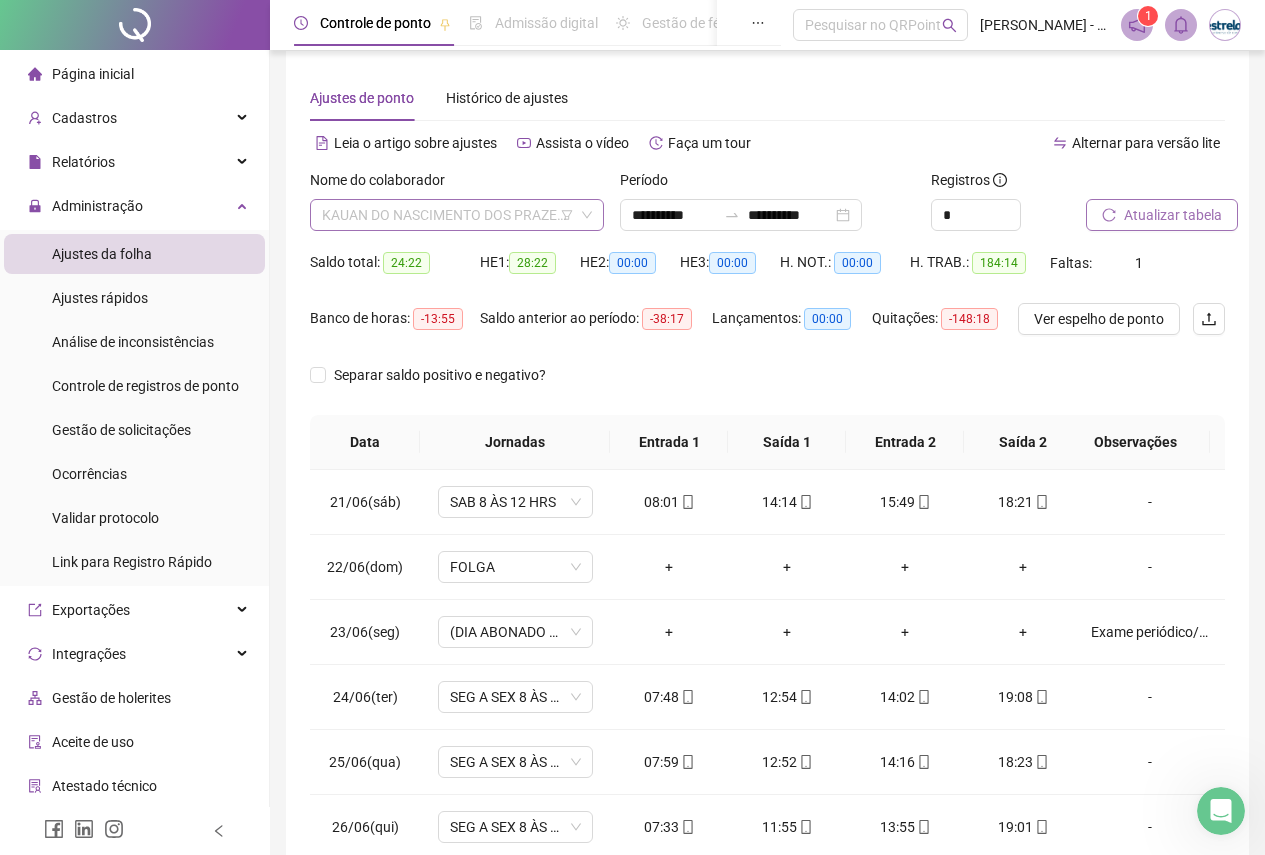 click on "KAUAN DO NASCIMENTO DOS PRAZERES" at bounding box center [457, 215] 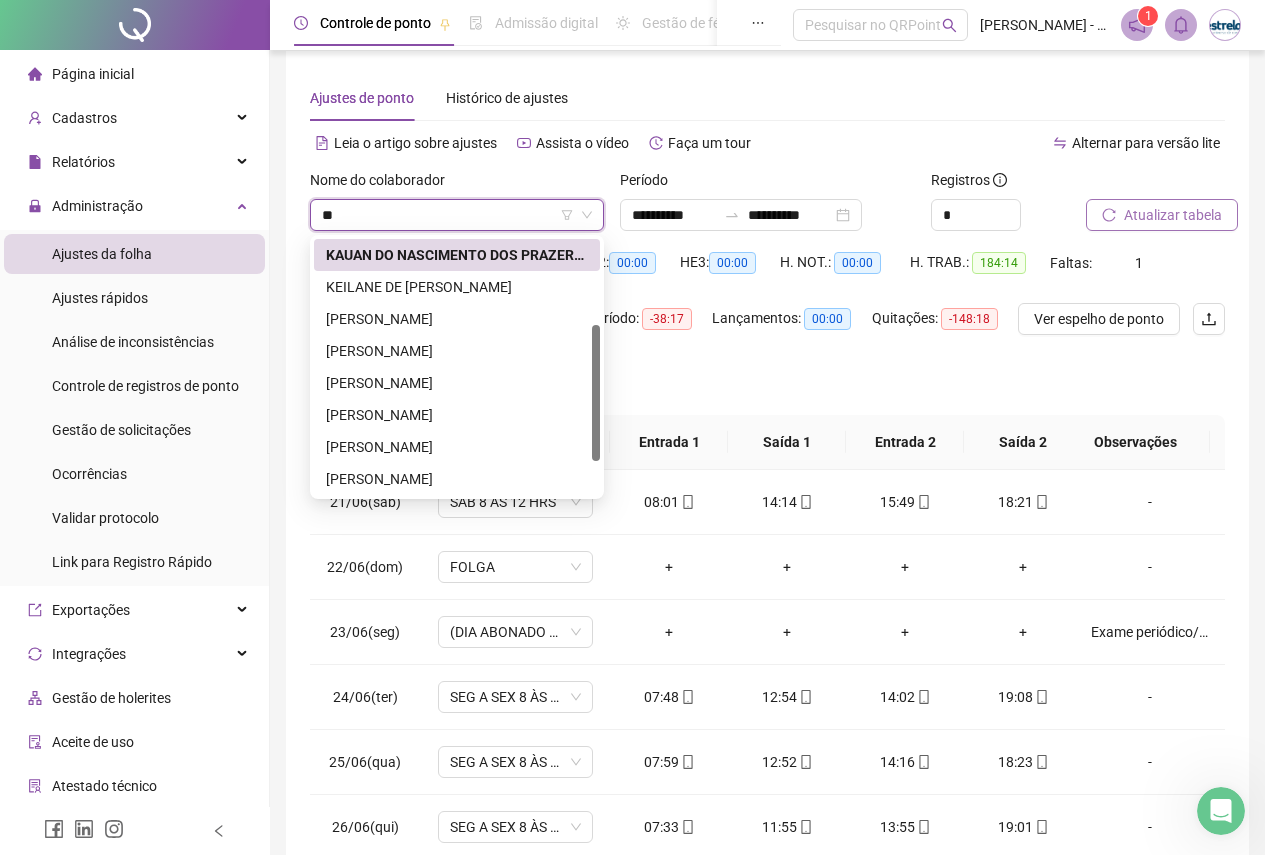 scroll, scrollTop: 0, scrollLeft: 0, axis: both 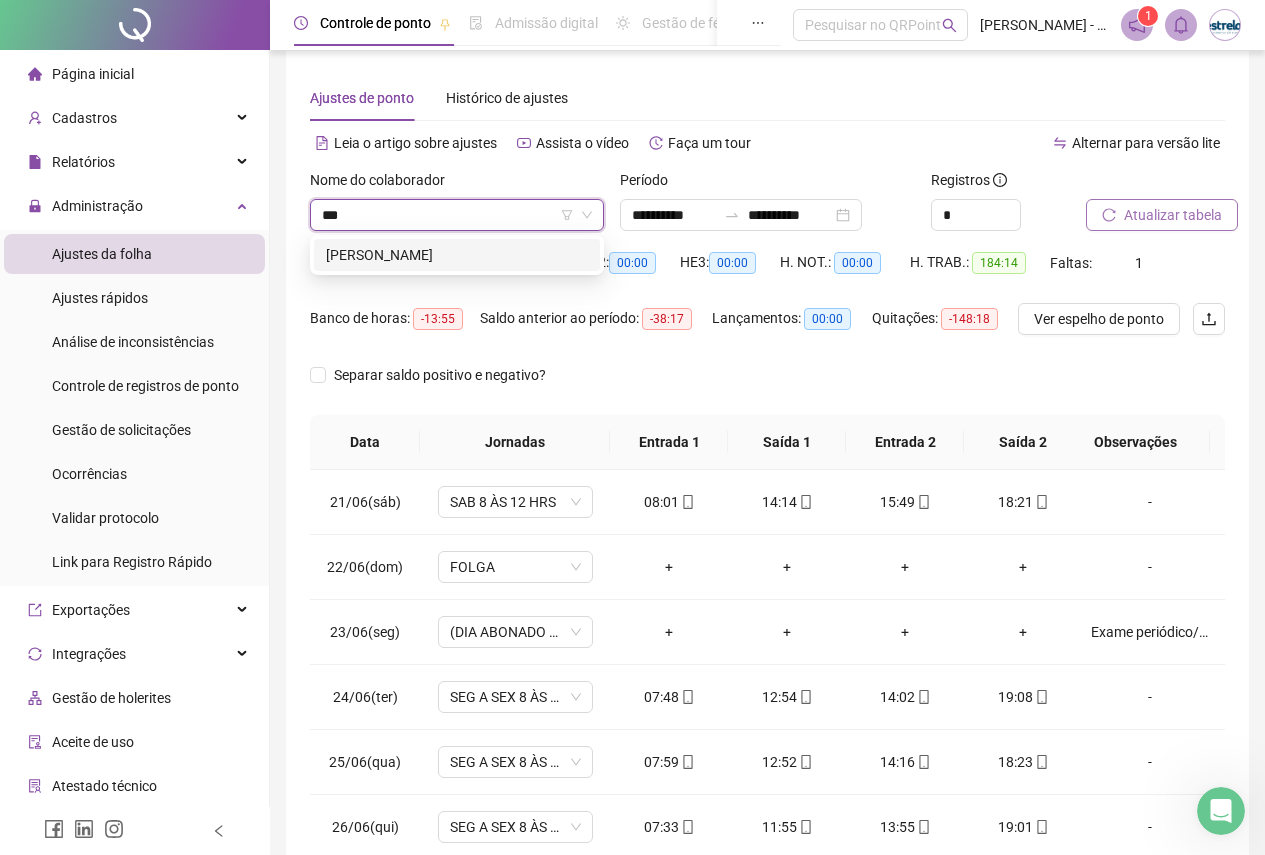 type on "****" 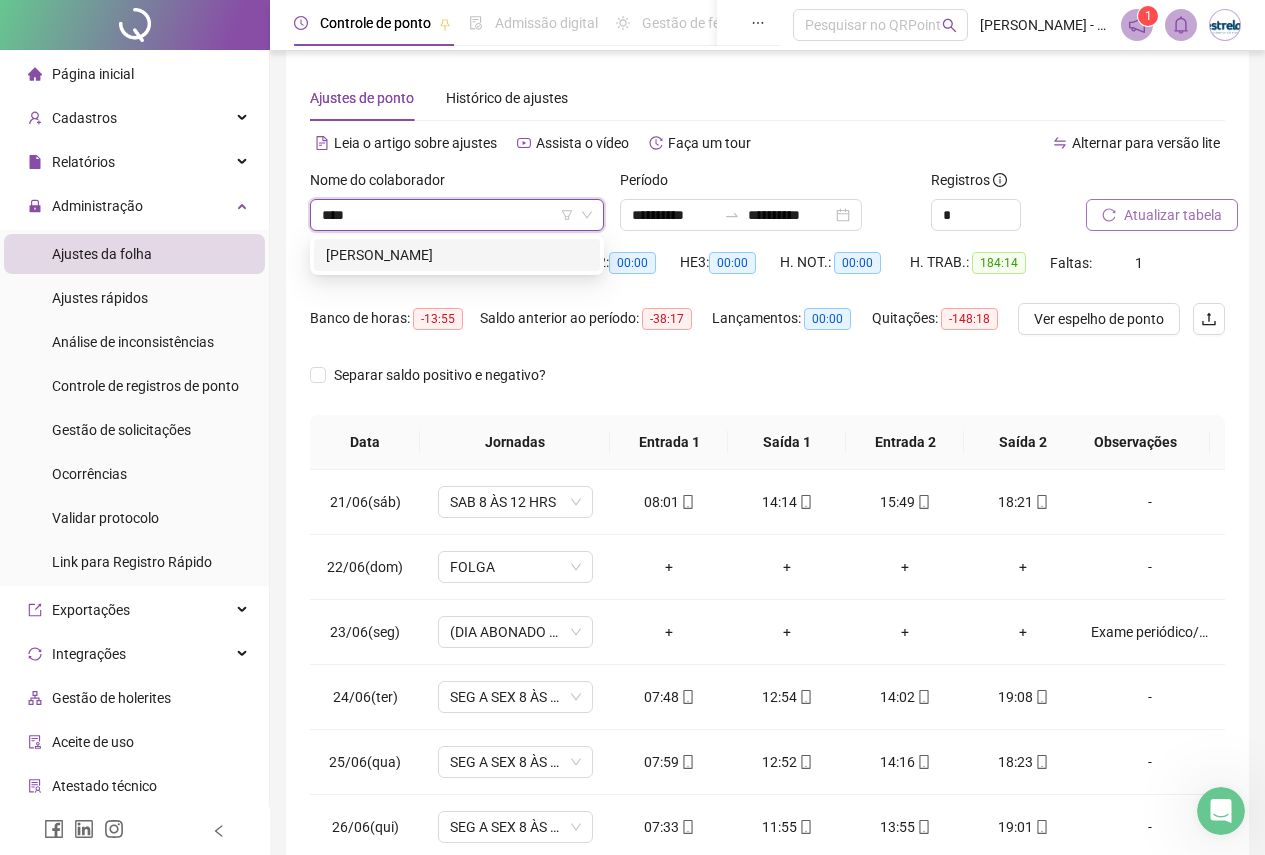 click on "[PERSON_NAME]" at bounding box center (457, 255) 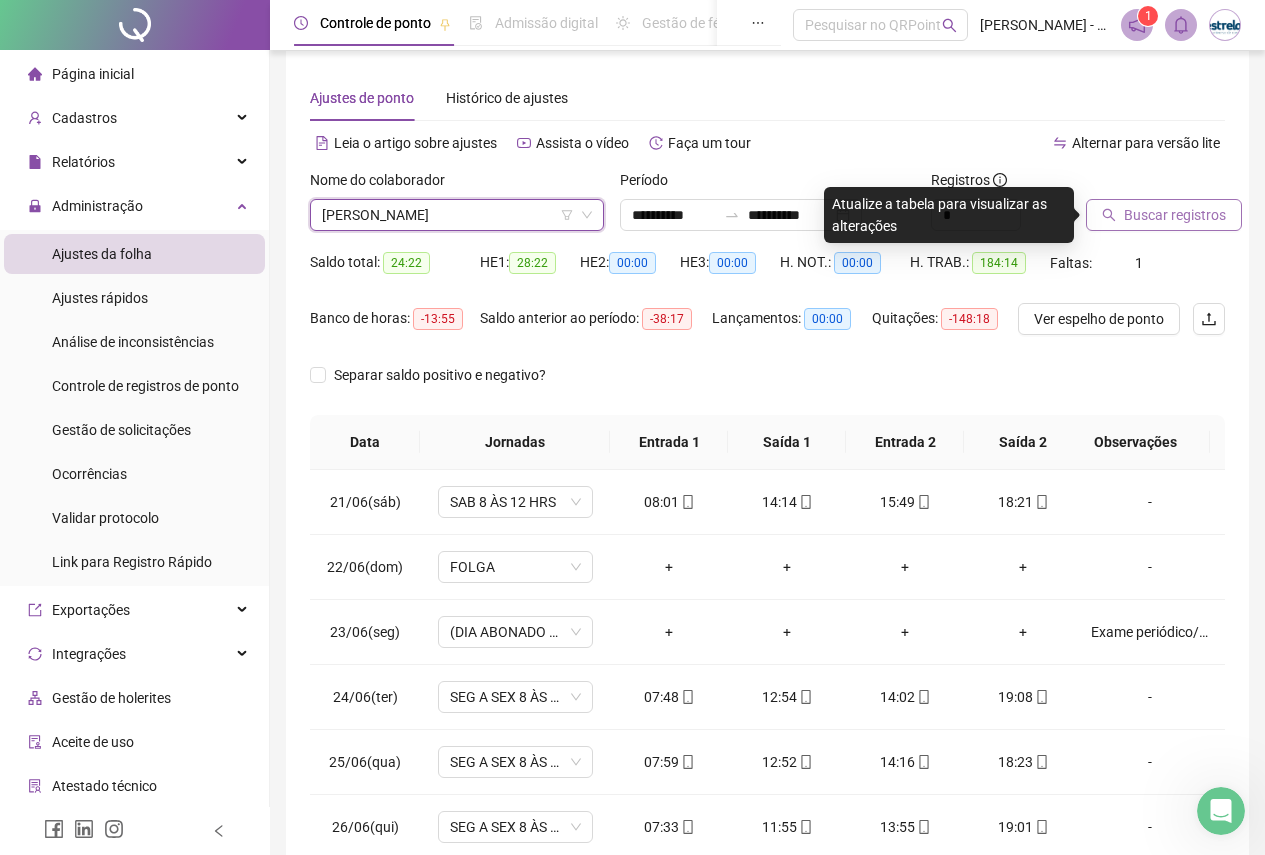 click on "Buscar registros" at bounding box center [1175, 215] 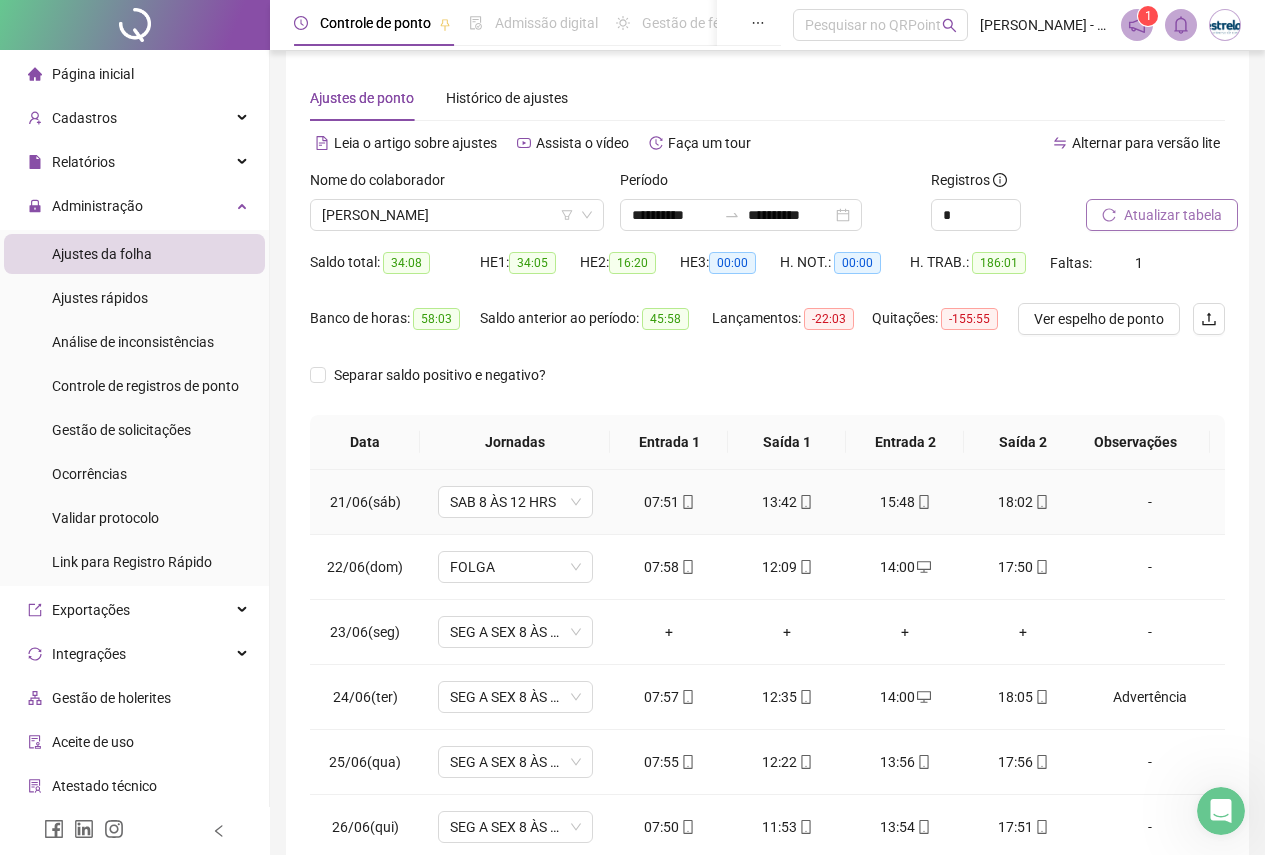 click on "07:51" at bounding box center [669, 502] 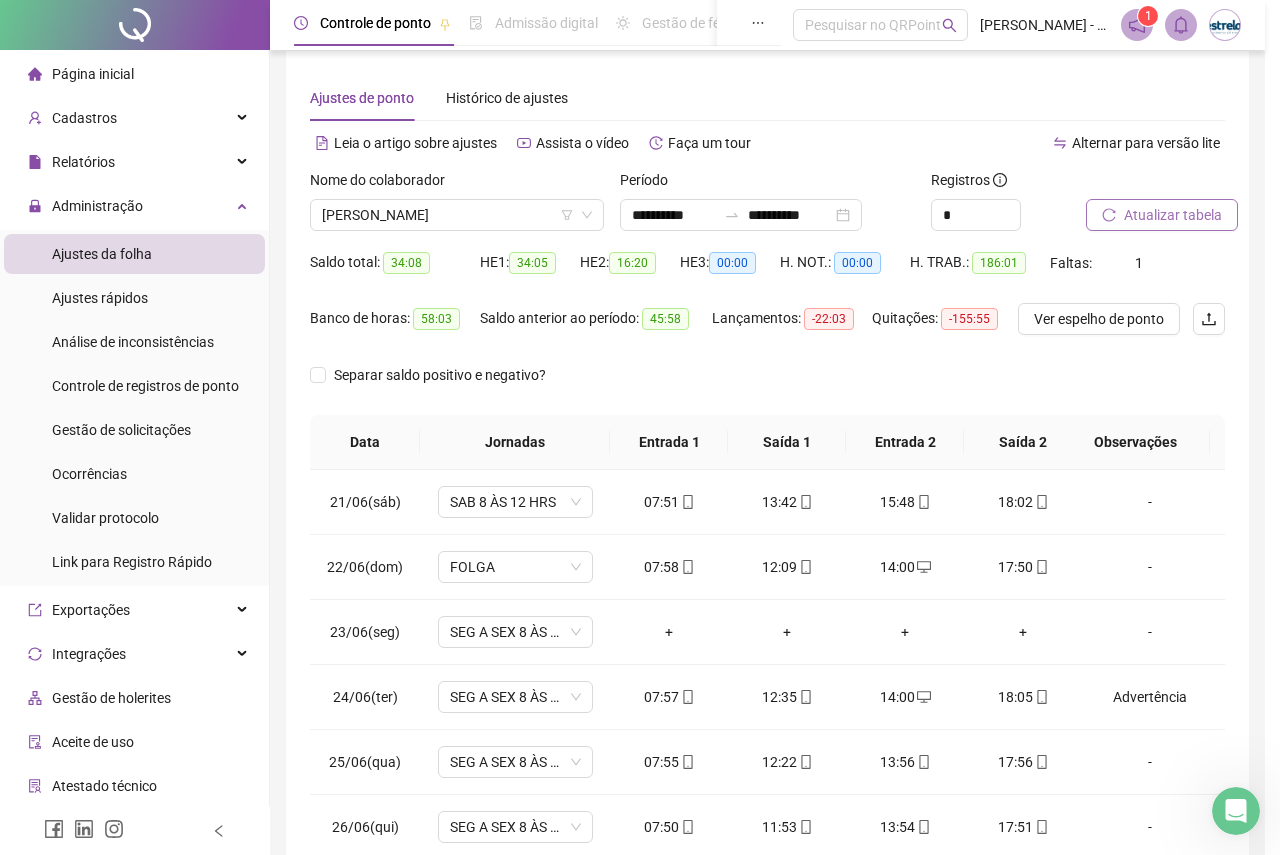 type on "**********" 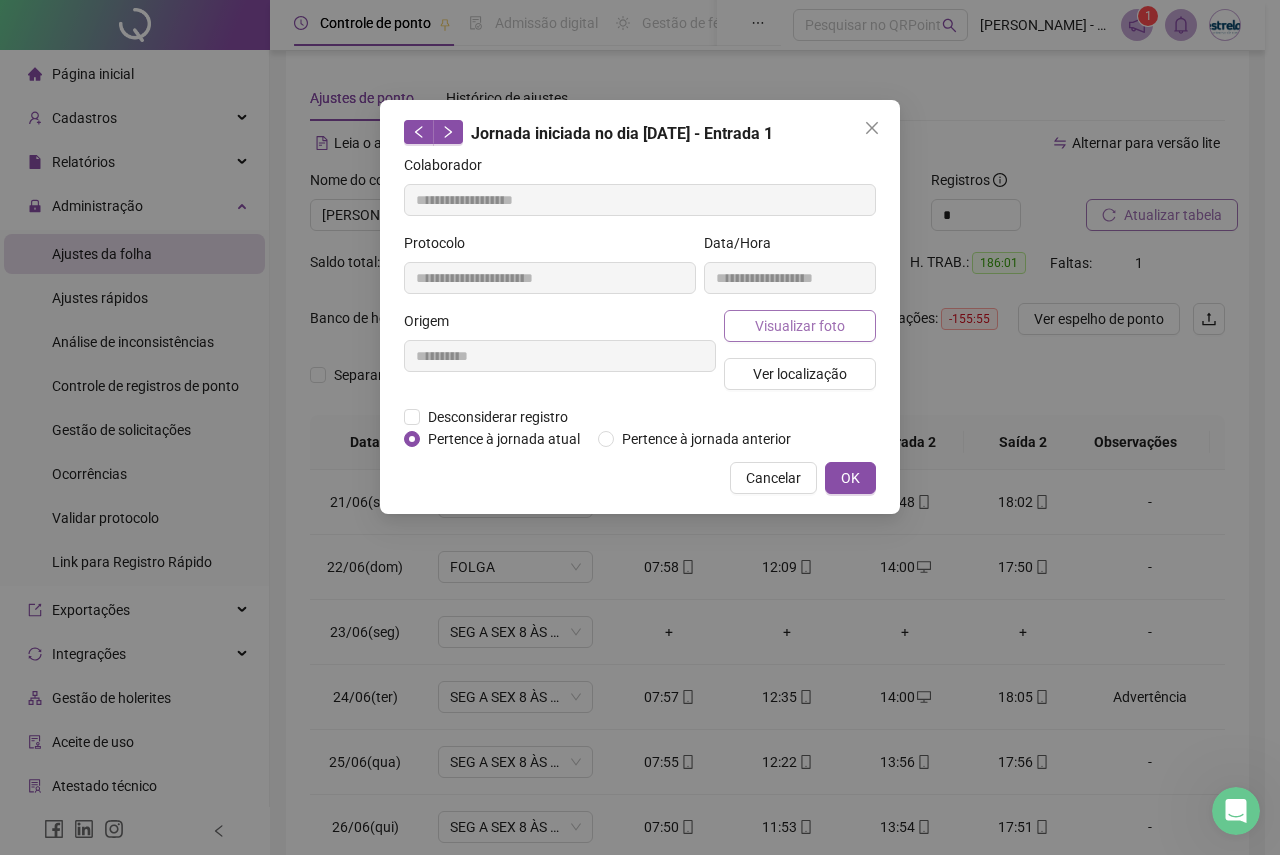 click on "Visualizar foto" at bounding box center [800, 326] 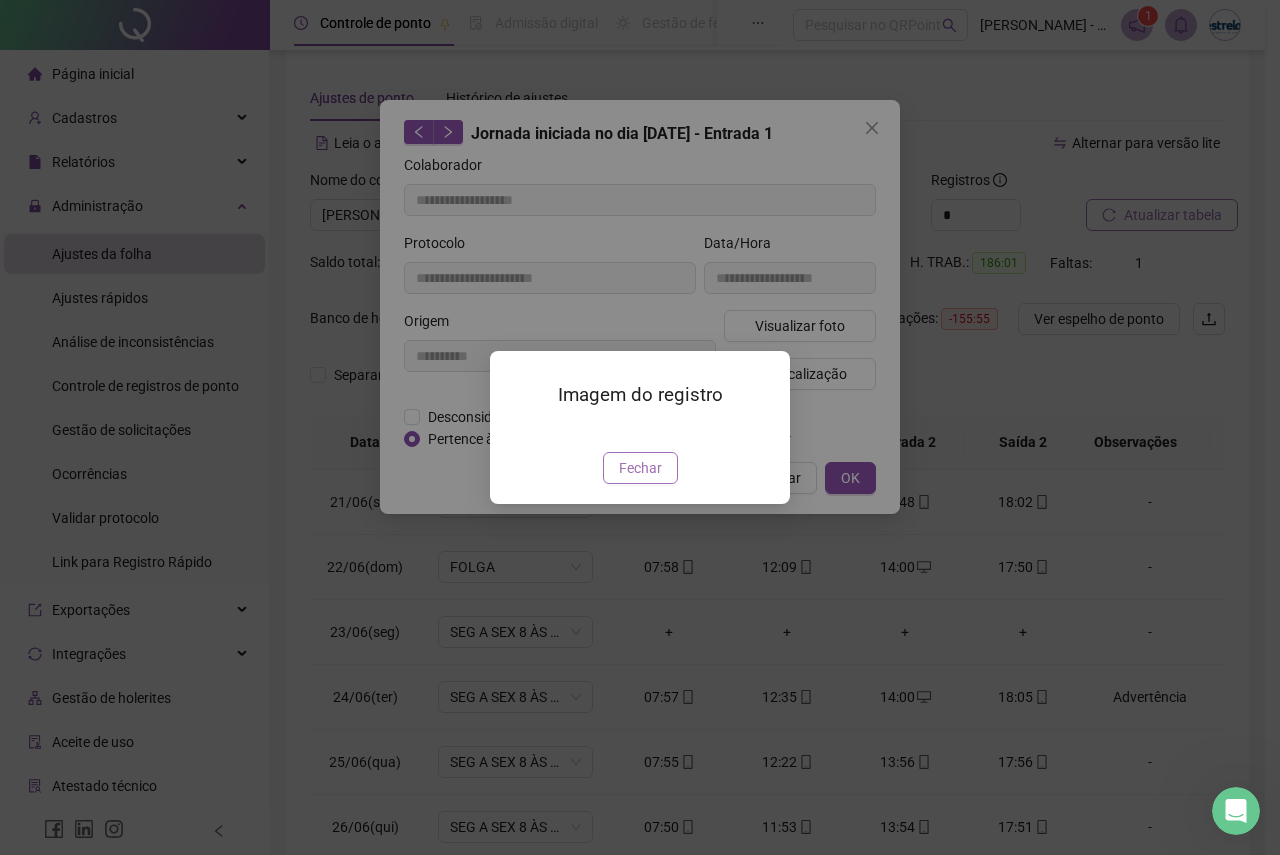 click on "Fechar" at bounding box center [640, 468] 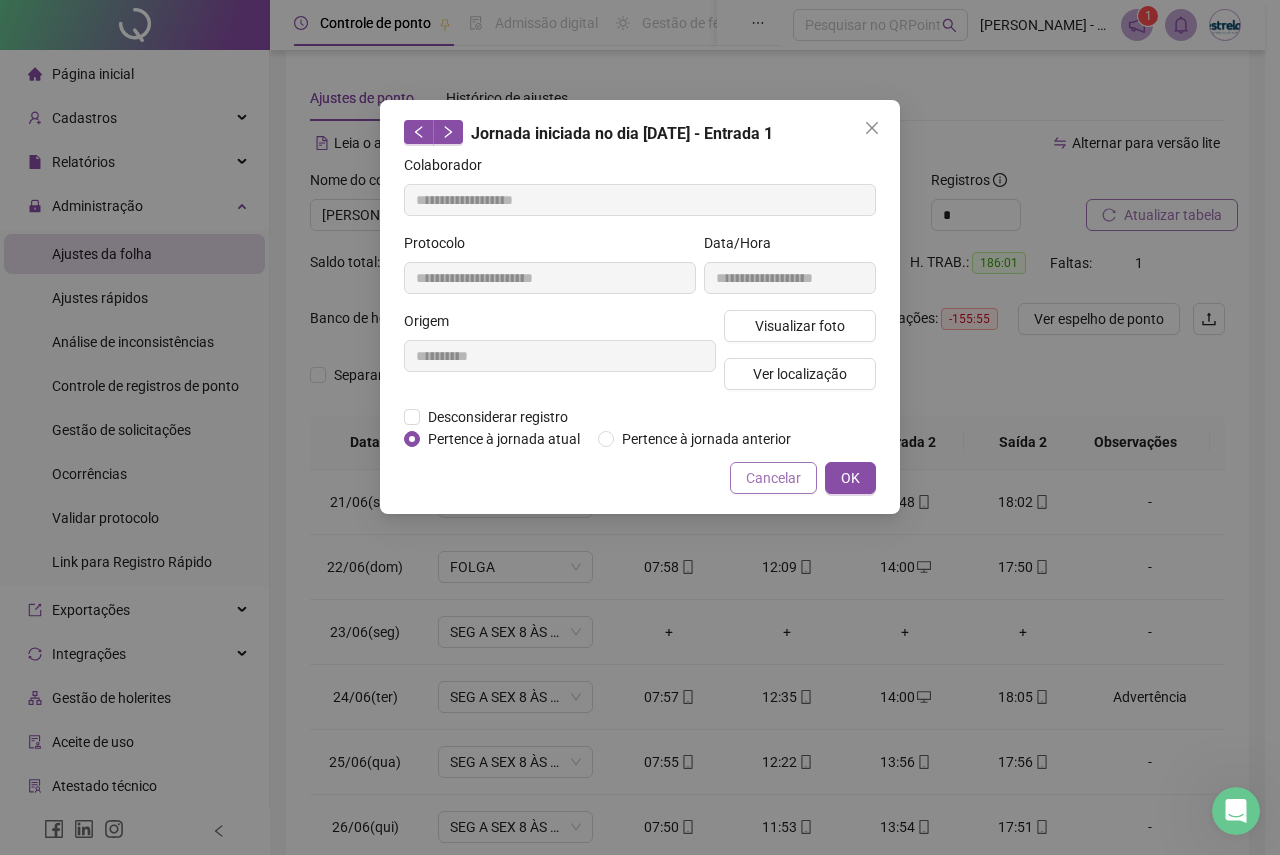 click on "Cancelar" at bounding box center (773, 478) 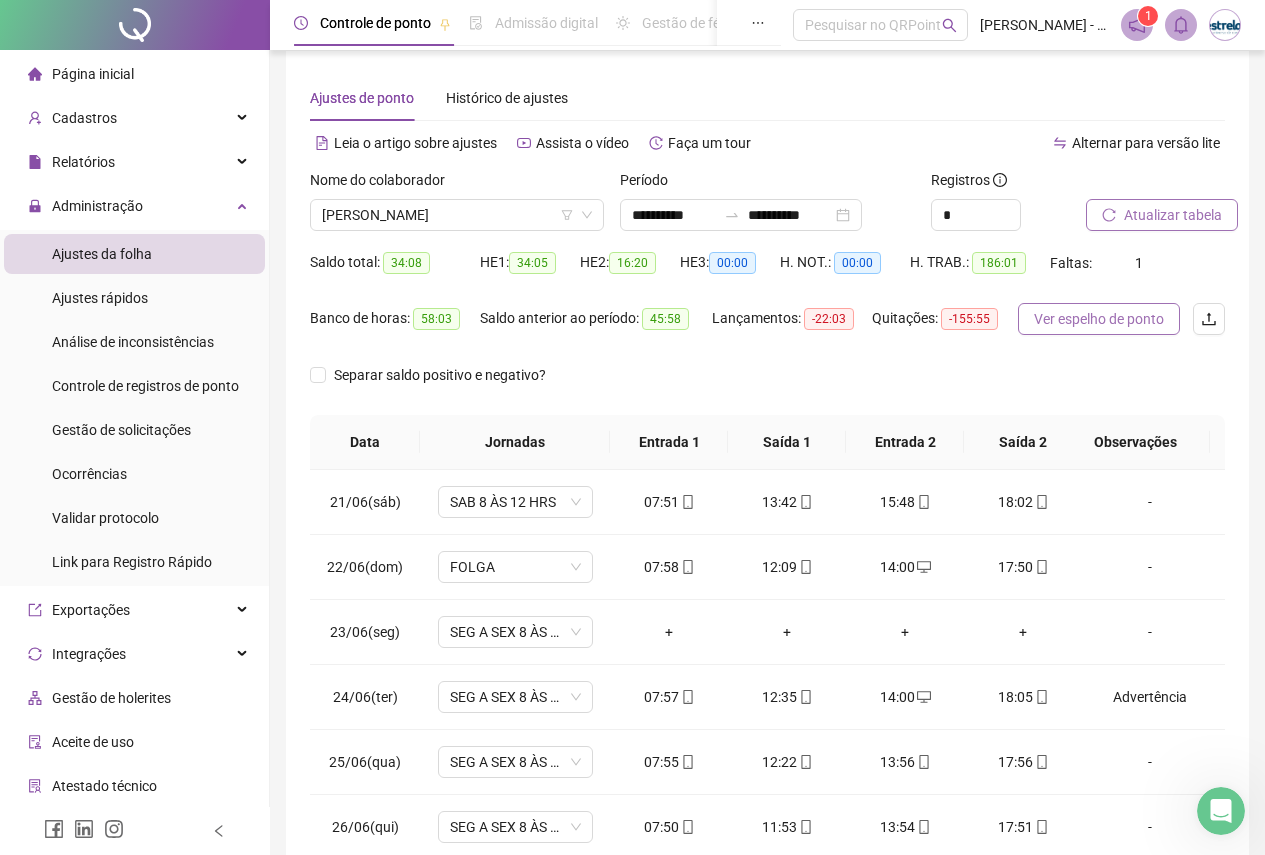click on "Ver espelho de ponto" at bounding box center [1099, 319] 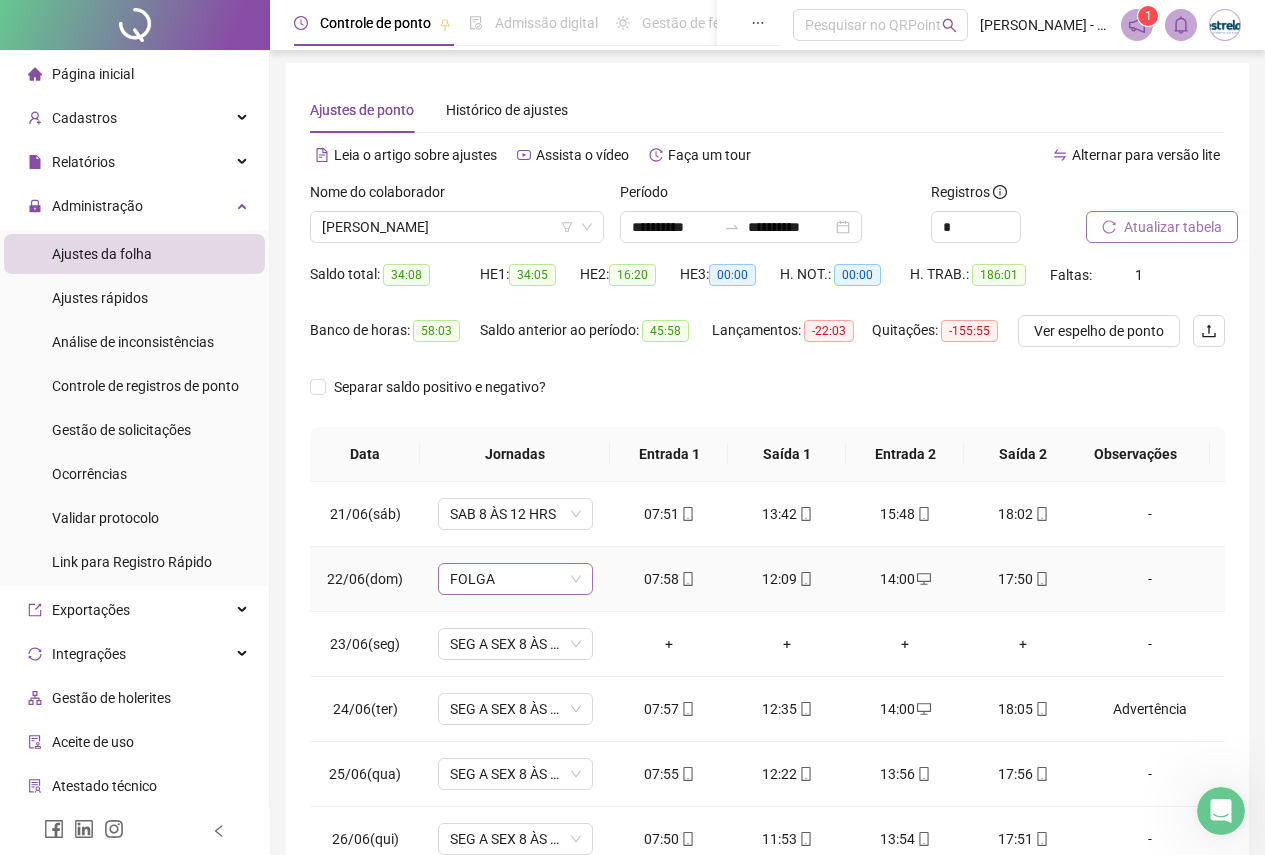 scroll, scrollTop: 0, scrollLeft: 0, axis: both 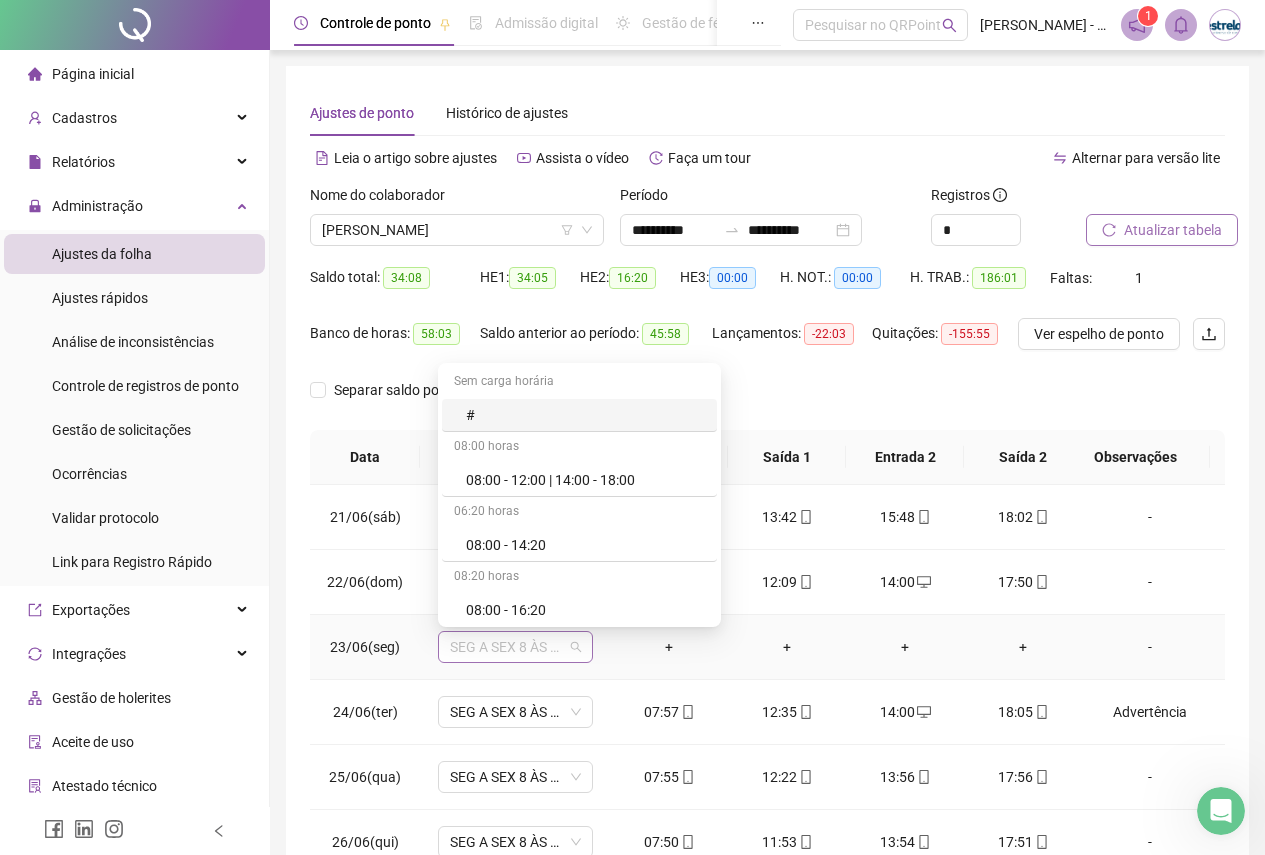 click on "SEG A SEX 8 ÀS 18 HRS" at bounding box center (515, 647) 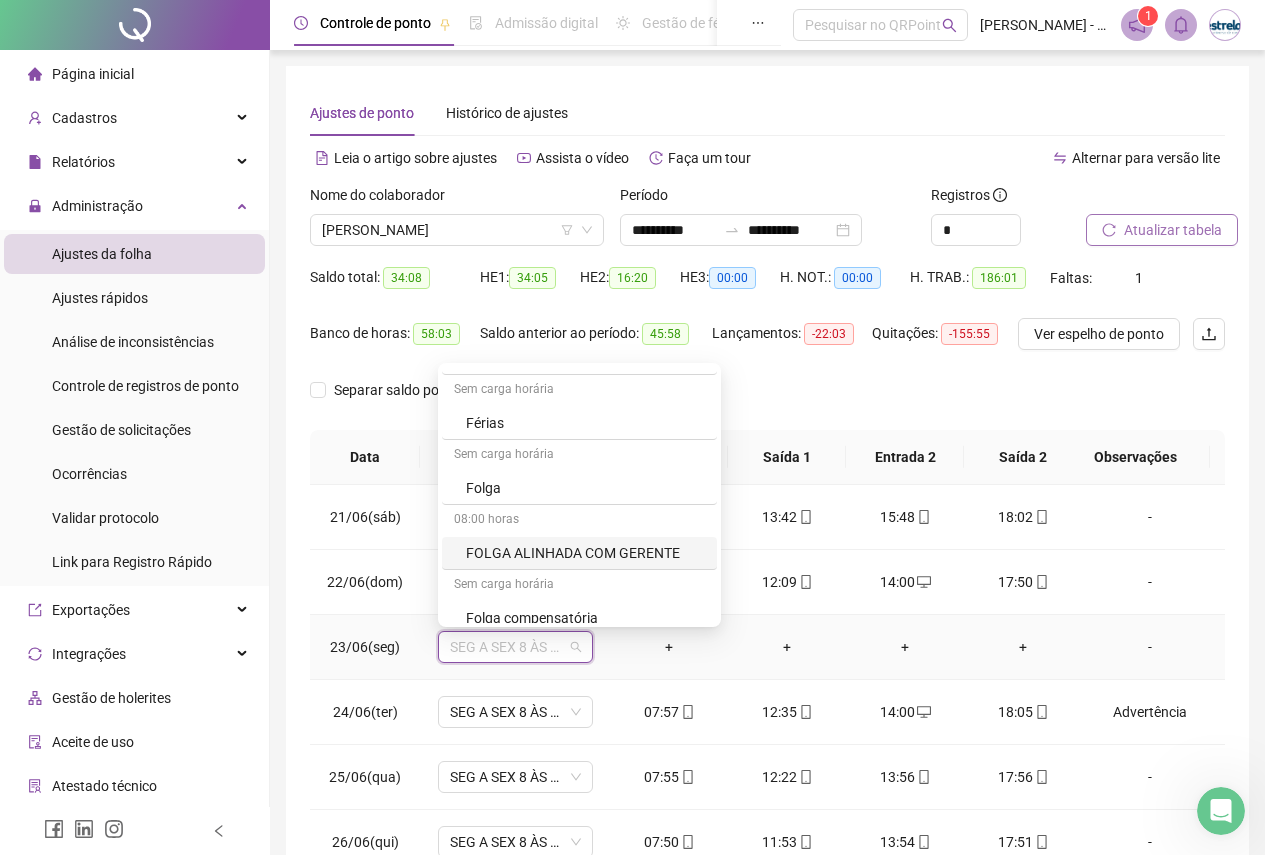 scroll, scrollTop: 1000, scrollLeft: 0, axis: vertical 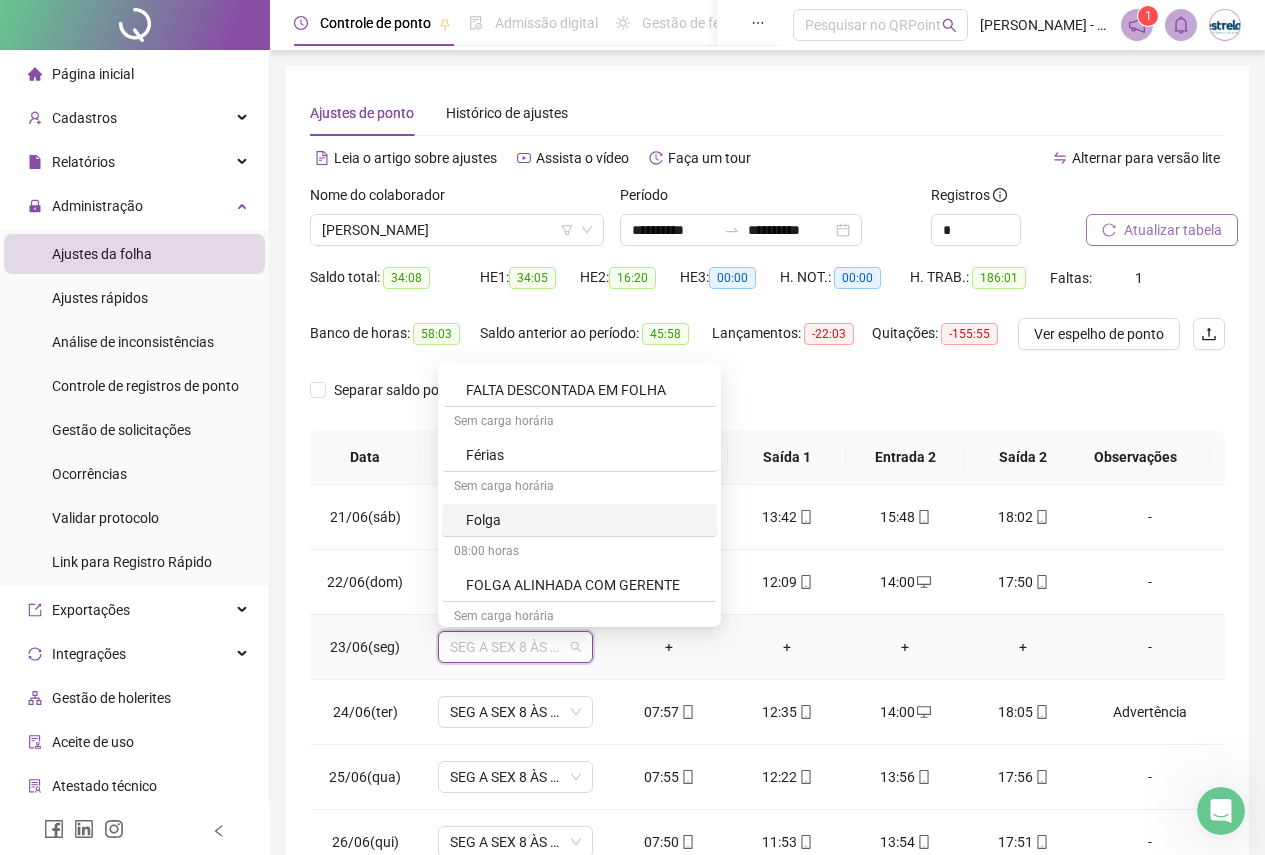 click on "Folga" at bounding box center [585, 520] 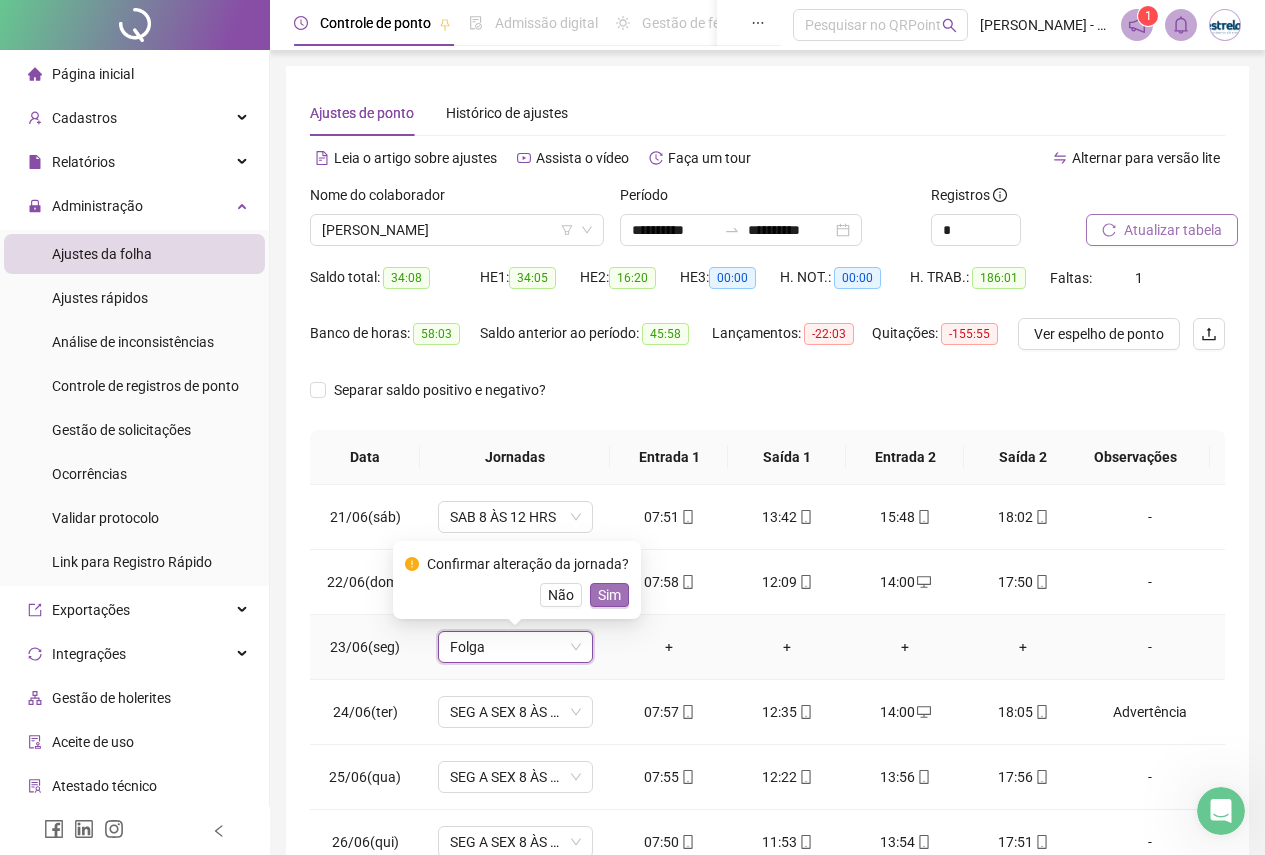 click on "Sim" at bounding box center [609, 595] 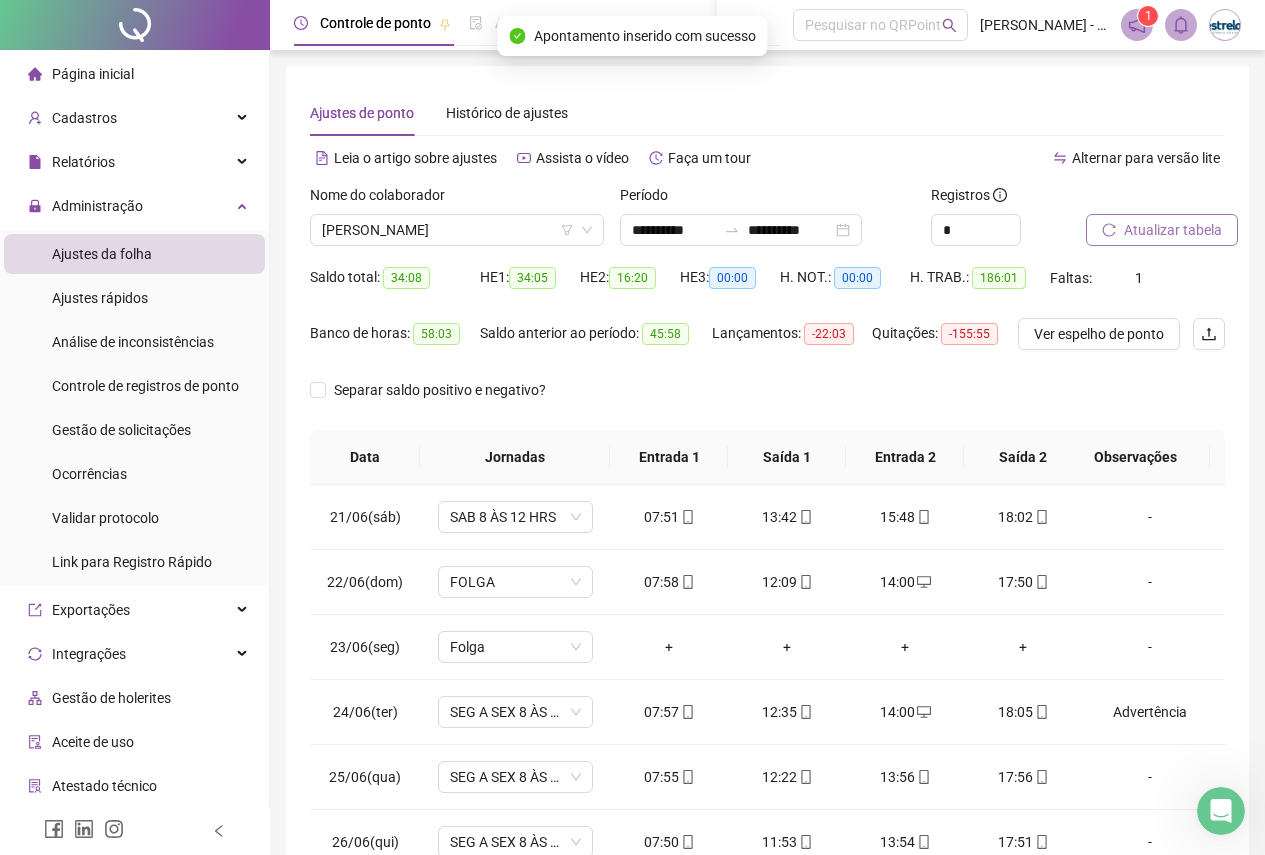 click on "Atualizar tabela" at bounding box center (1173, 230) 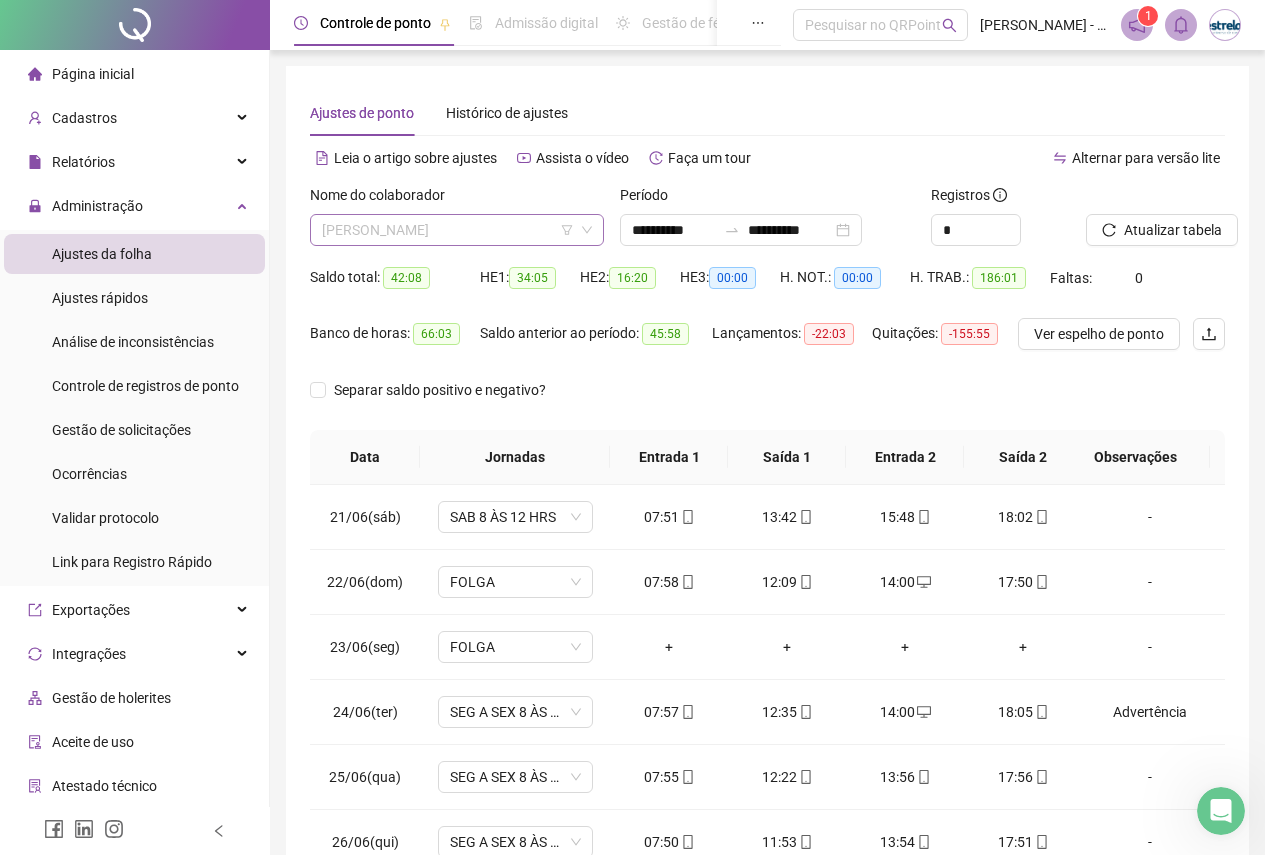 click on "[PERSON_NAME]" at bounding box center (457, 230) 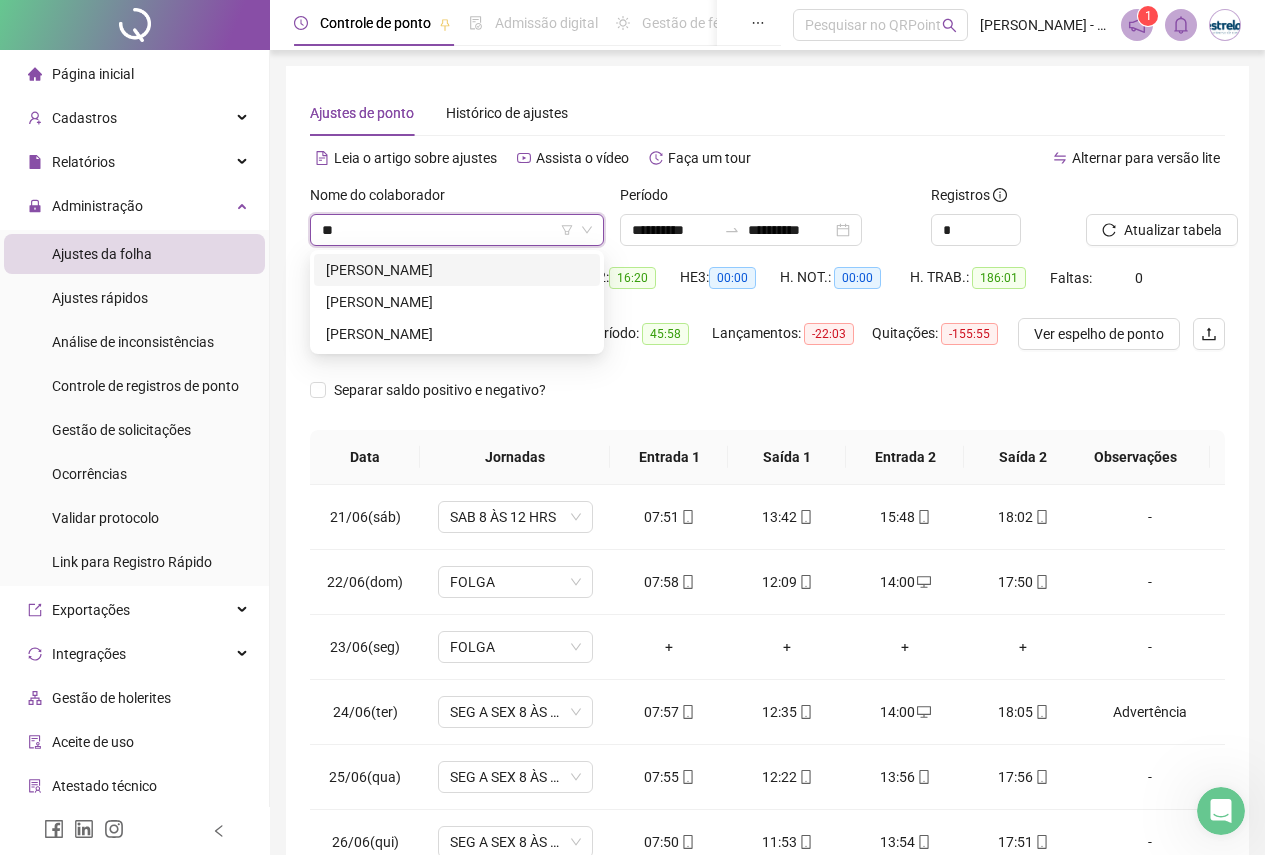 scroll, scrollTop: 0, scrollLeft: 0, axis: both 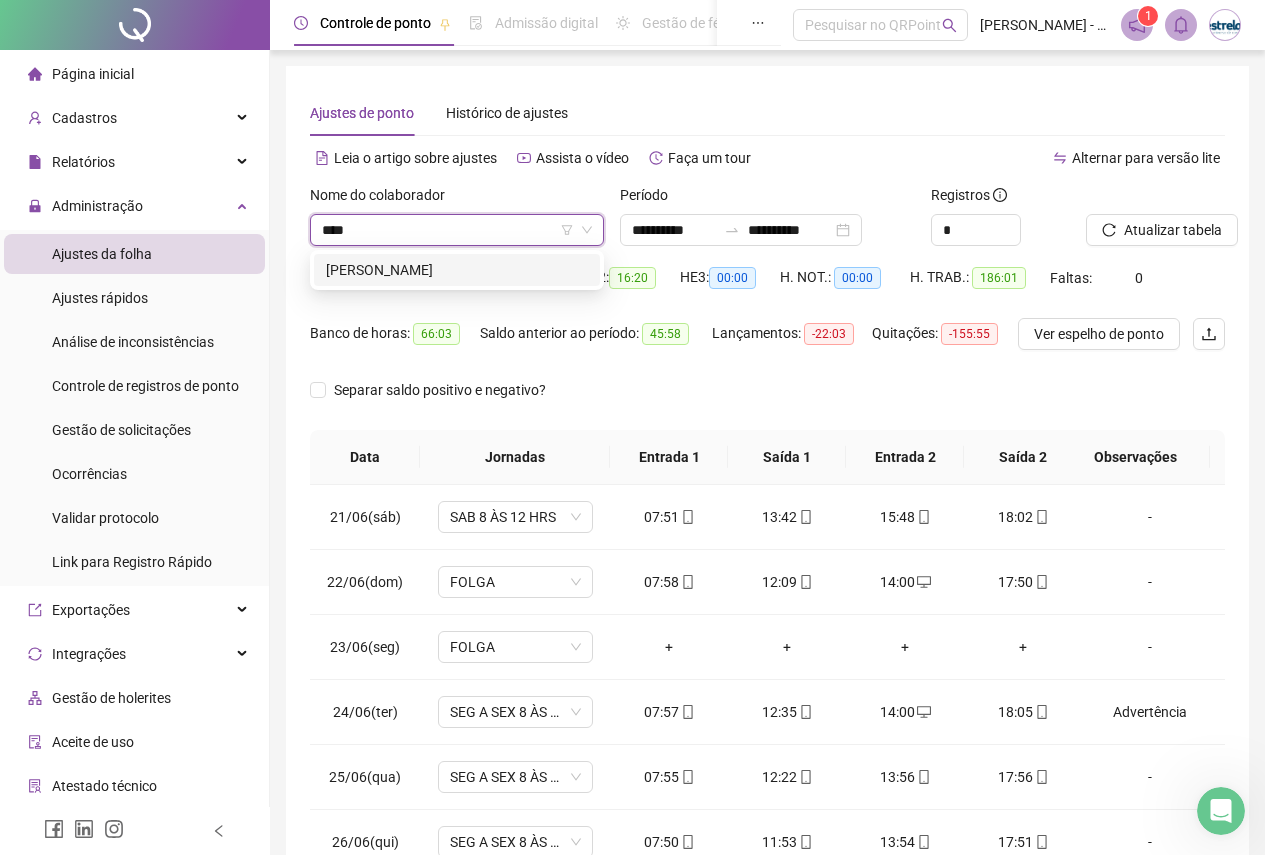 type on "*****" 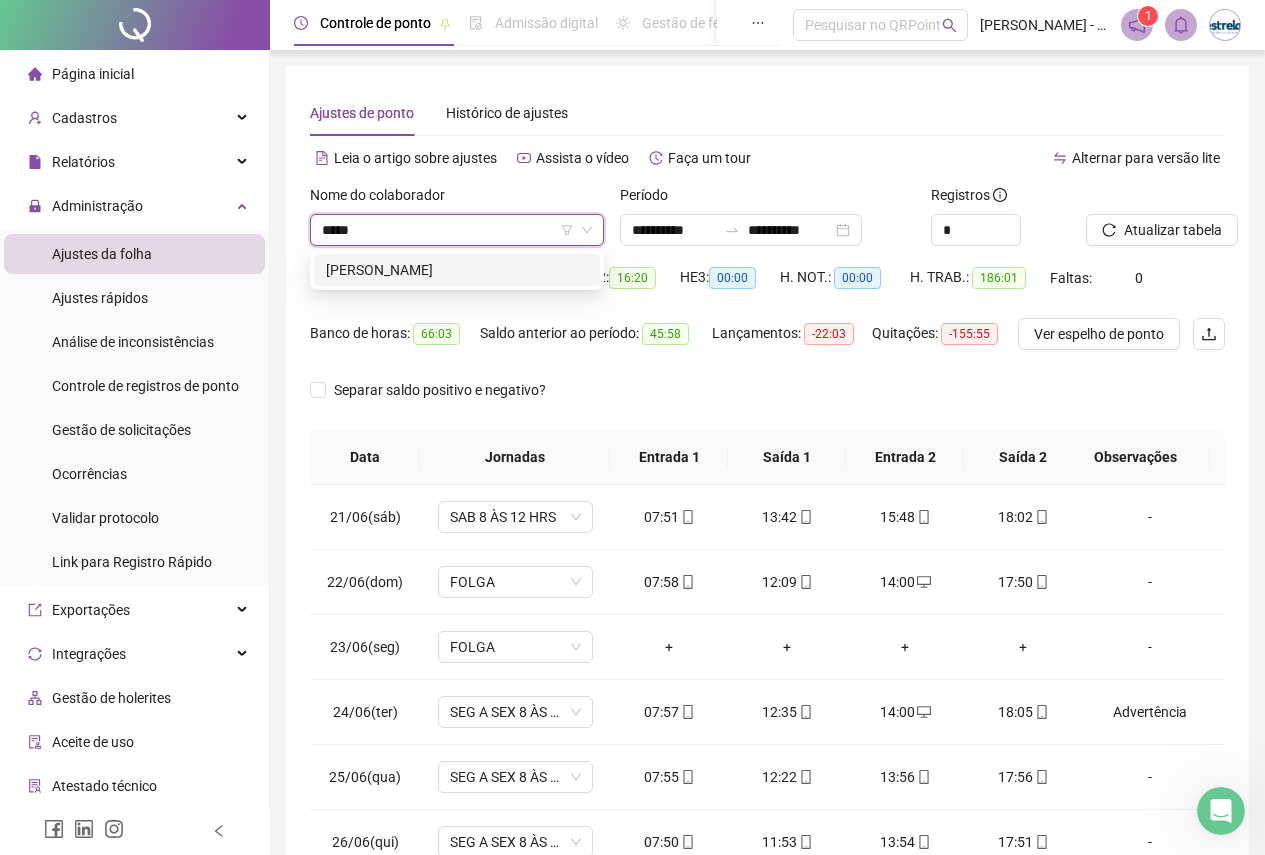 click on "[PERSON_NAME]" at bounding box center [457, 270] 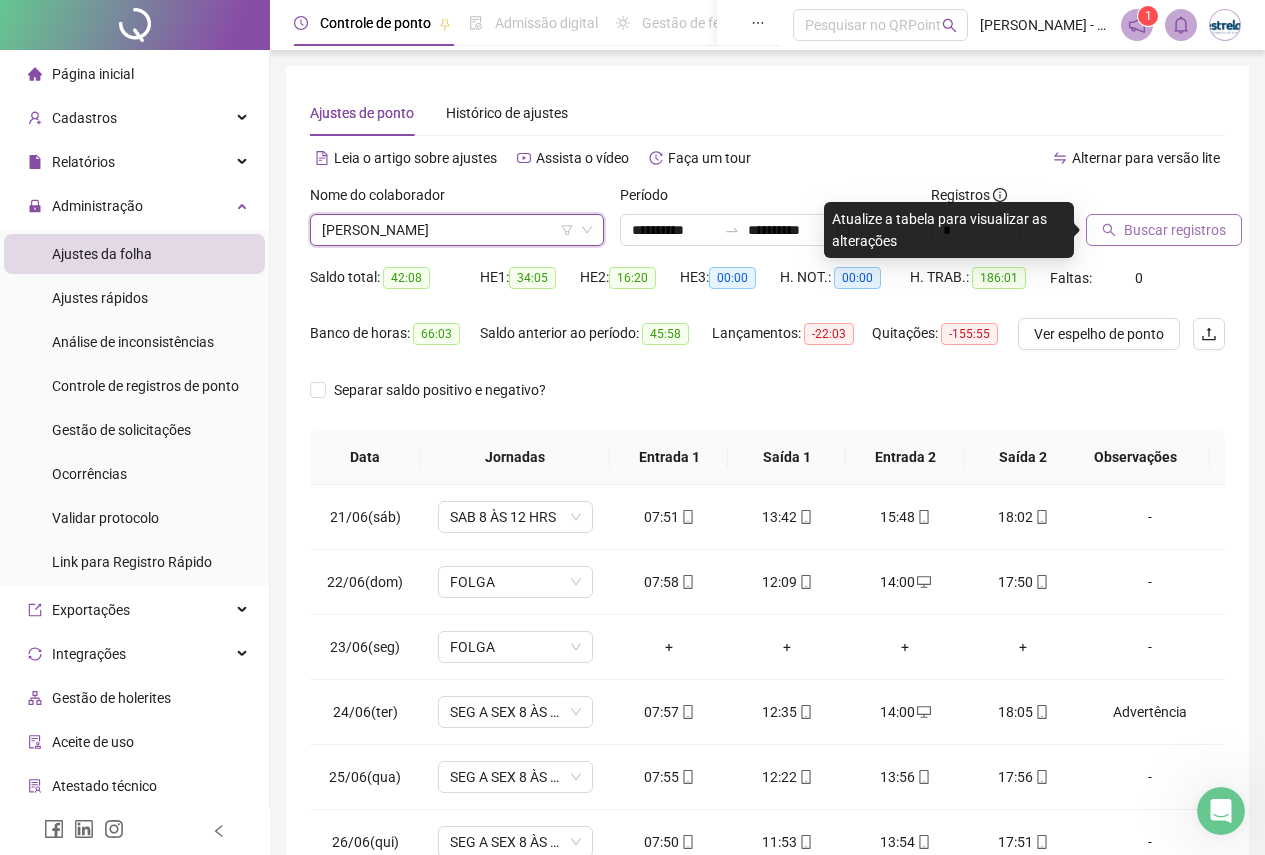 click on "Buscar registros" at bounding box center (1175, 230) 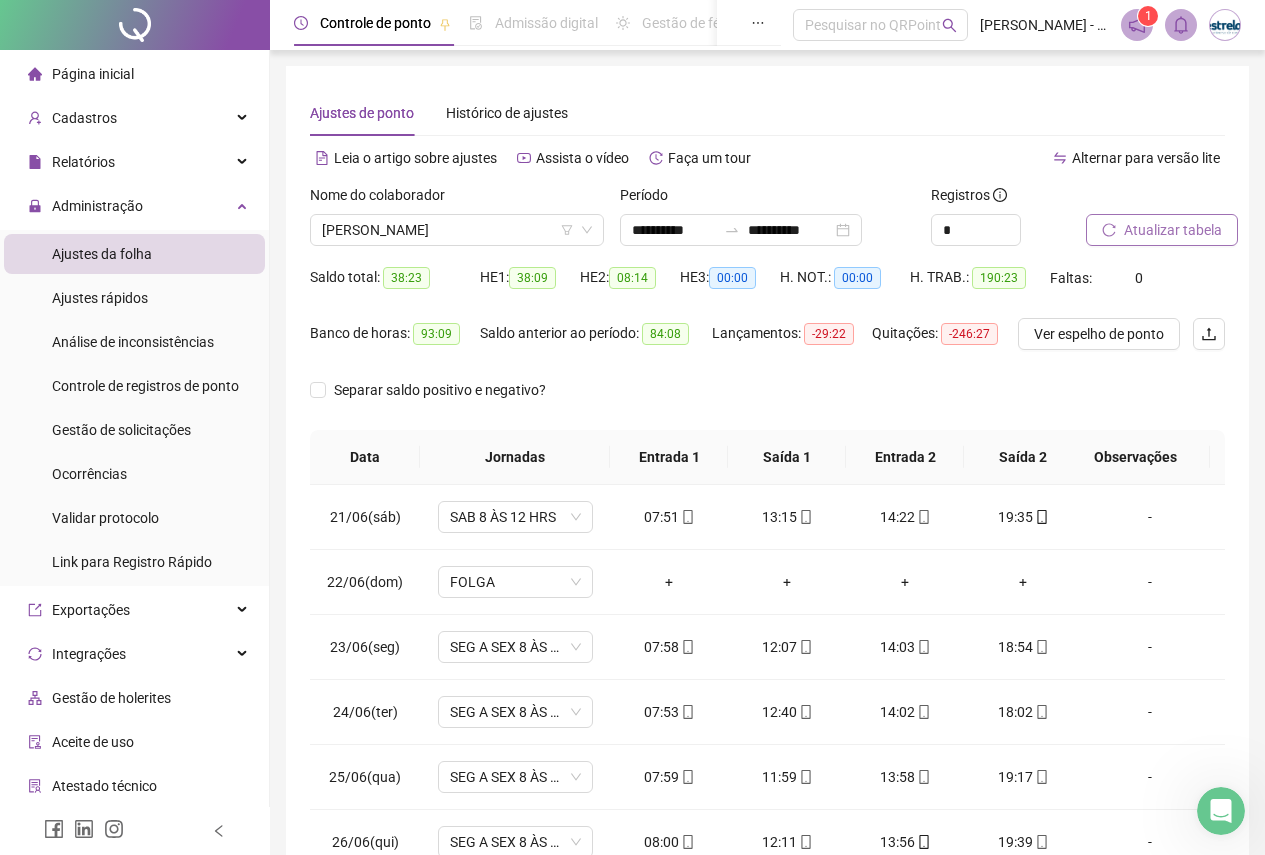 click on "Atualizar tabela" at bounding box center [1173, 230] 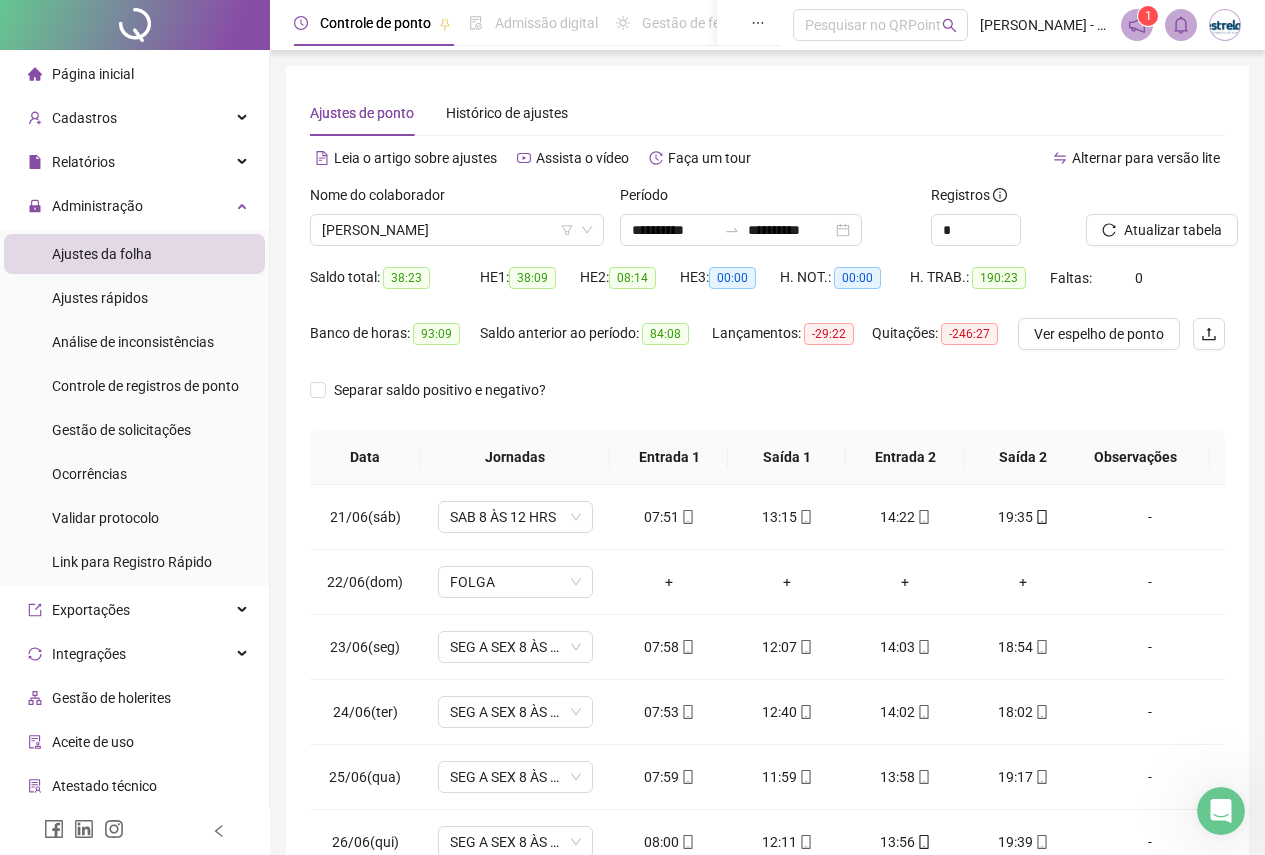 click on "Ver espelho de ponto" at bounding box center [1099, 334] 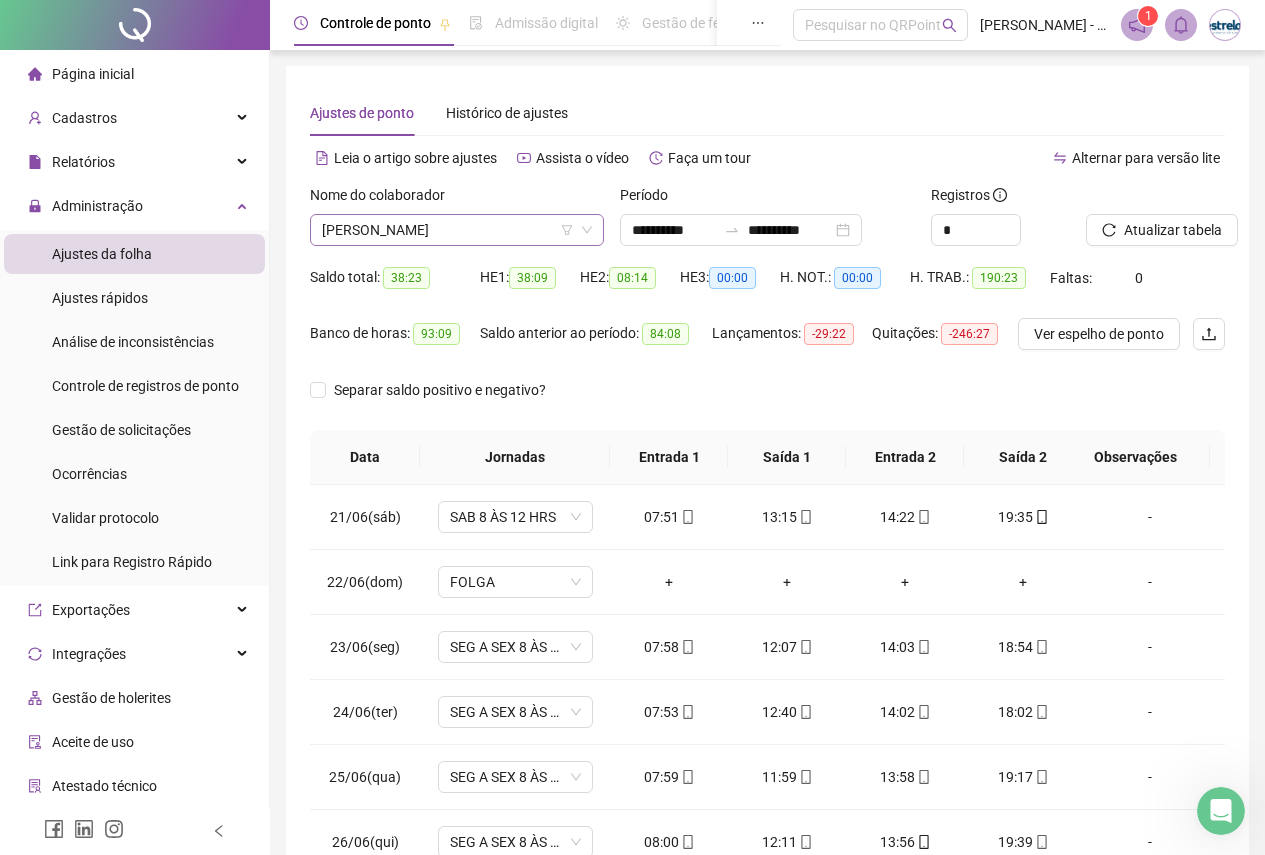 click on "[PERSON_NAME]" at bounding box center (457, 230) 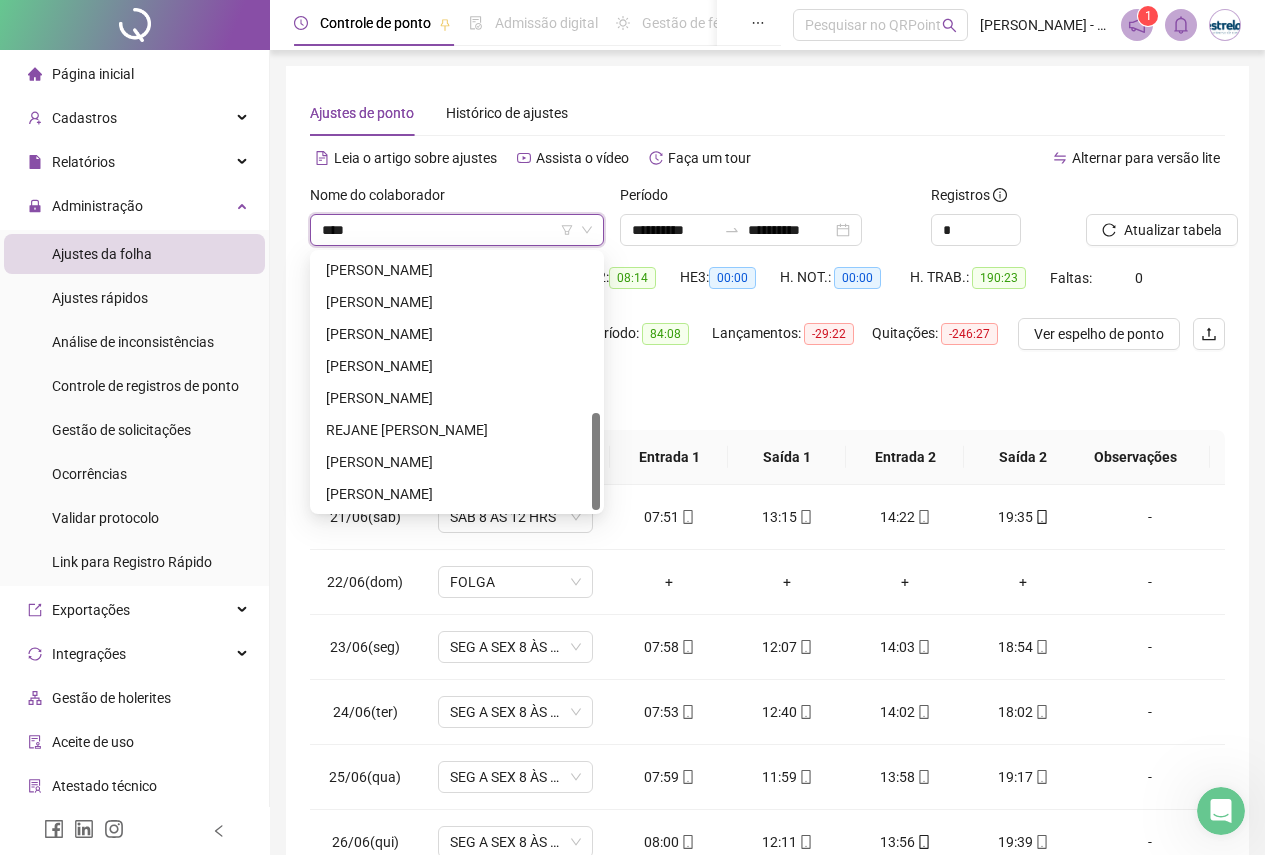 scroll, scrollTop: 0, scrollLeft: 0, axis: both 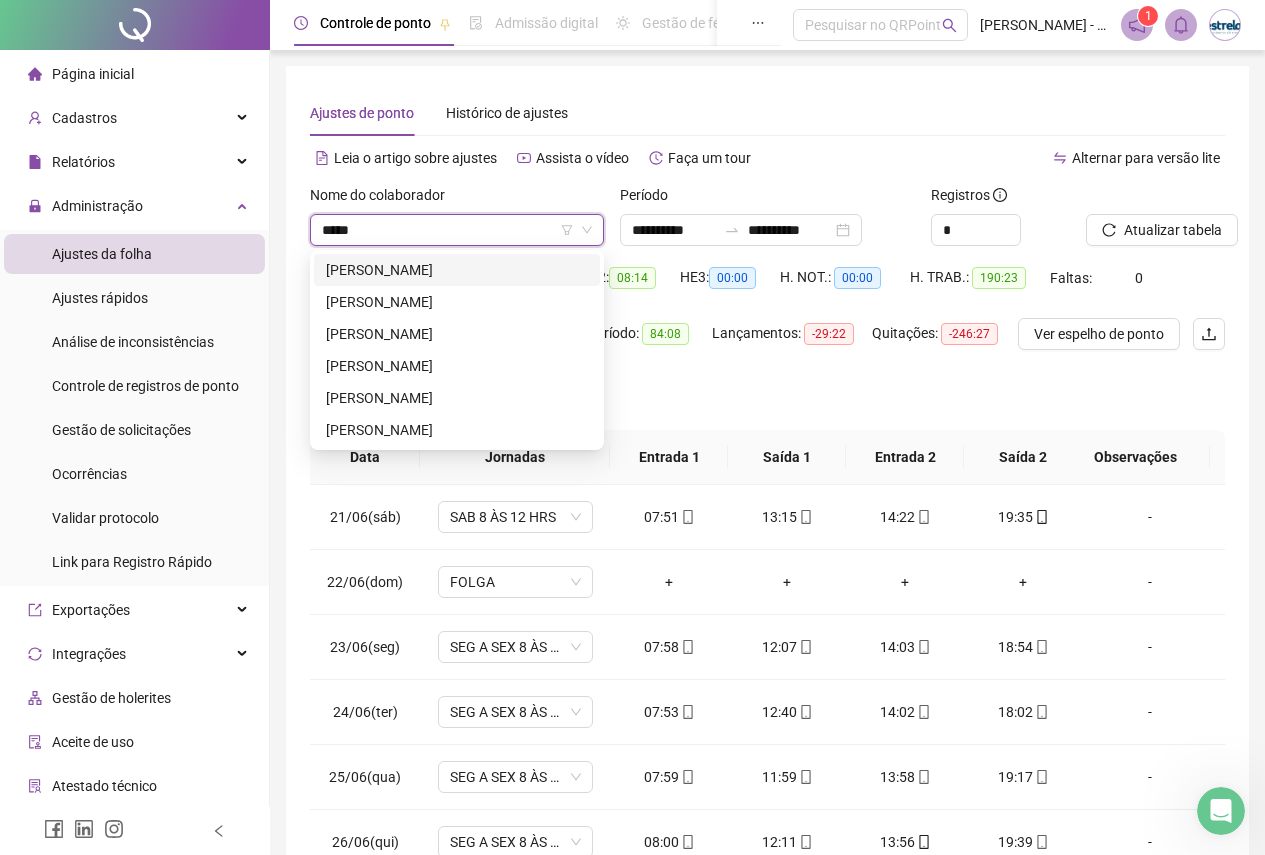 type on "******" 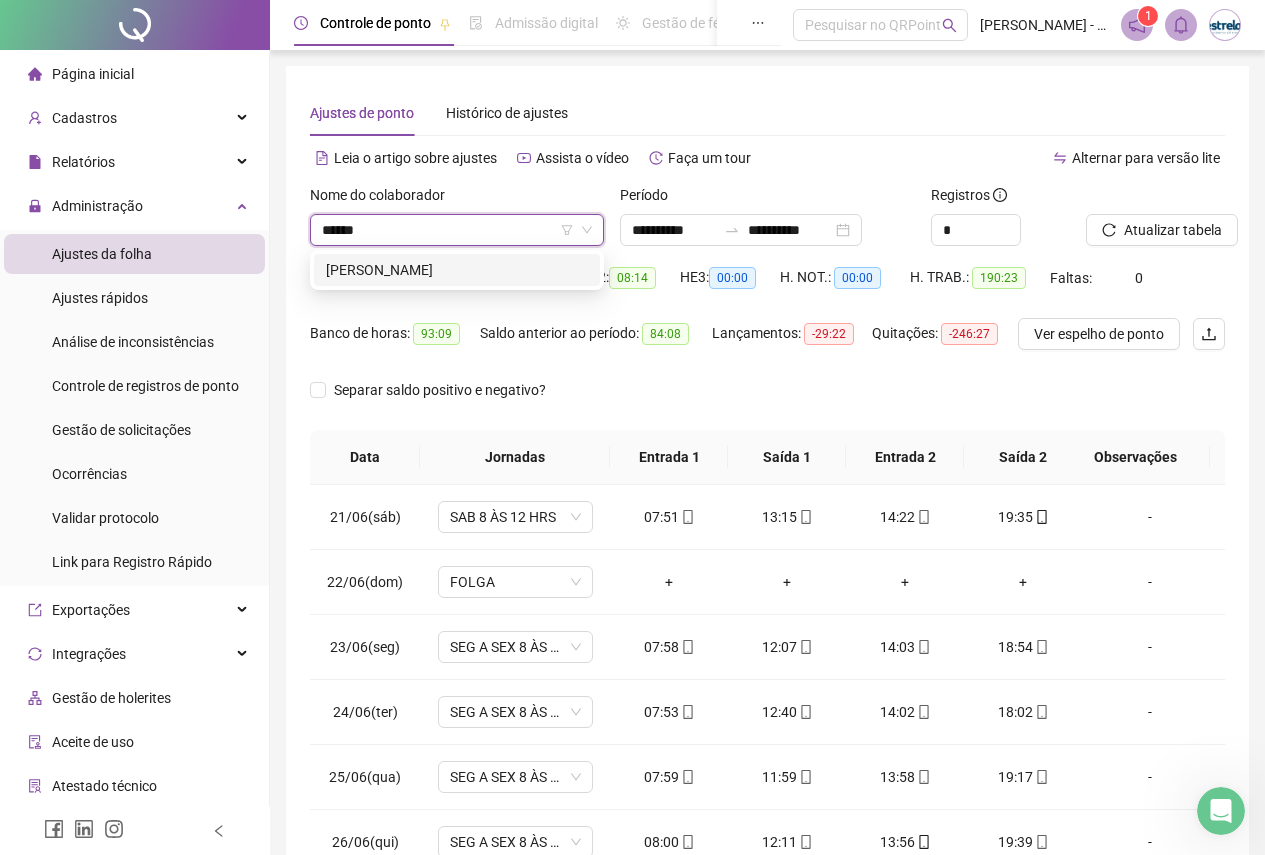click on "[PERSON_NAME]" at bounding box center (457, 270) 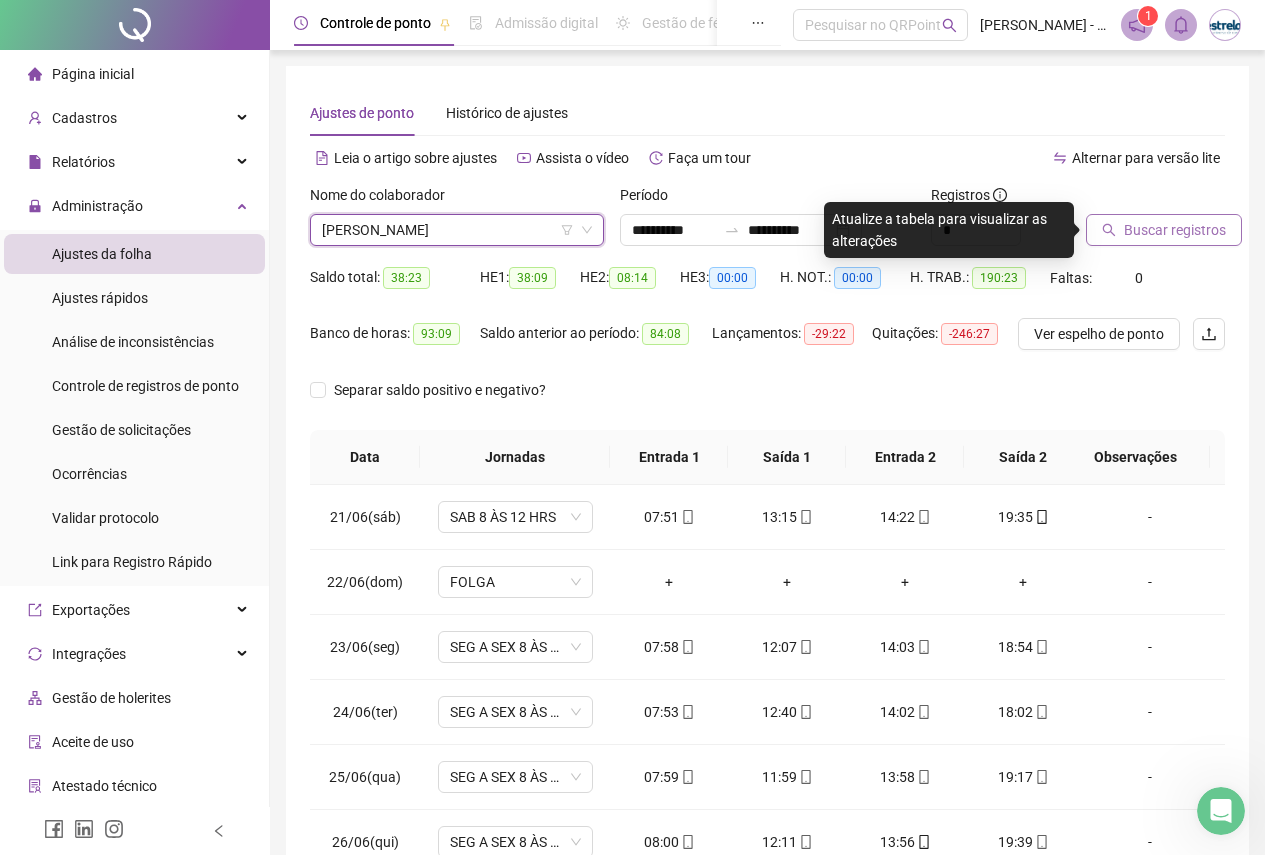 click on "Buscar registros" at bounding box center (1175, 230) 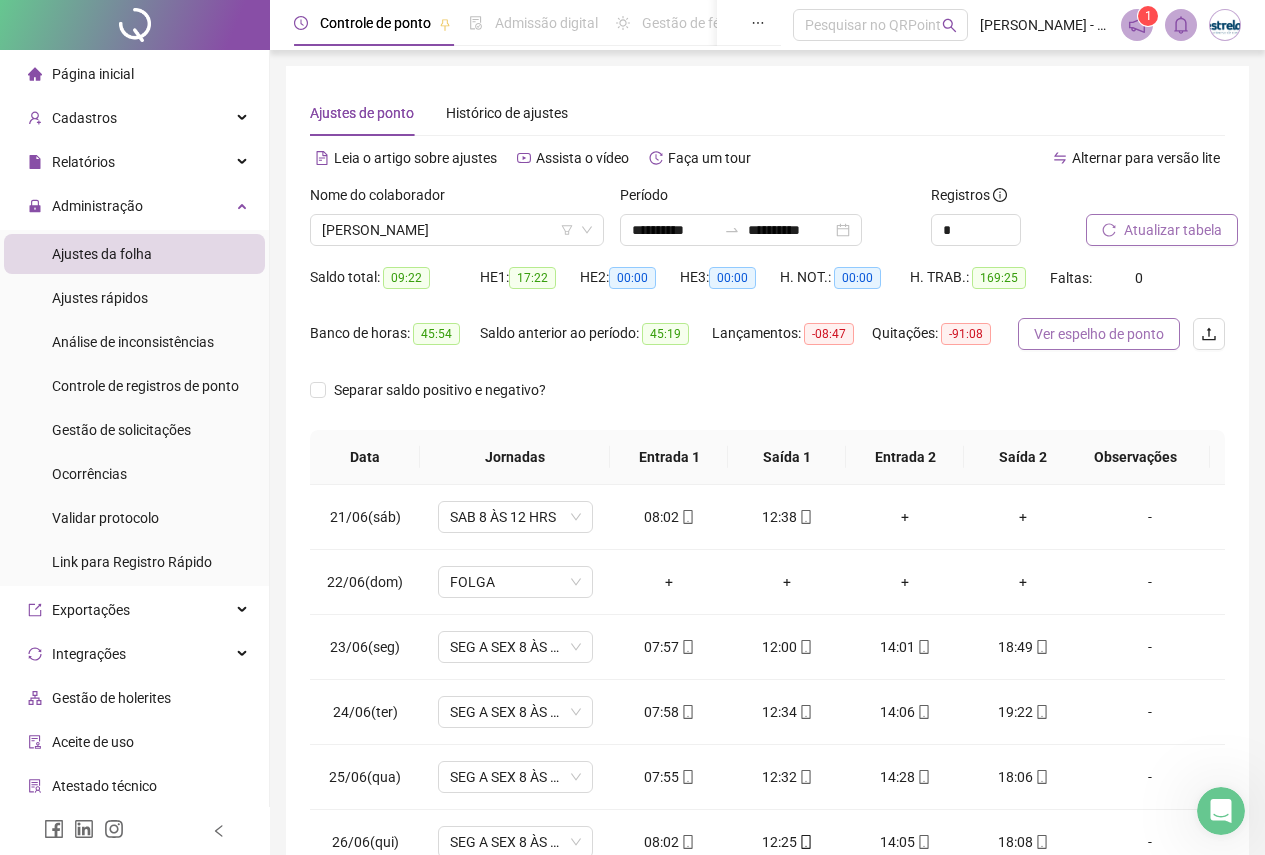 click on "Ver espelho de ponto" at bounding box center (1099, 334) 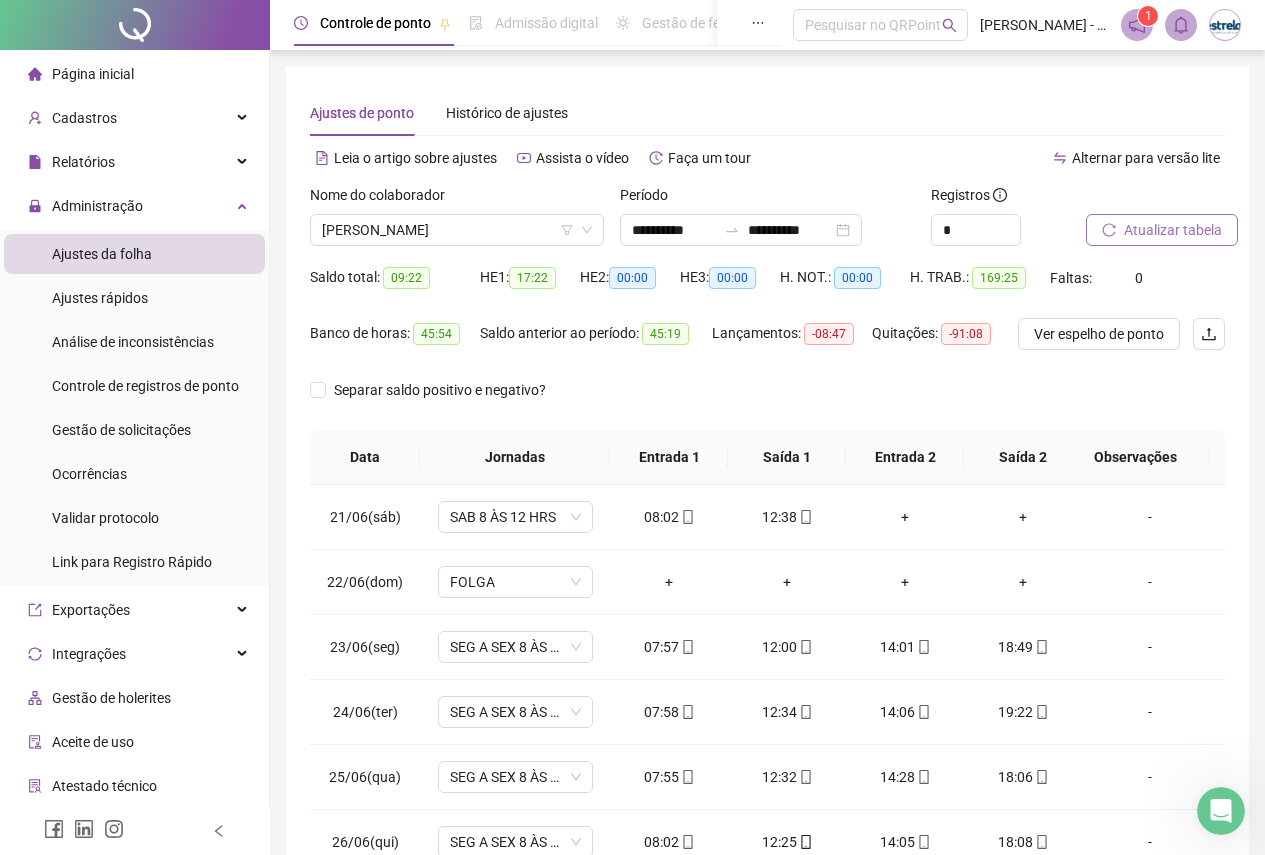 click on "Atualizar tabela" at bounding box center [1173, 230] 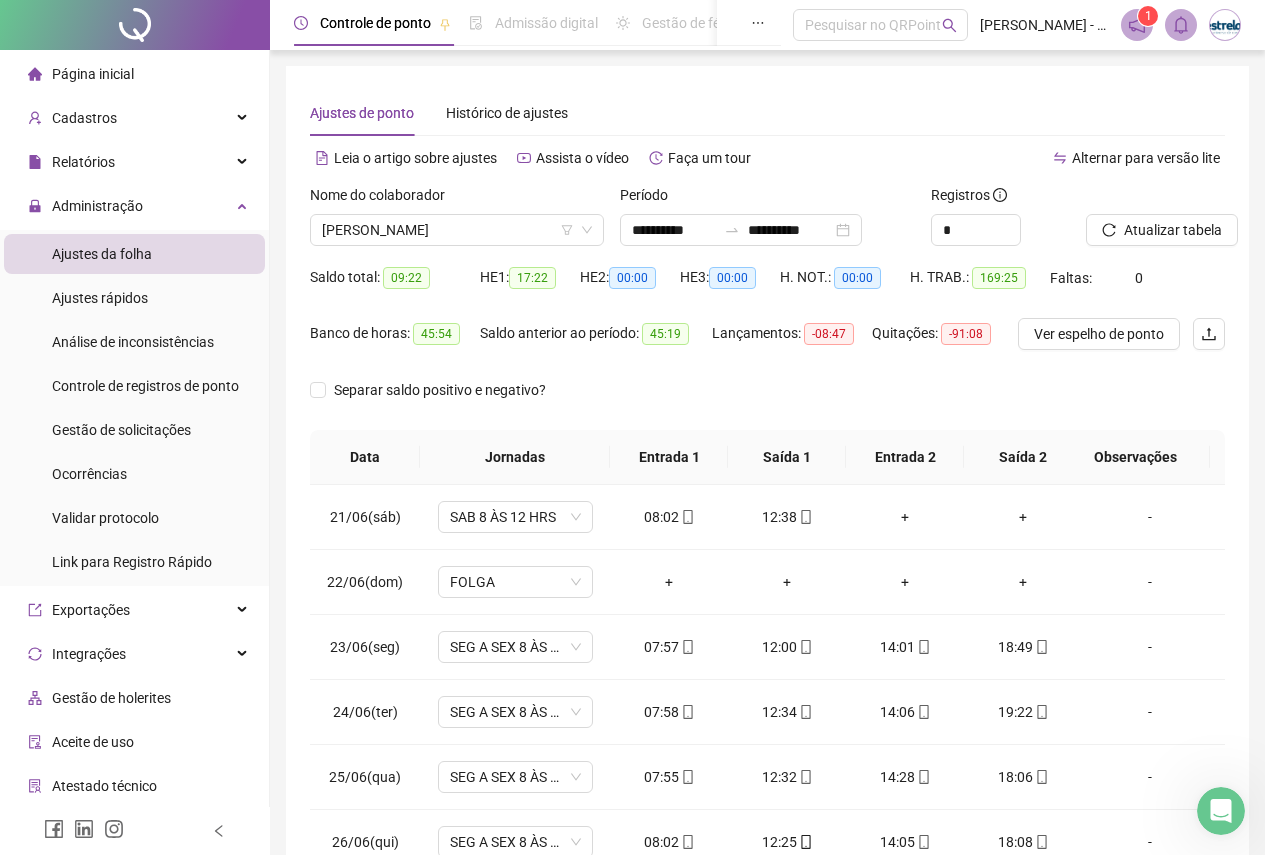 click on "Ver espelho de ponto" at bounding box center [1099, 334] 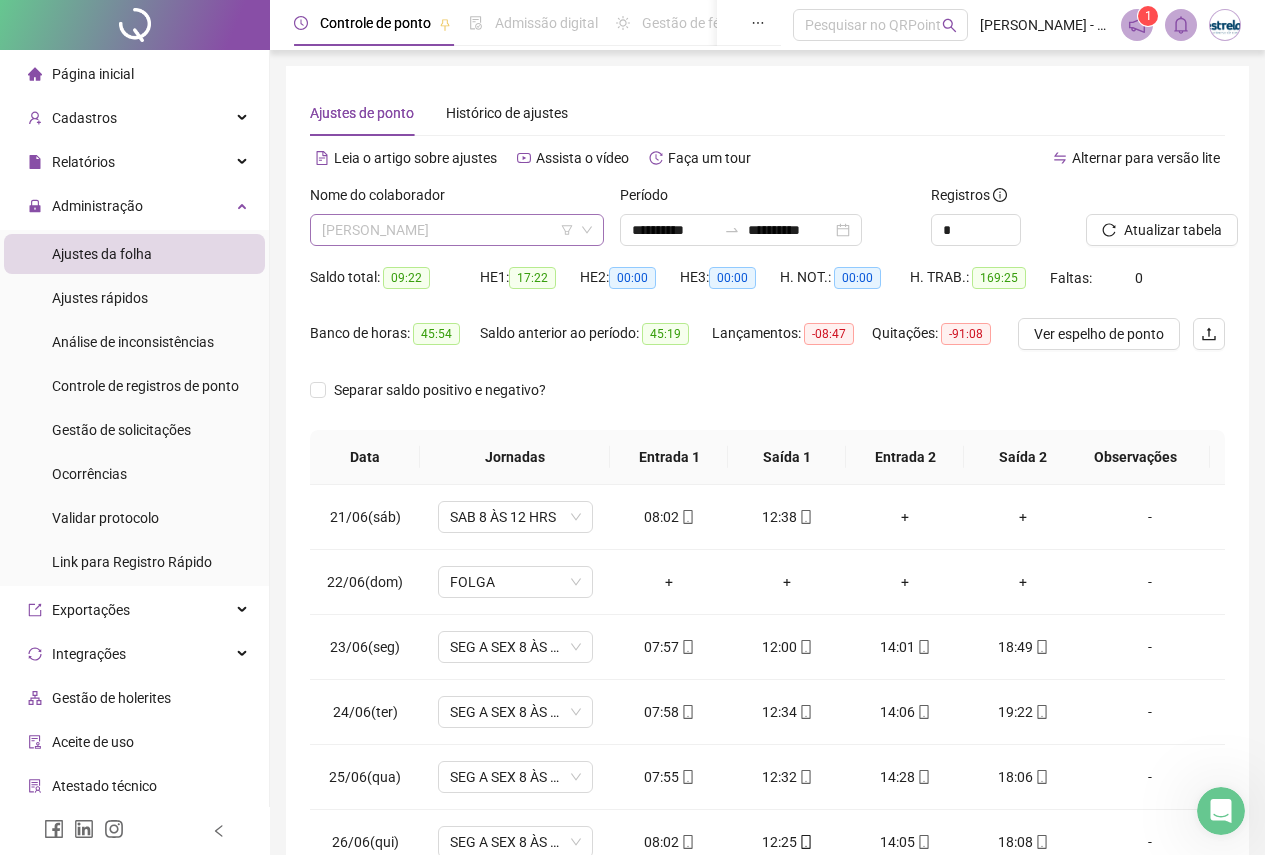 click on "[PERSON_NAME]" at bounding box center [457, 230] 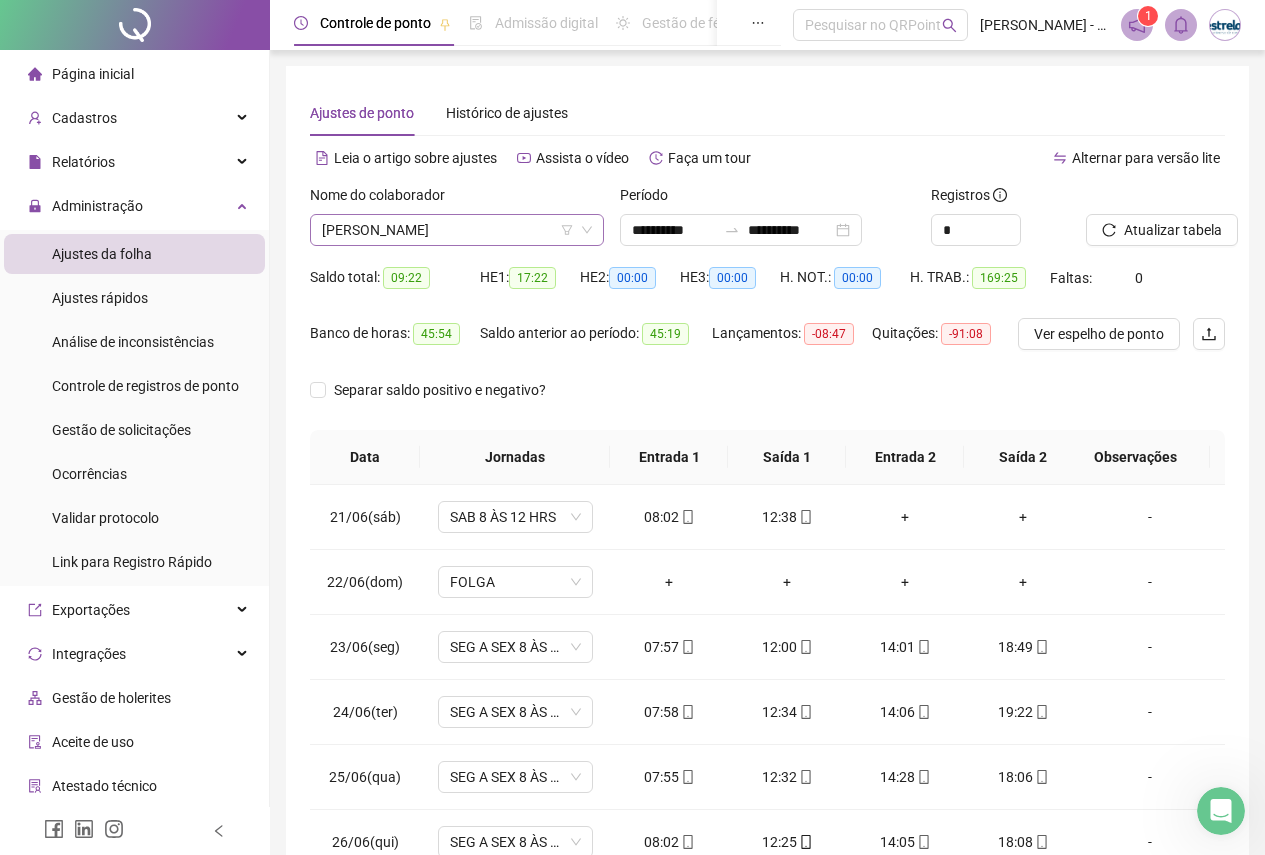click on "[PERSON_NAME]" at bounding box center (457, 230) 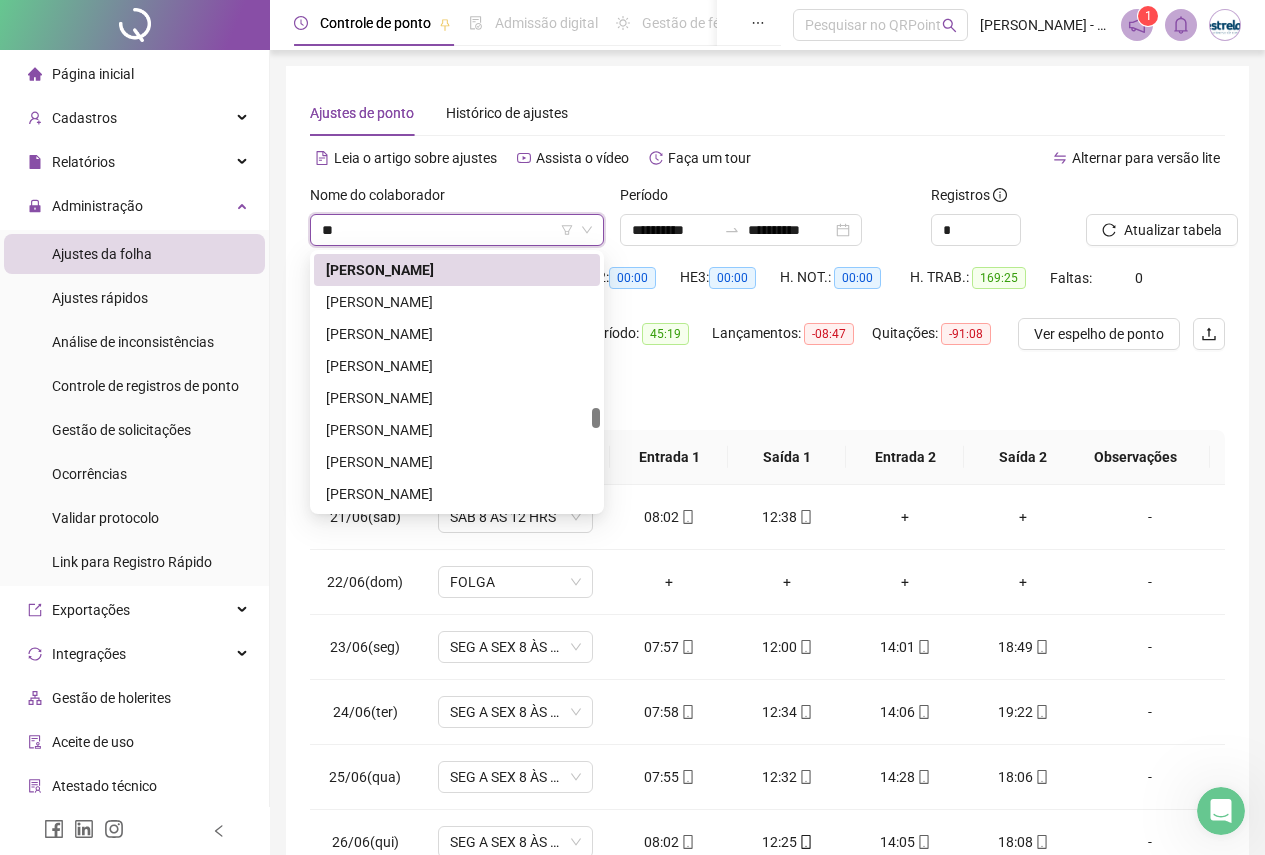 scroll, scrollTop: 0, scrollLeft: 0, axis: both 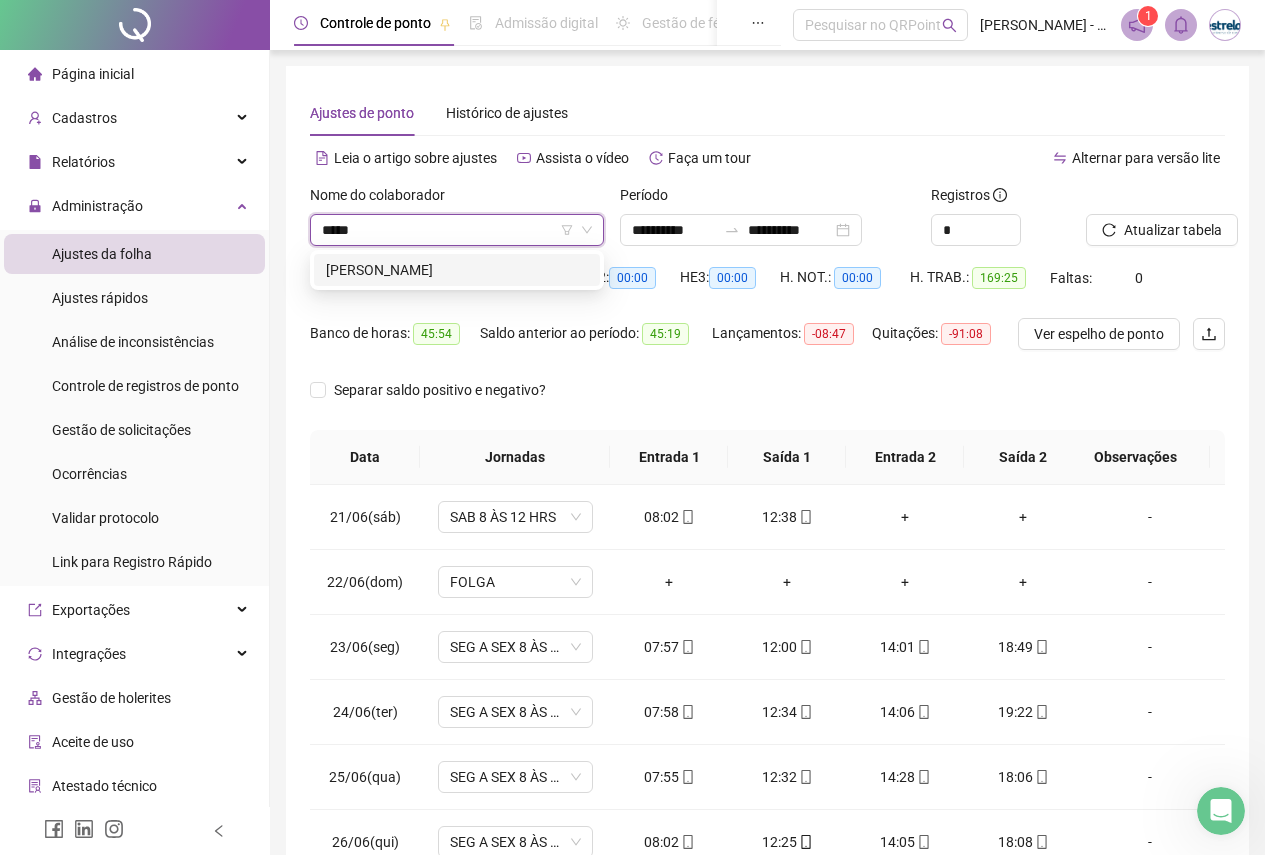 type on "******" 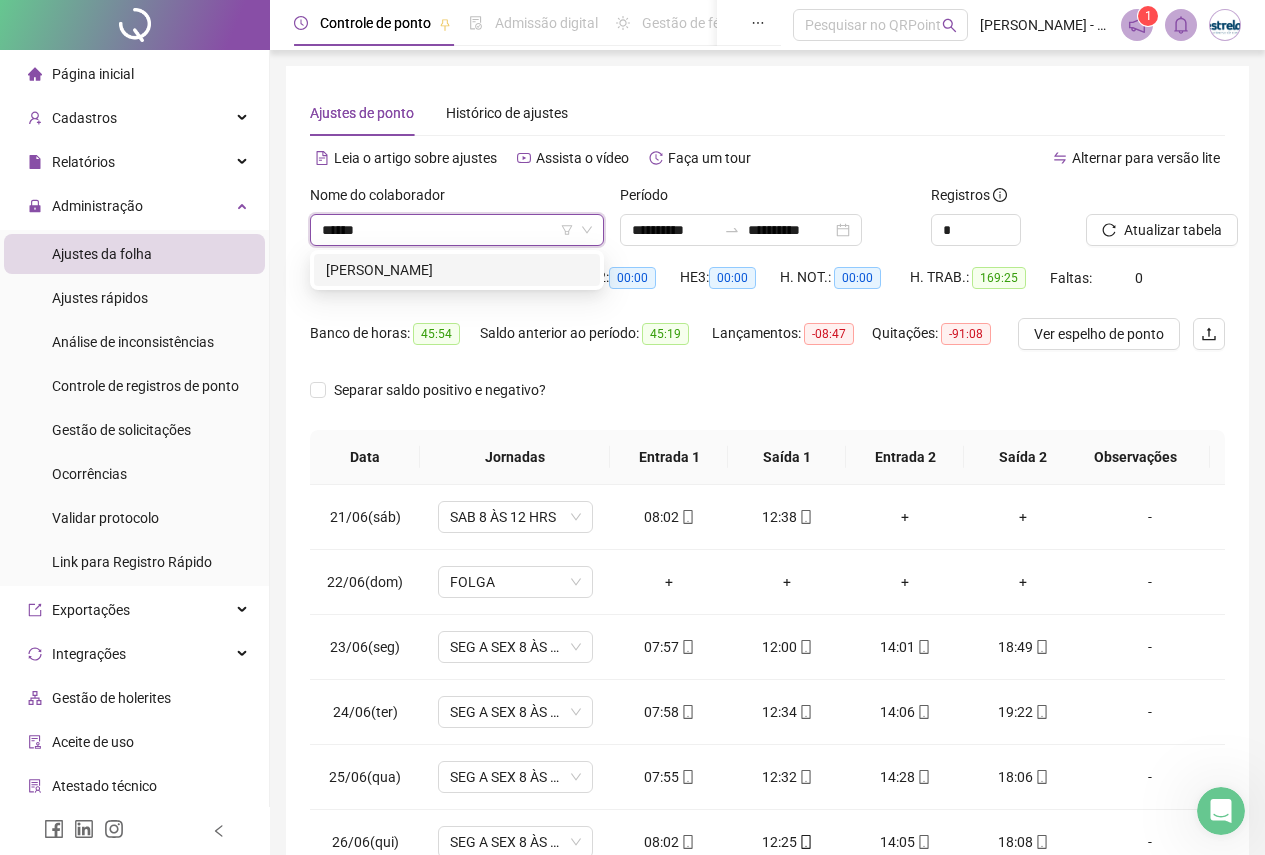 click on "[PERSON_NAME]" at bounding box center [457, 270] 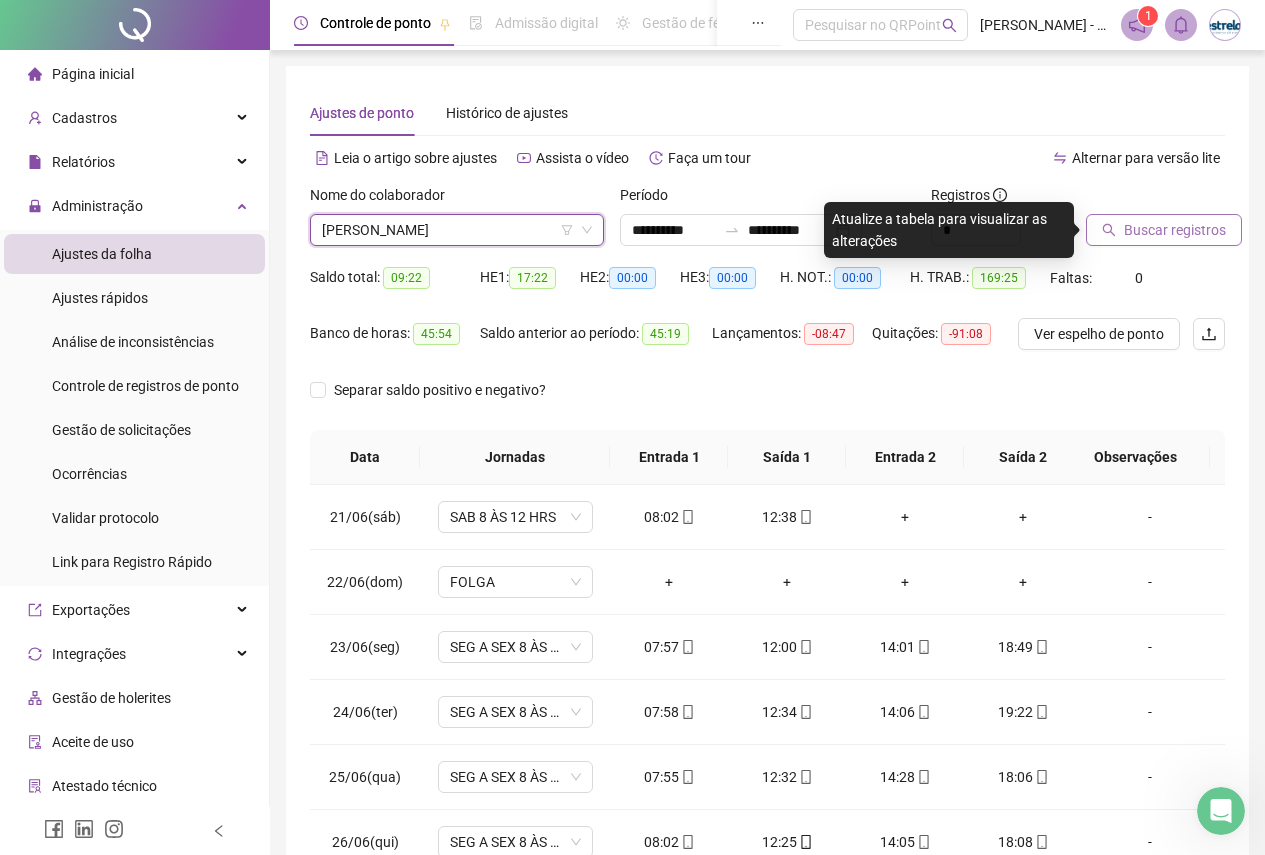 click on "Buscar registros" at bounding box center [1175, 230] 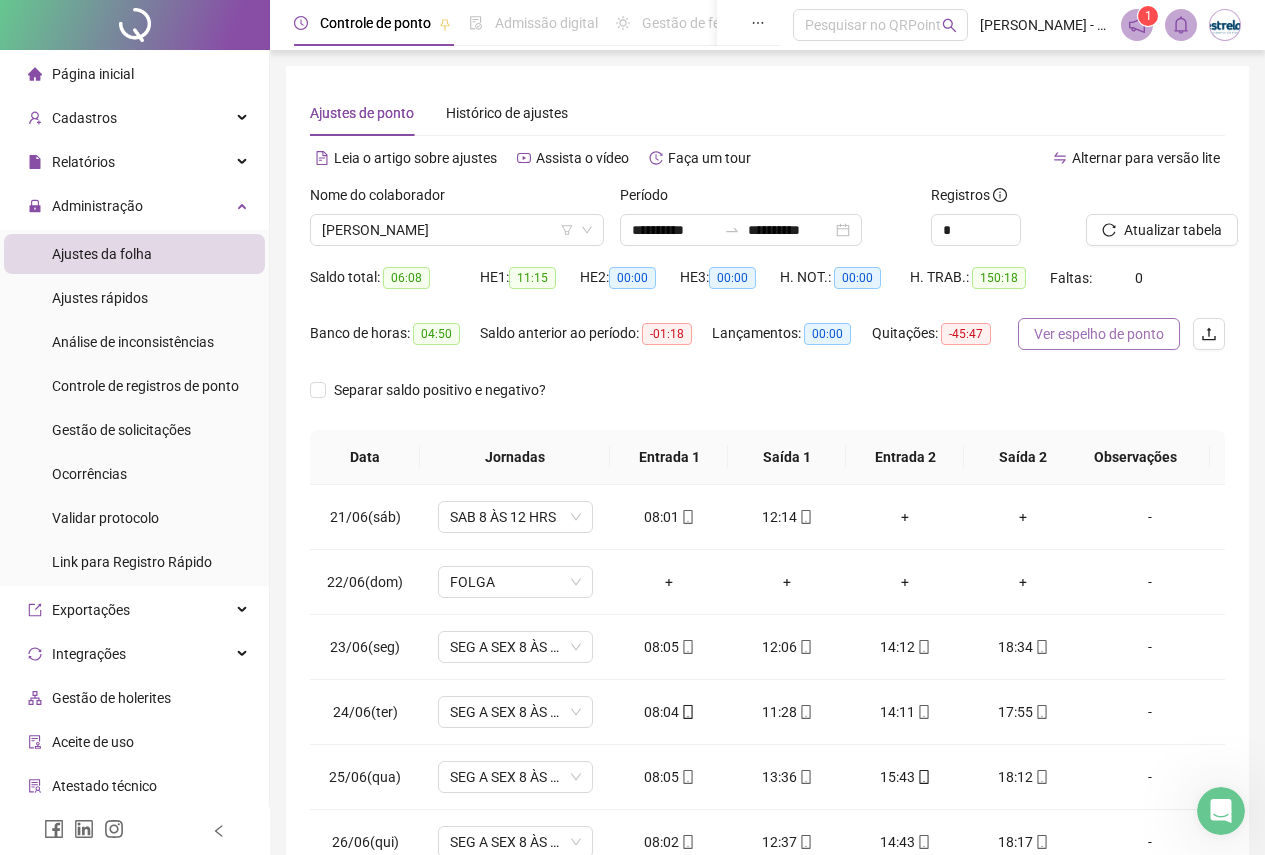 click on "Ver espelho de ponto" at bounding box center [1099, 334] 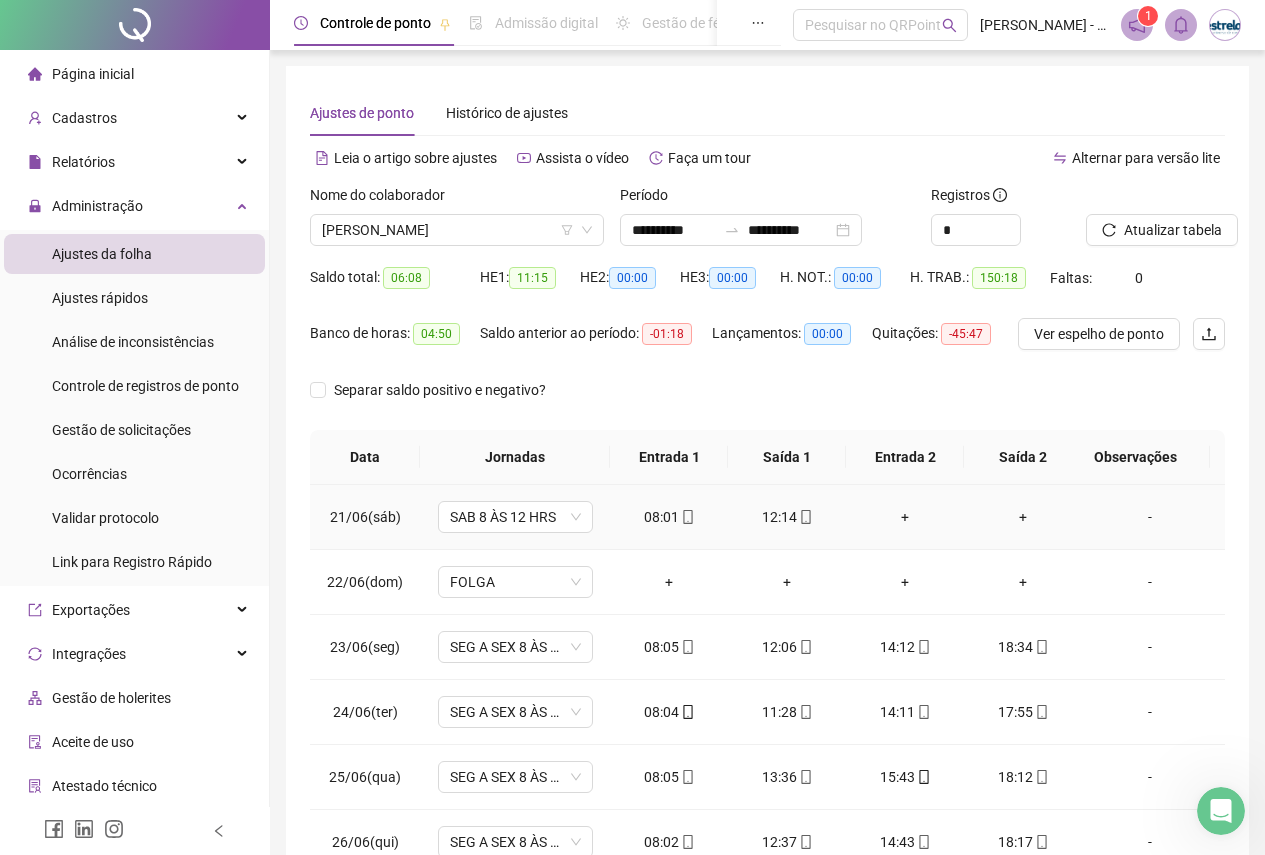 click 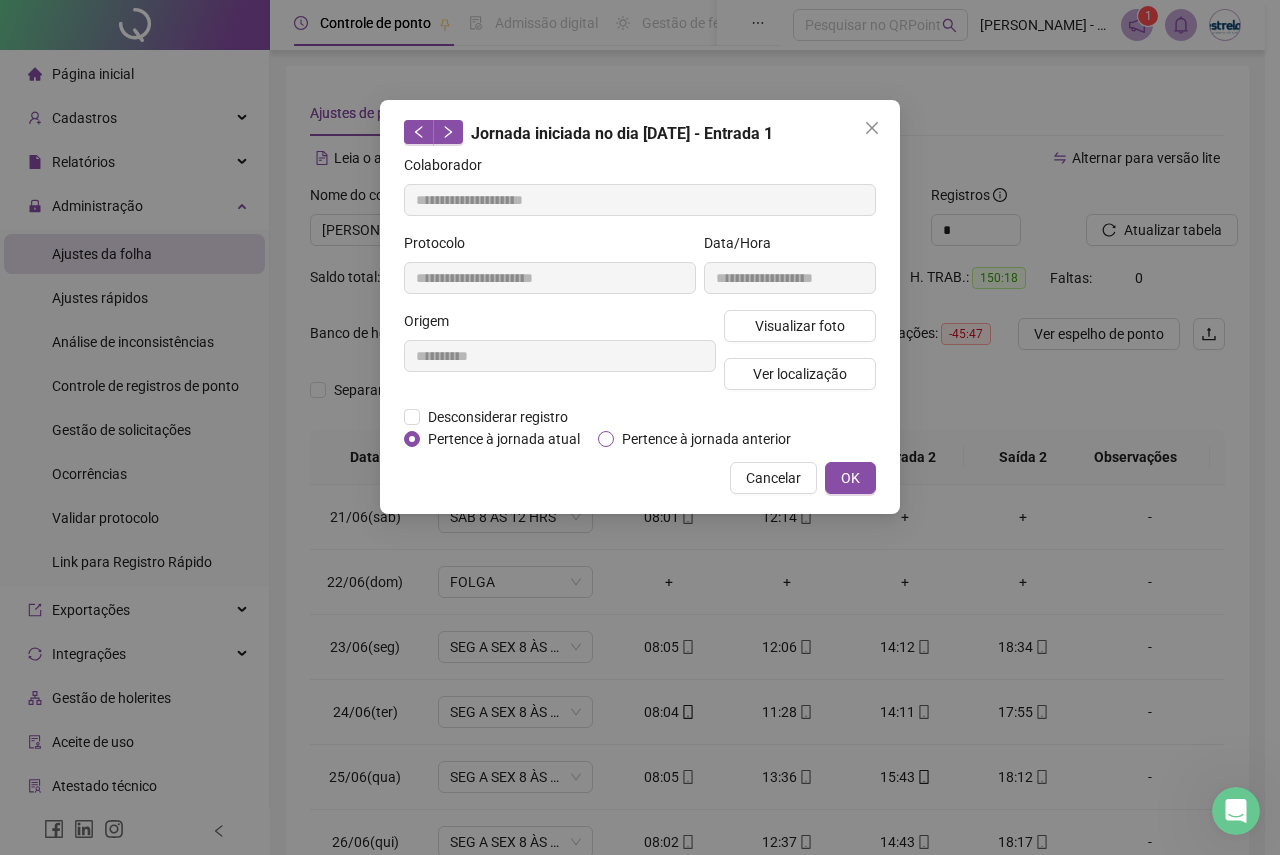 type on "**********" 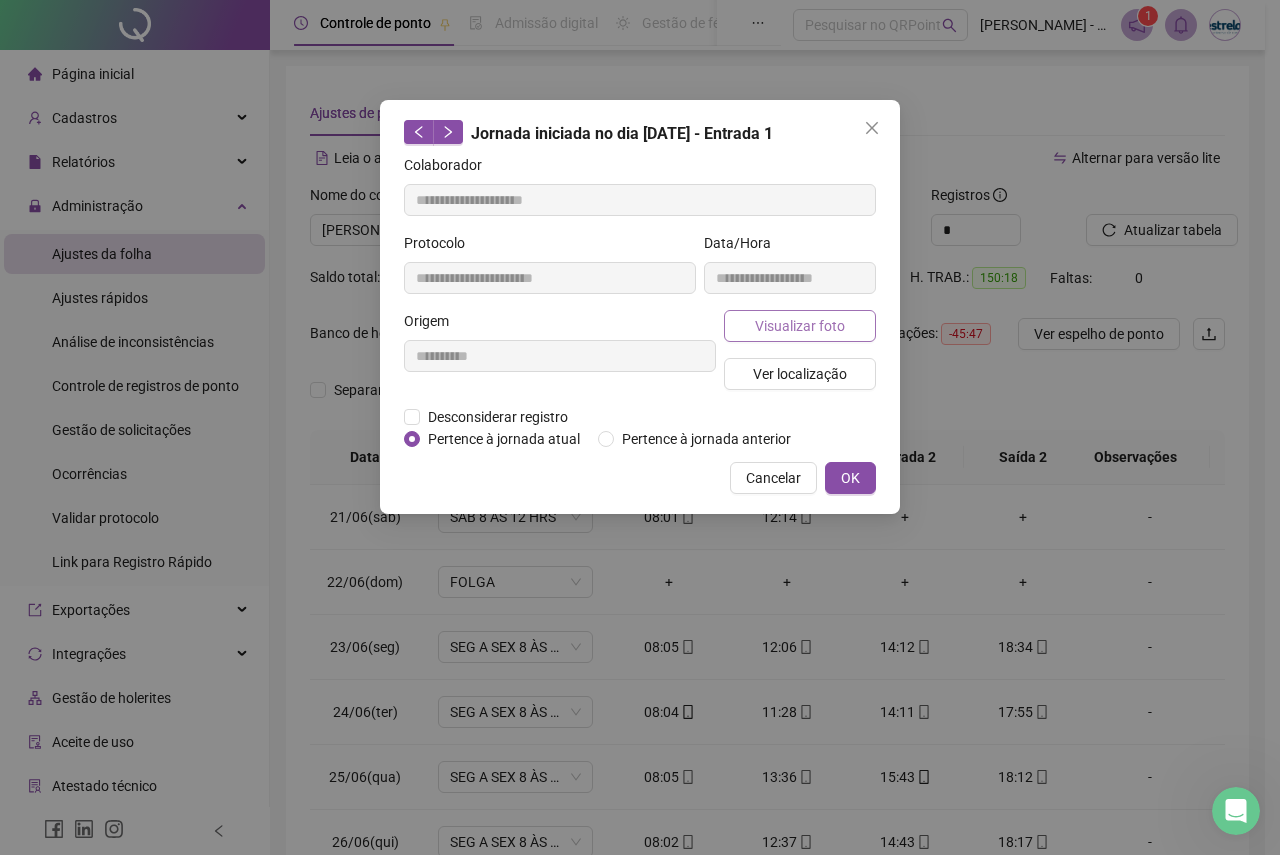 click on "Visualizar foto" at bounding box center [800, 326] 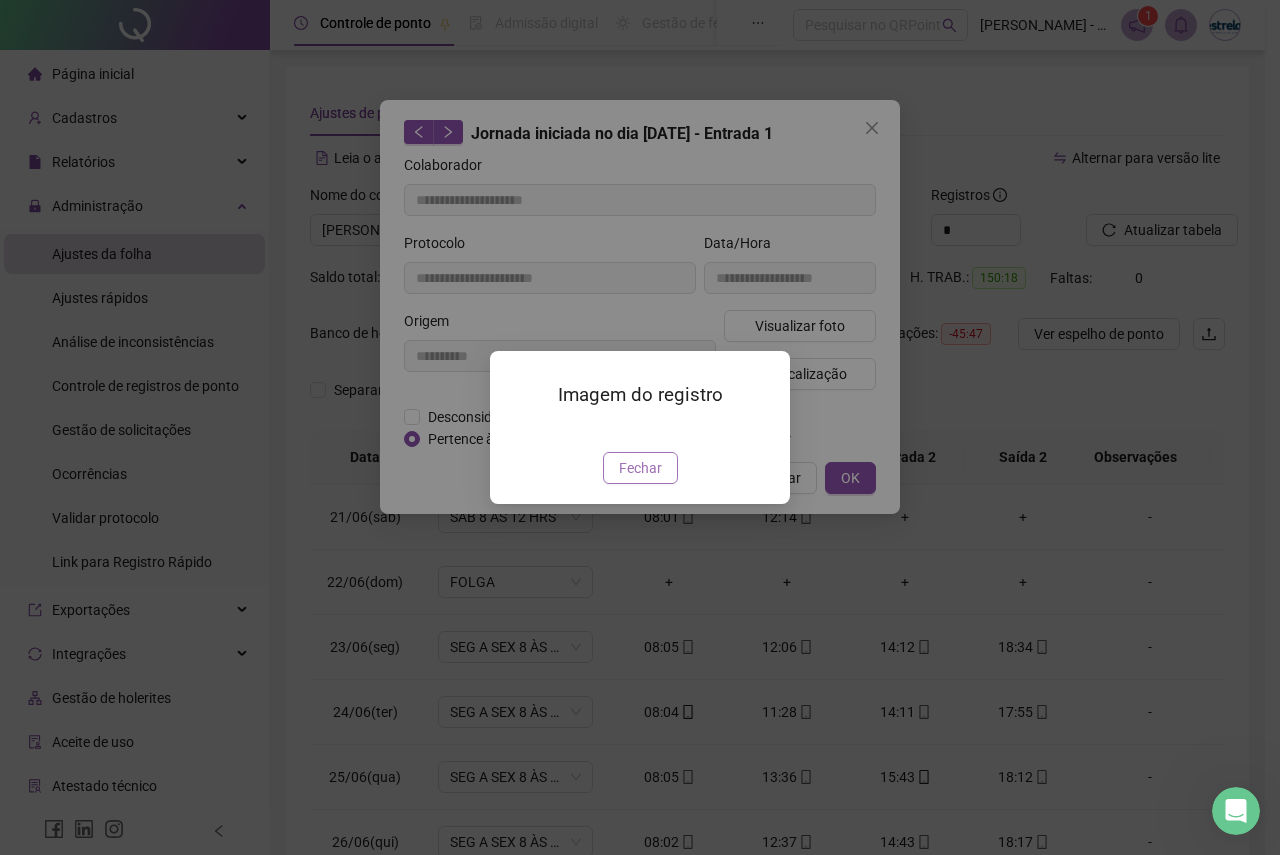 click on "Fechar" at bounding box center (640, 468) 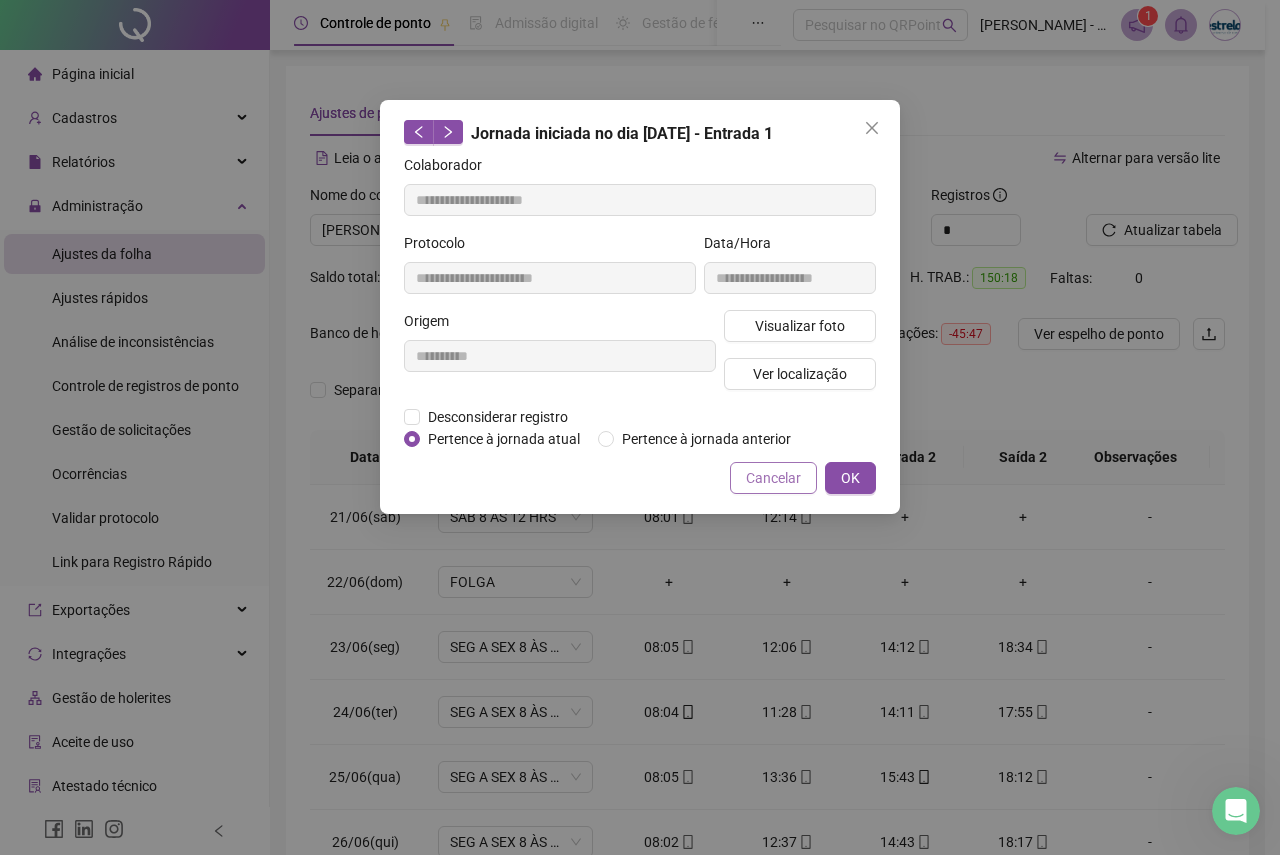 click on "Cancelar" at bounding box center [773, 478] 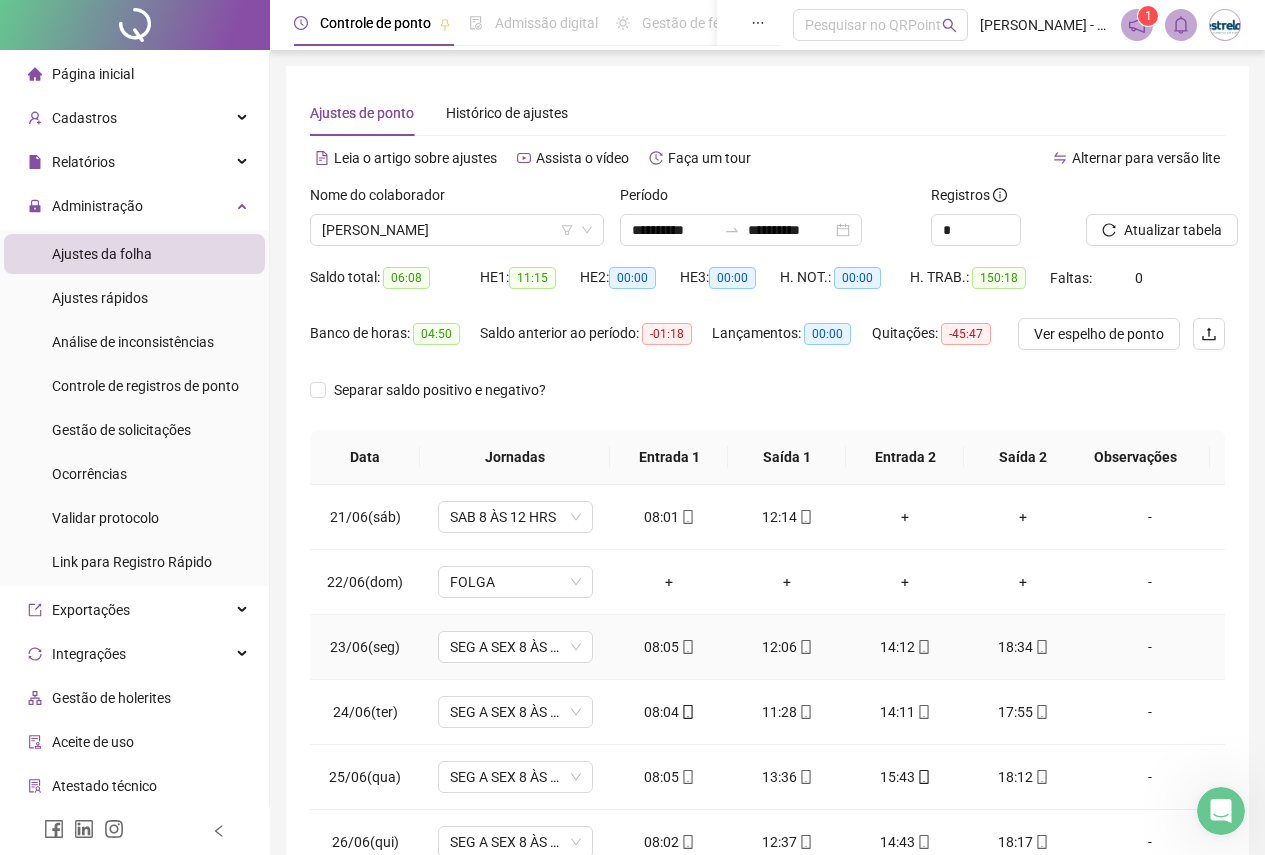 click on "12:06" at bounding box center (787, 647) 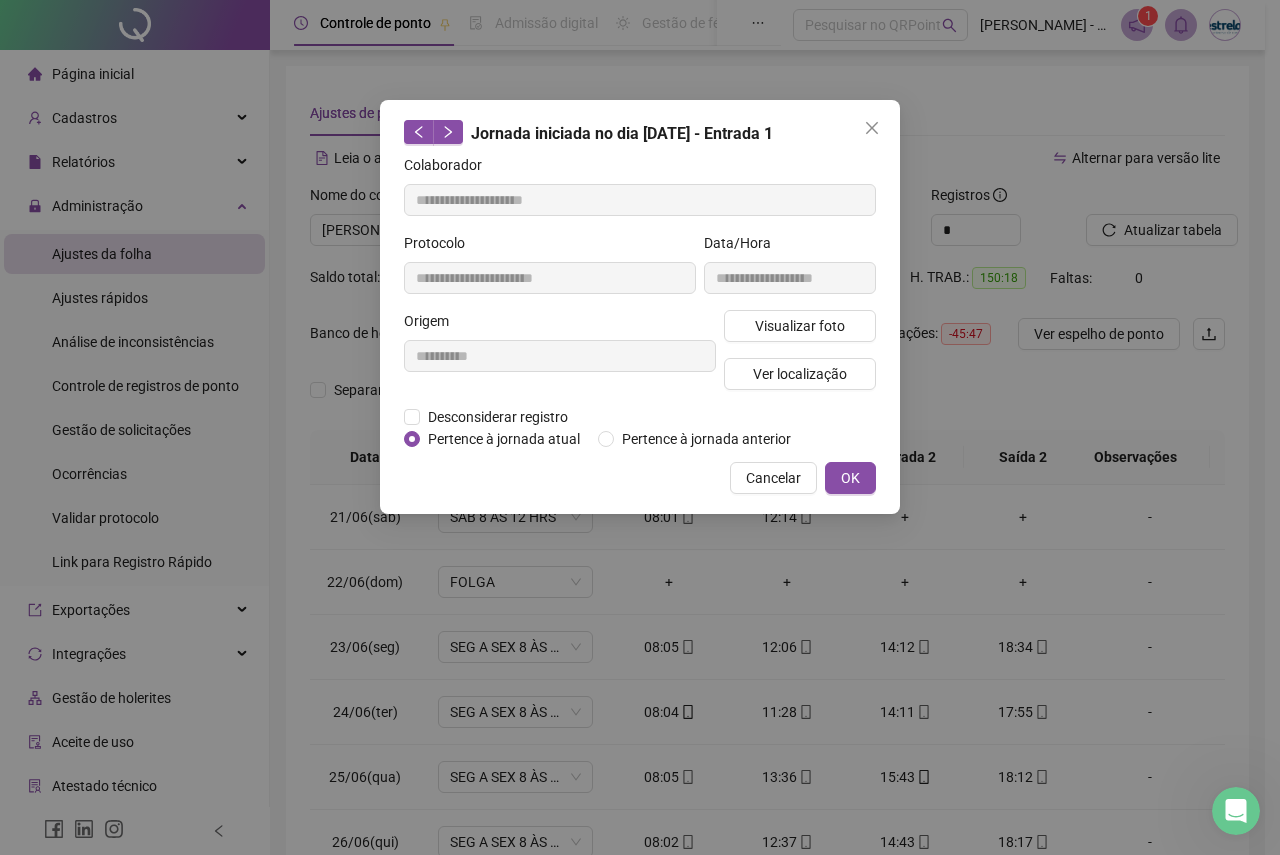 type on "**********" 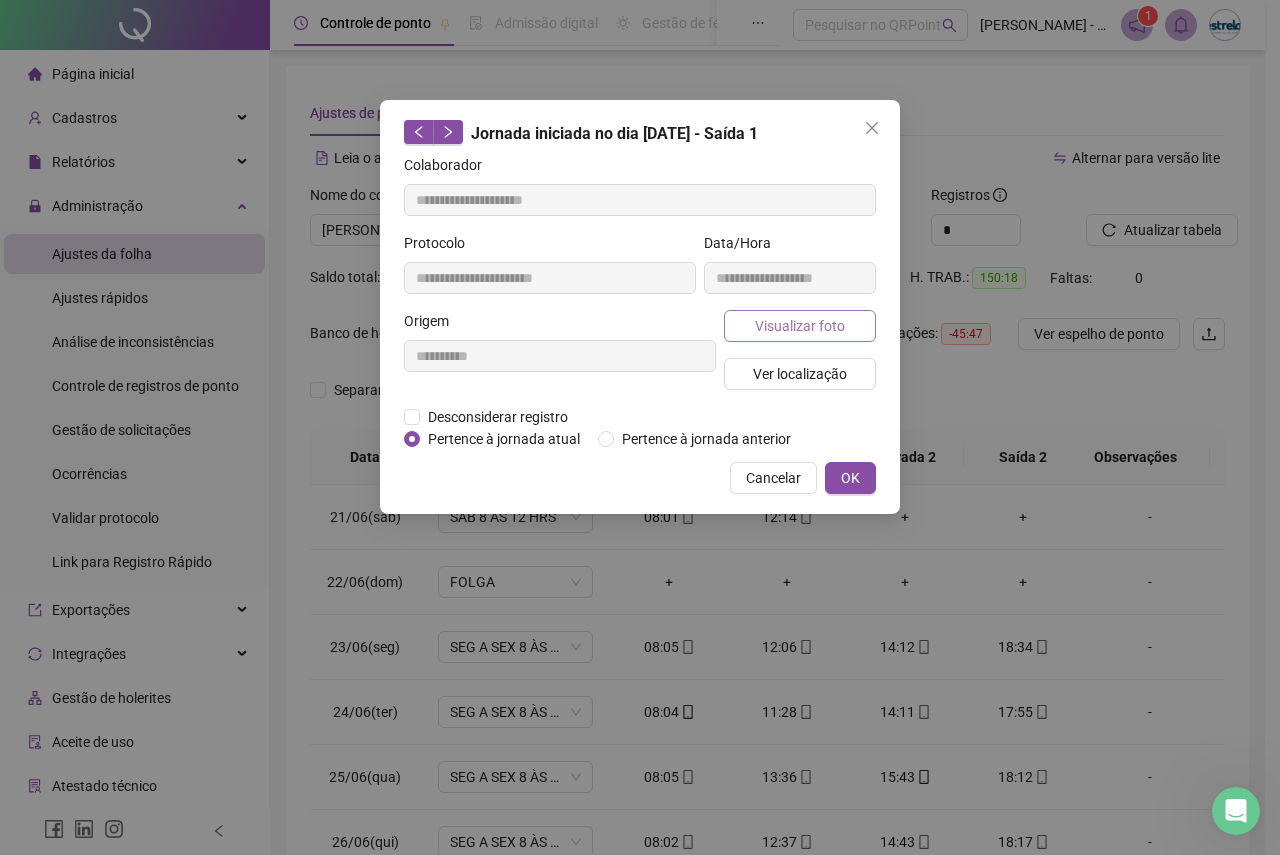 click on "Visualizar foto" at bounding box center (800, 326) 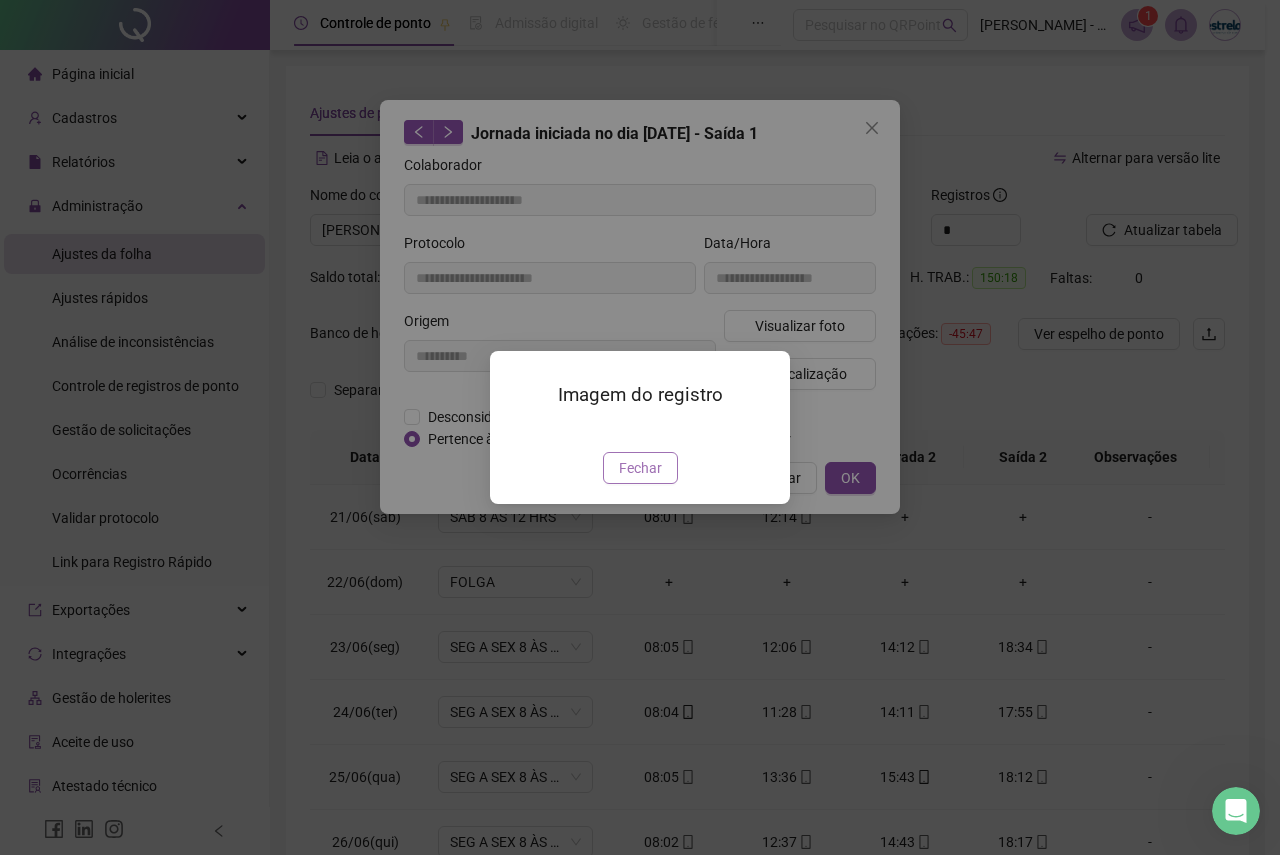 click on "Fechar" at bounding box center (640, 468) 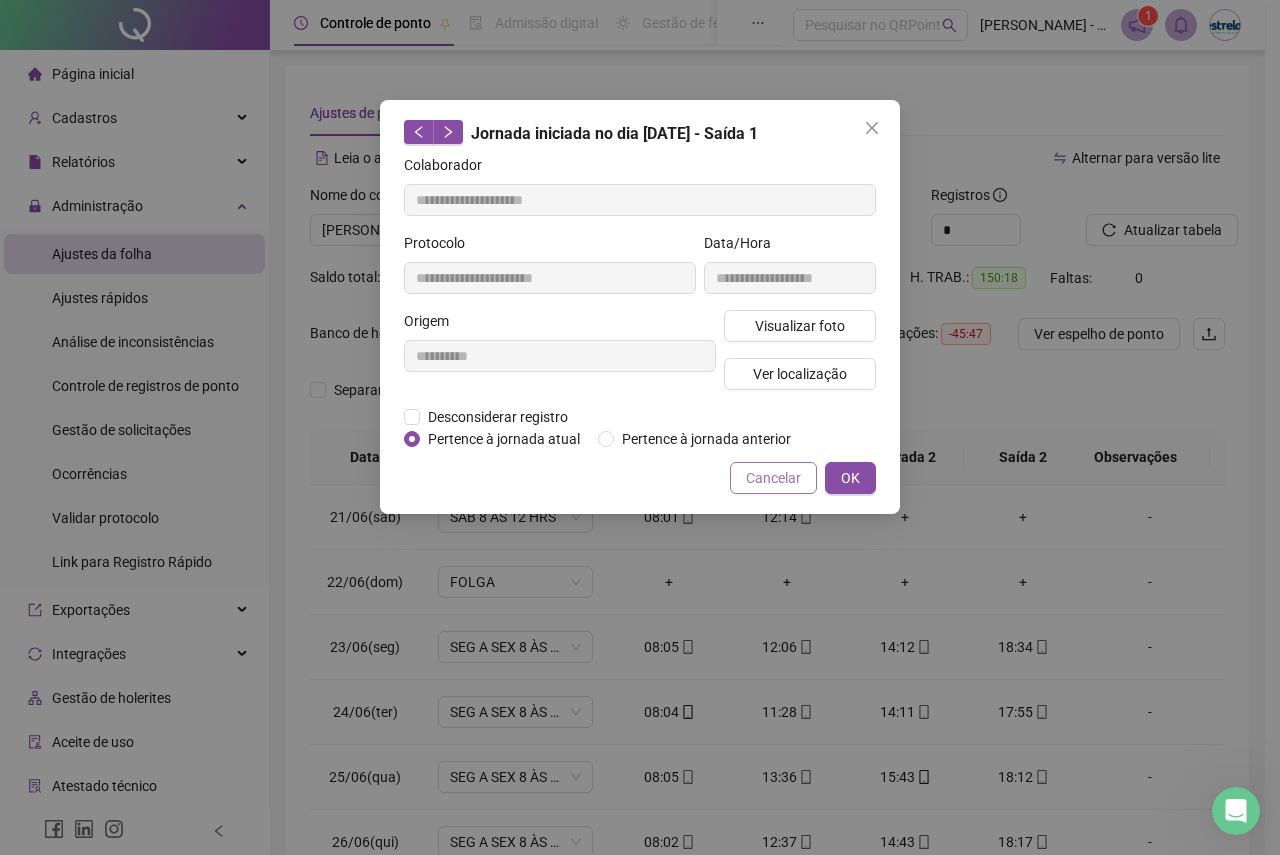 click on "Cancelar" at bounding box center (773, 478) 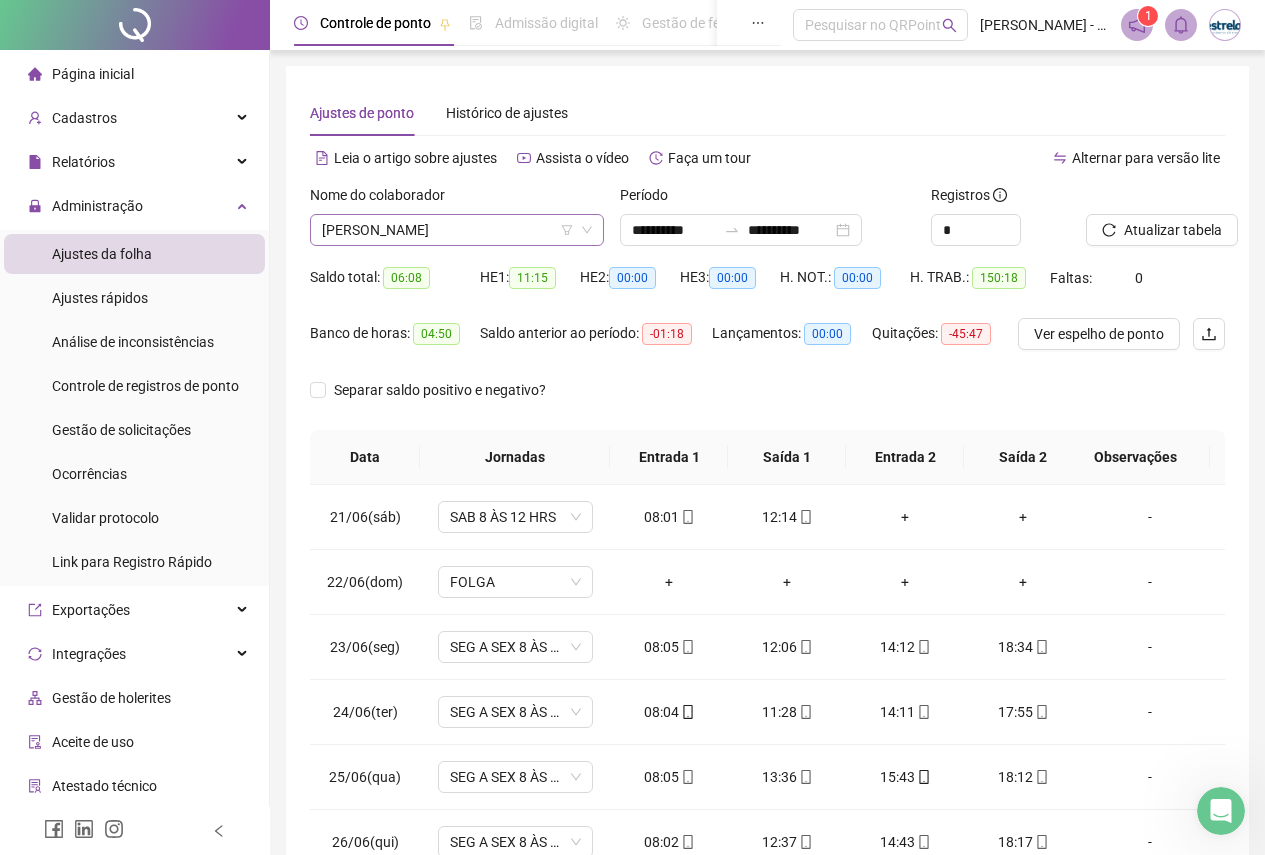 click on "[PERSON_NAME]" at bounding box center [457, 230] 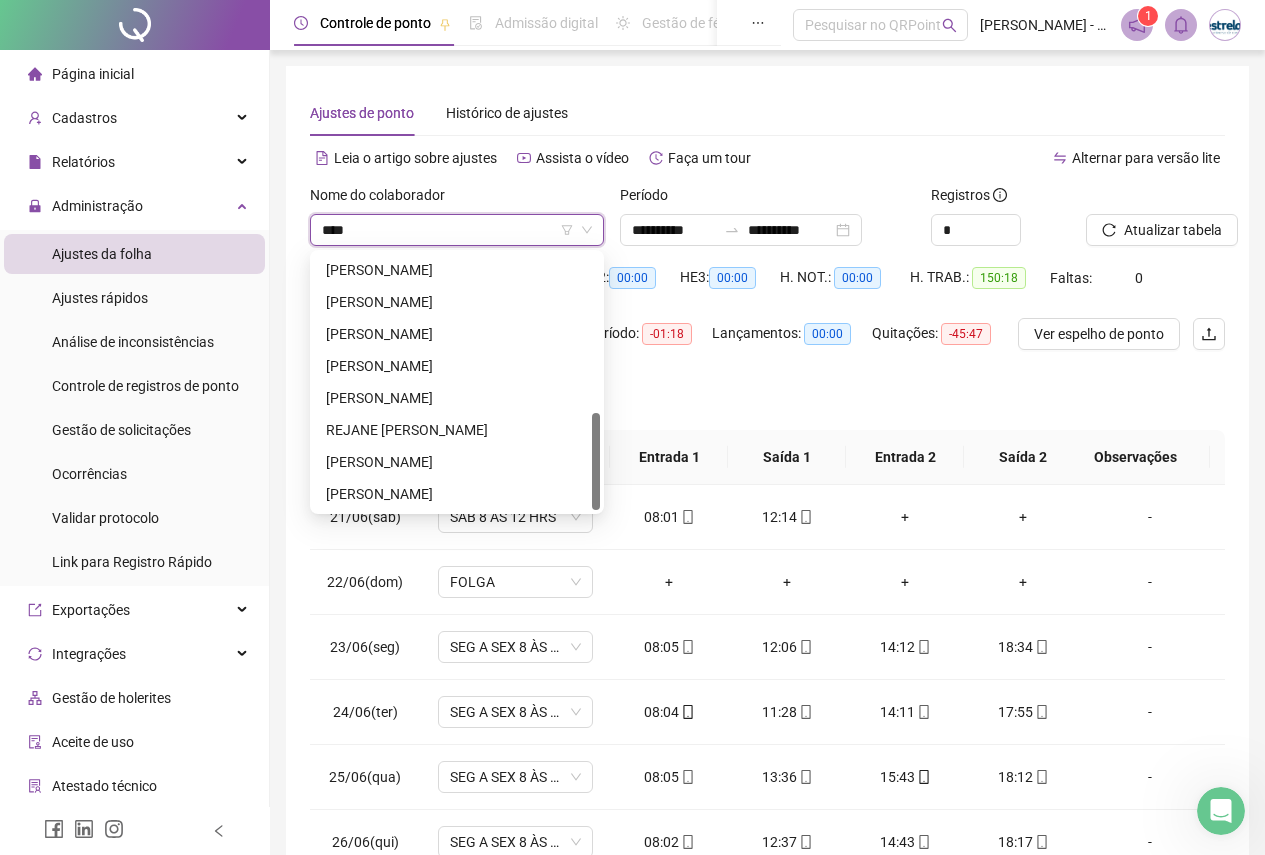 scroll, scrollTop: 0, scrollLeft: 0, axis: both 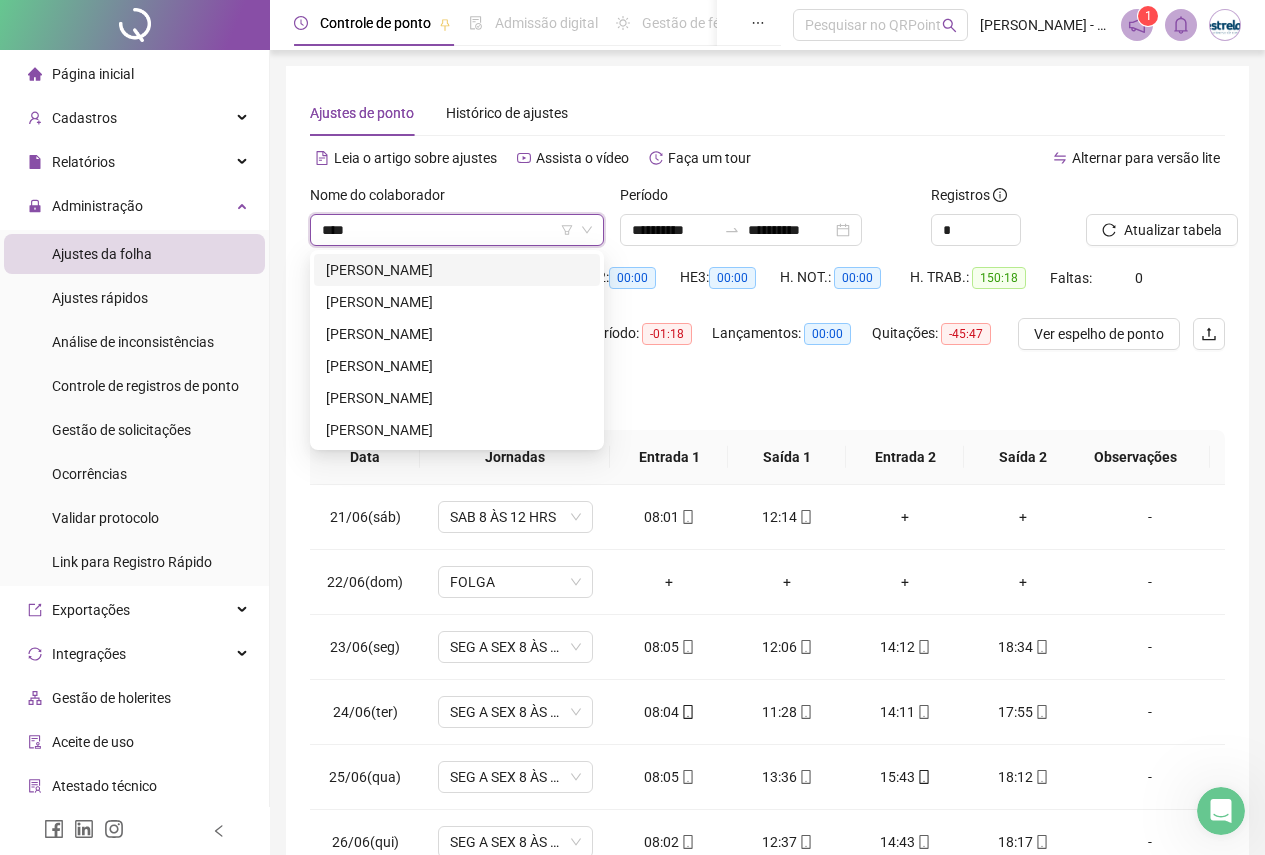 type on "*****" 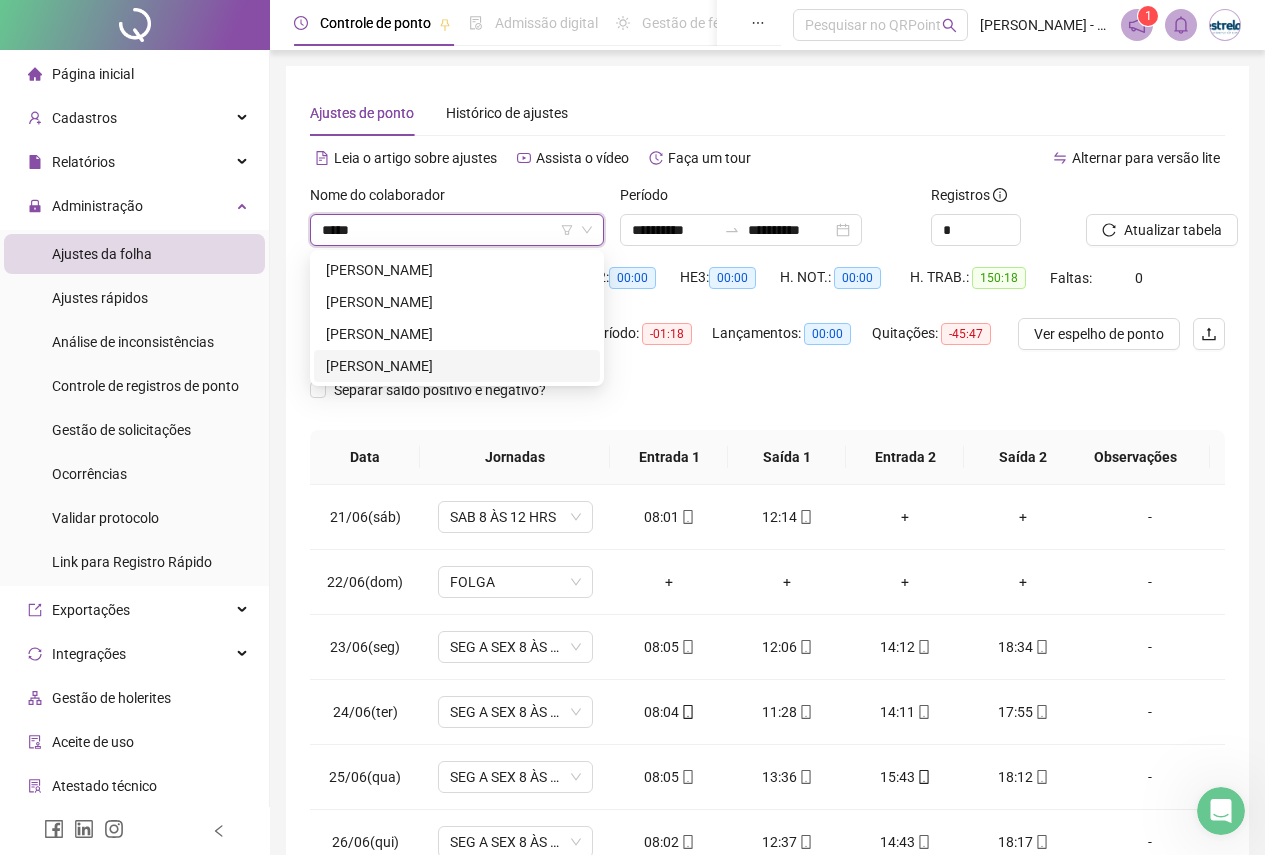 click on "[PERSON_NAME]" at bounding box center (457, 366) 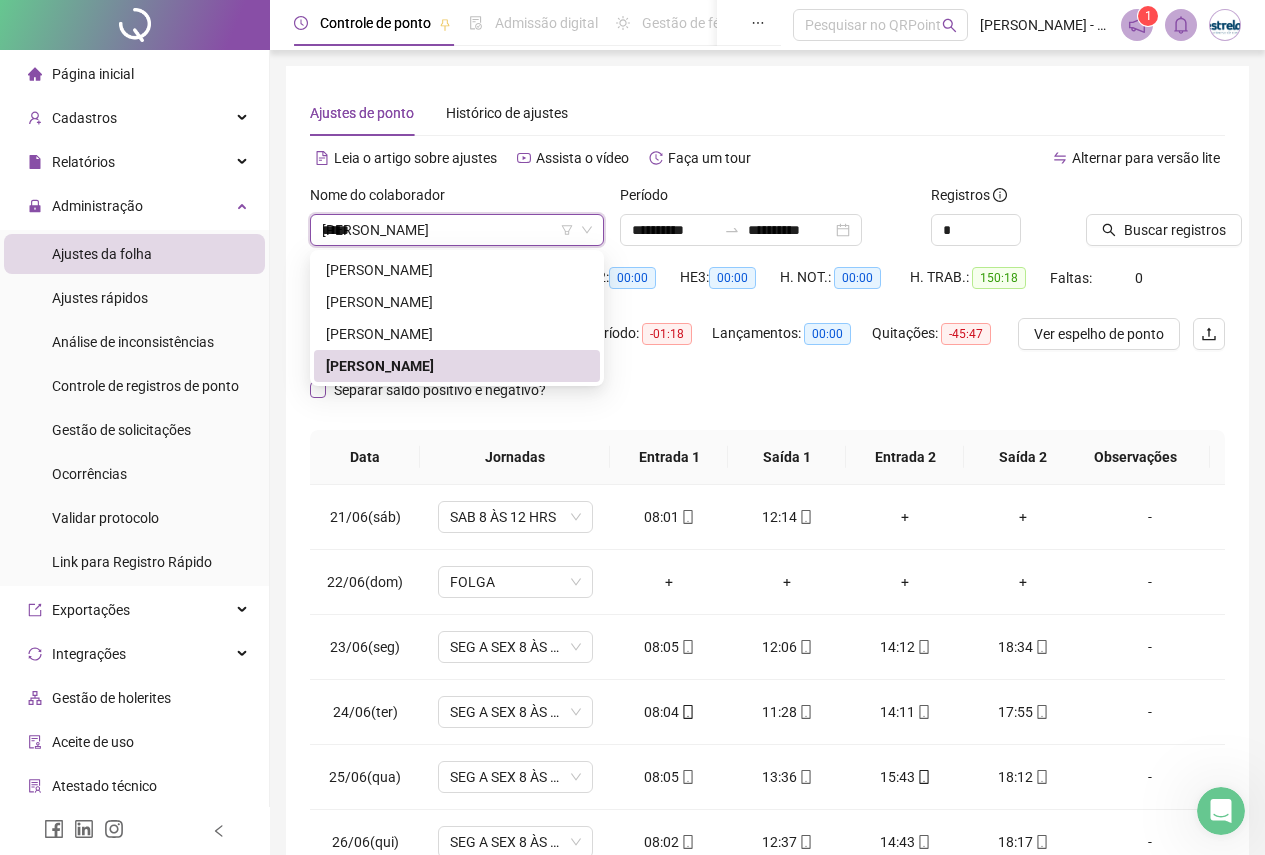 type 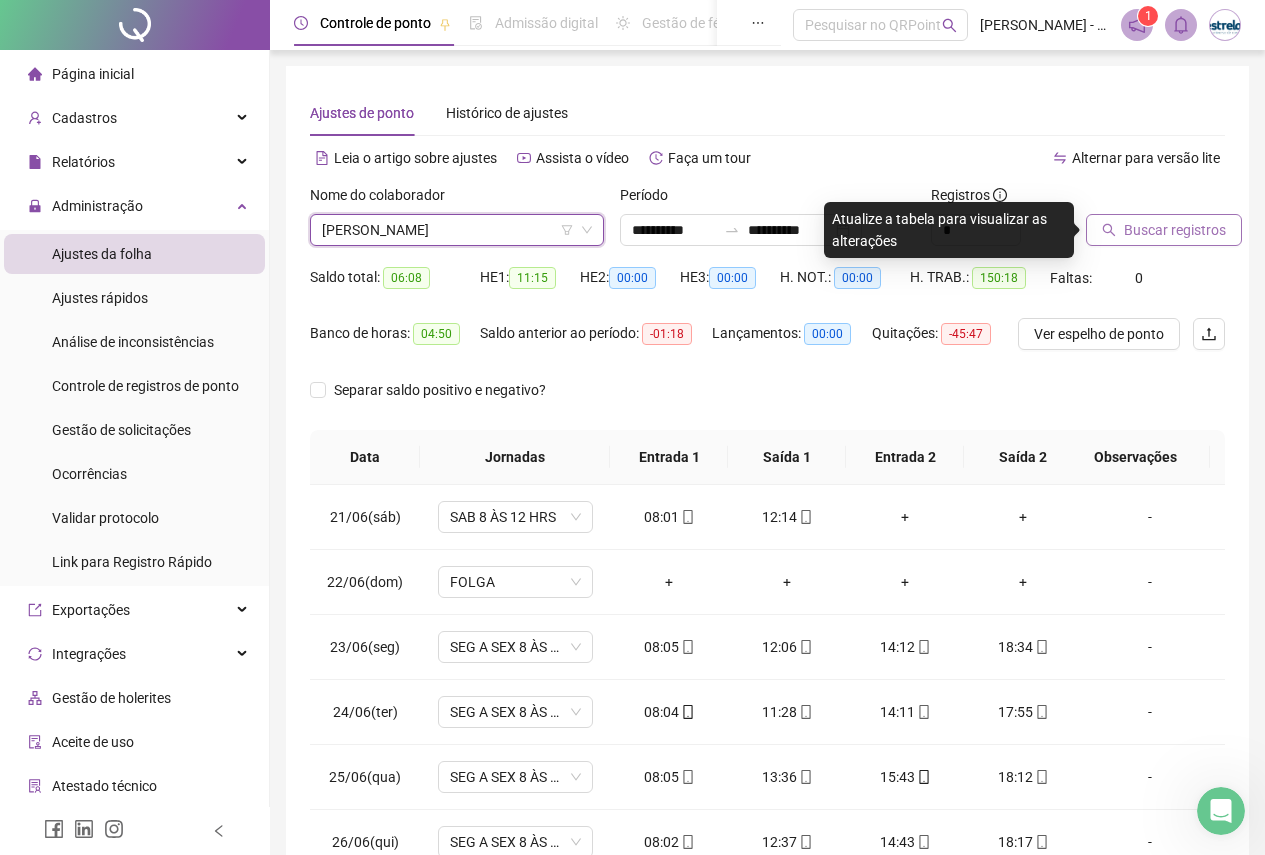 click on "Buscar registros" at bounding box center (1175, 230) 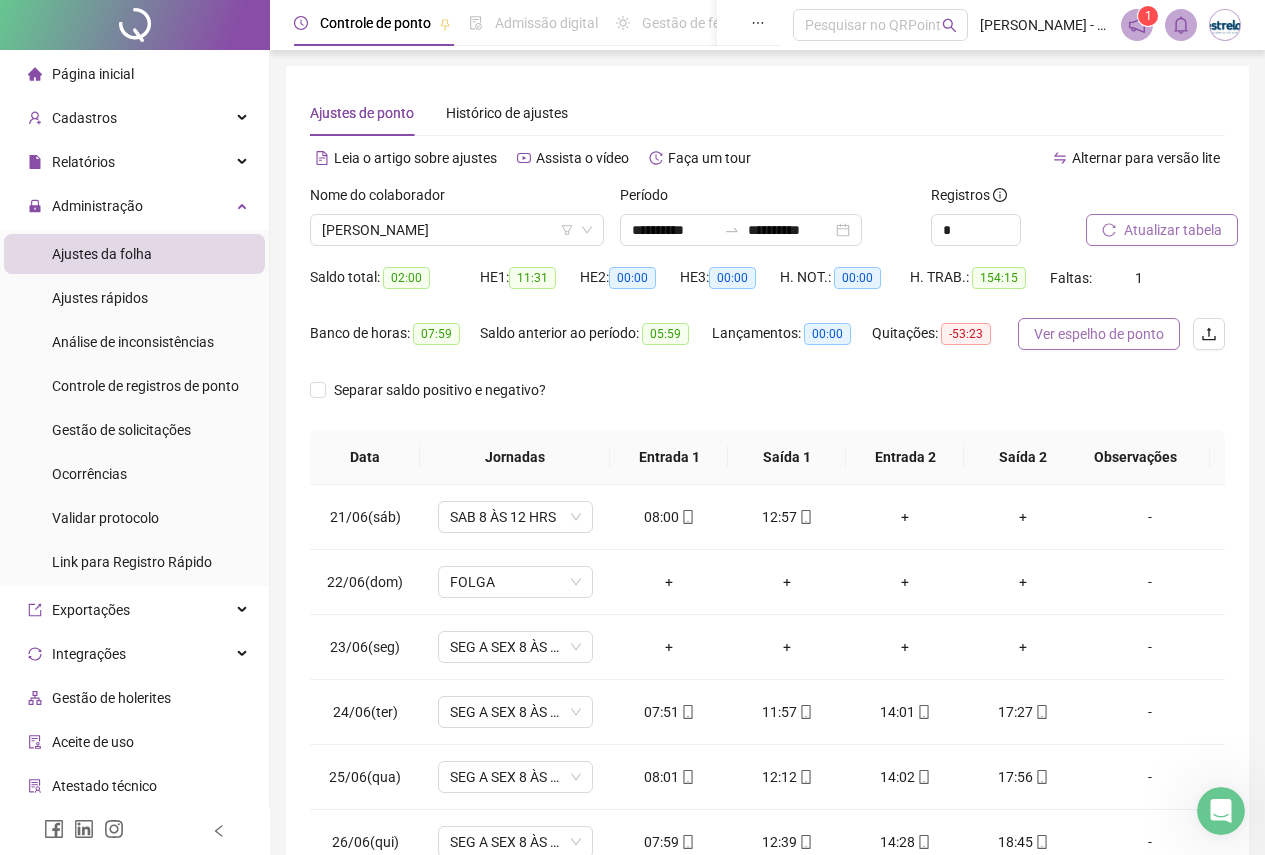 click on "Ver espelho de ponto" at bounding box center (1099, 334) 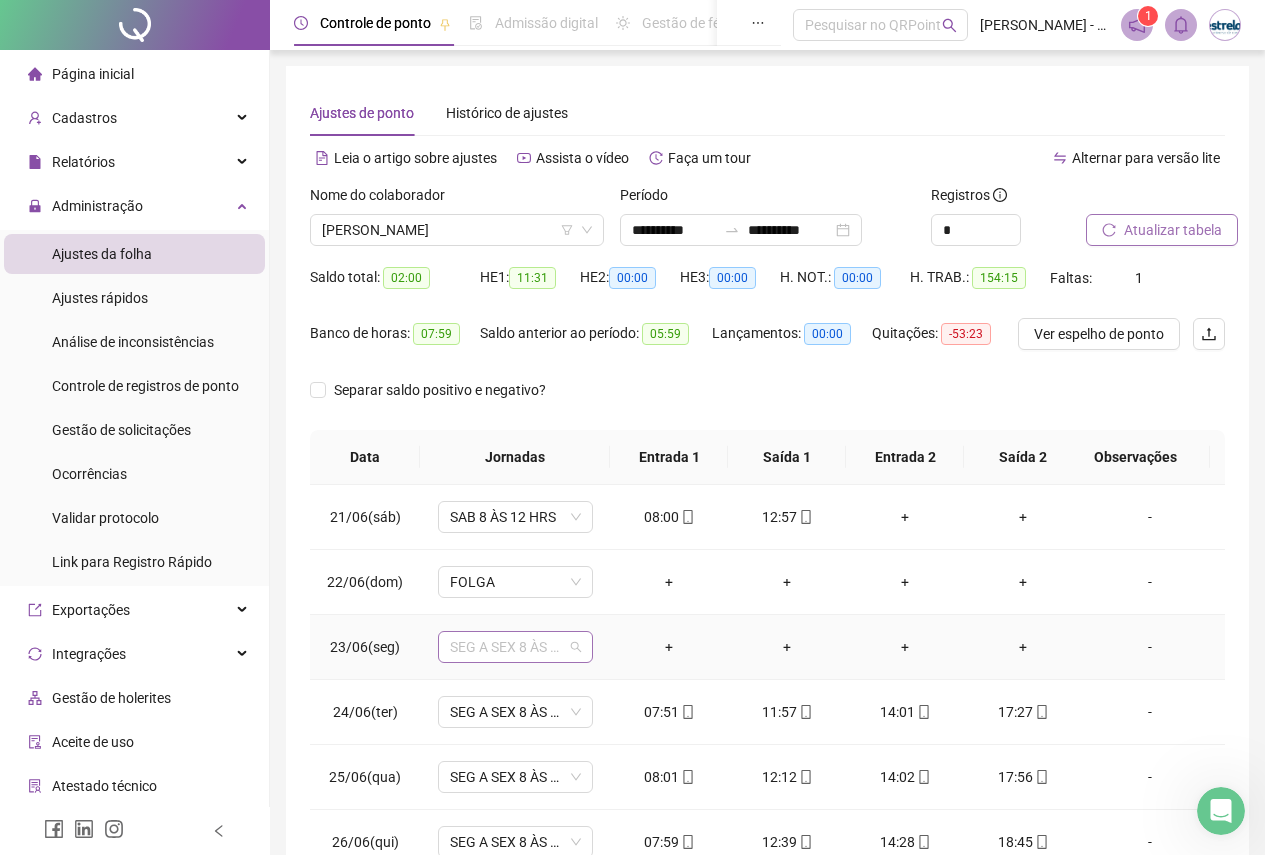 click on "SEG A SEX 8 ÀS 18 HRS" at bounding box center (515, 647) 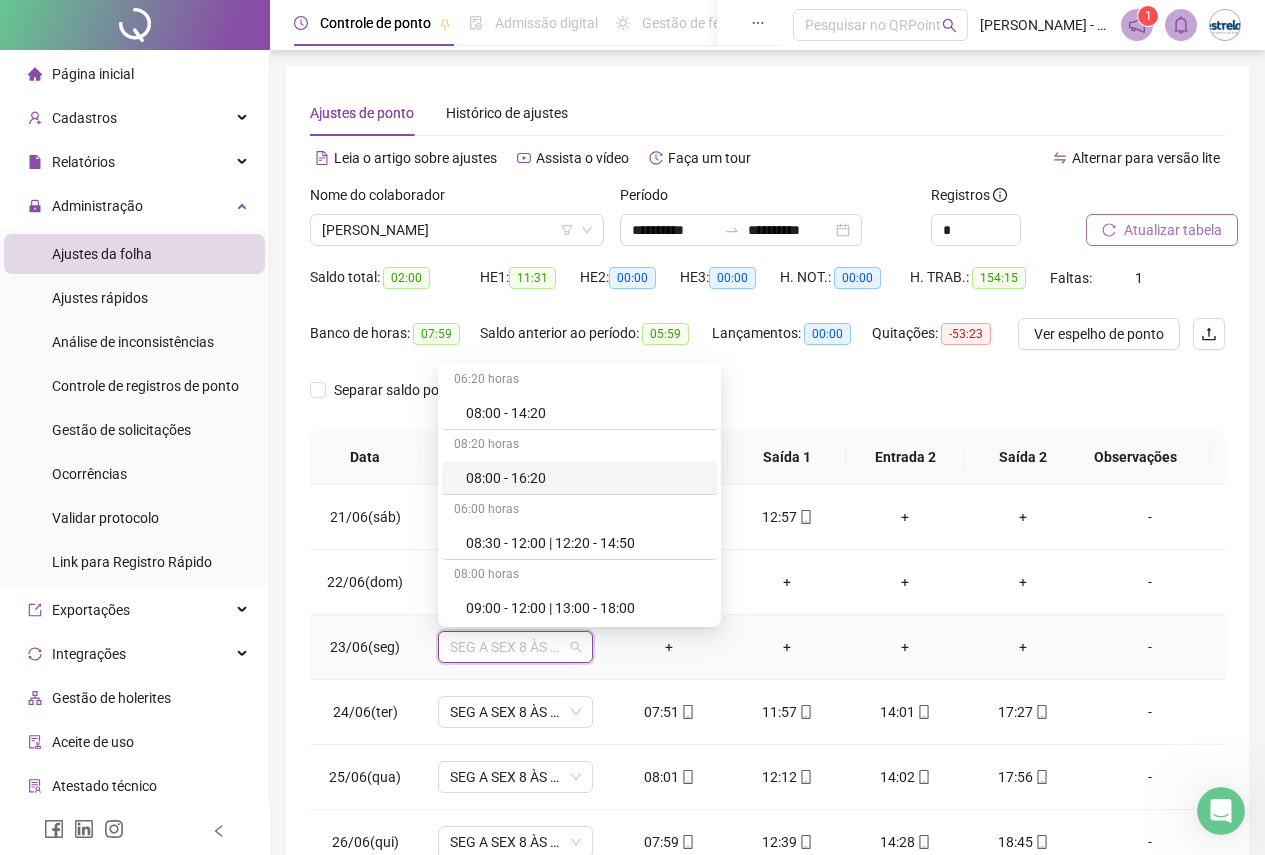 scroll, scrollTop: 100, scrollLeft: 0, axis: vertical 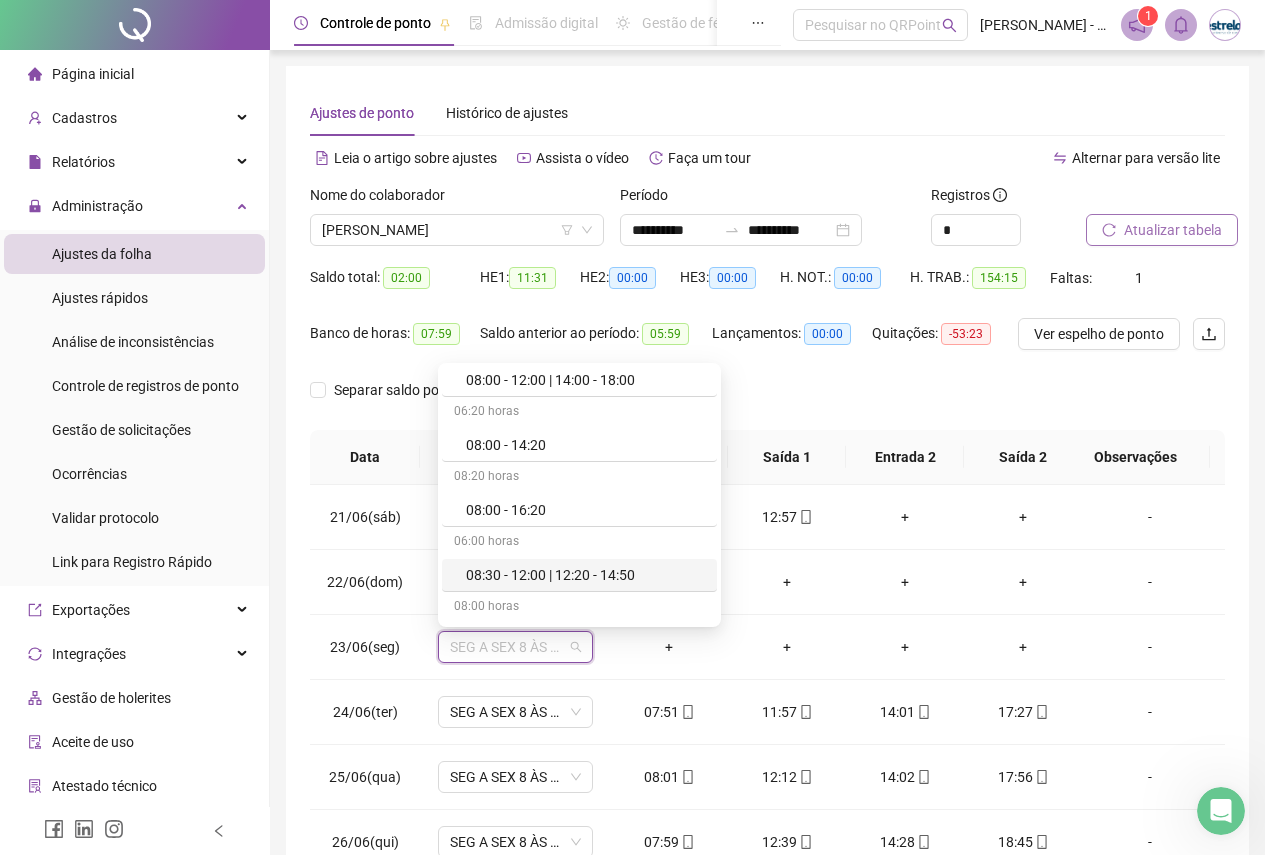 click on "Separar saldo positivo e negativo?" at bounding box center (767, 402) 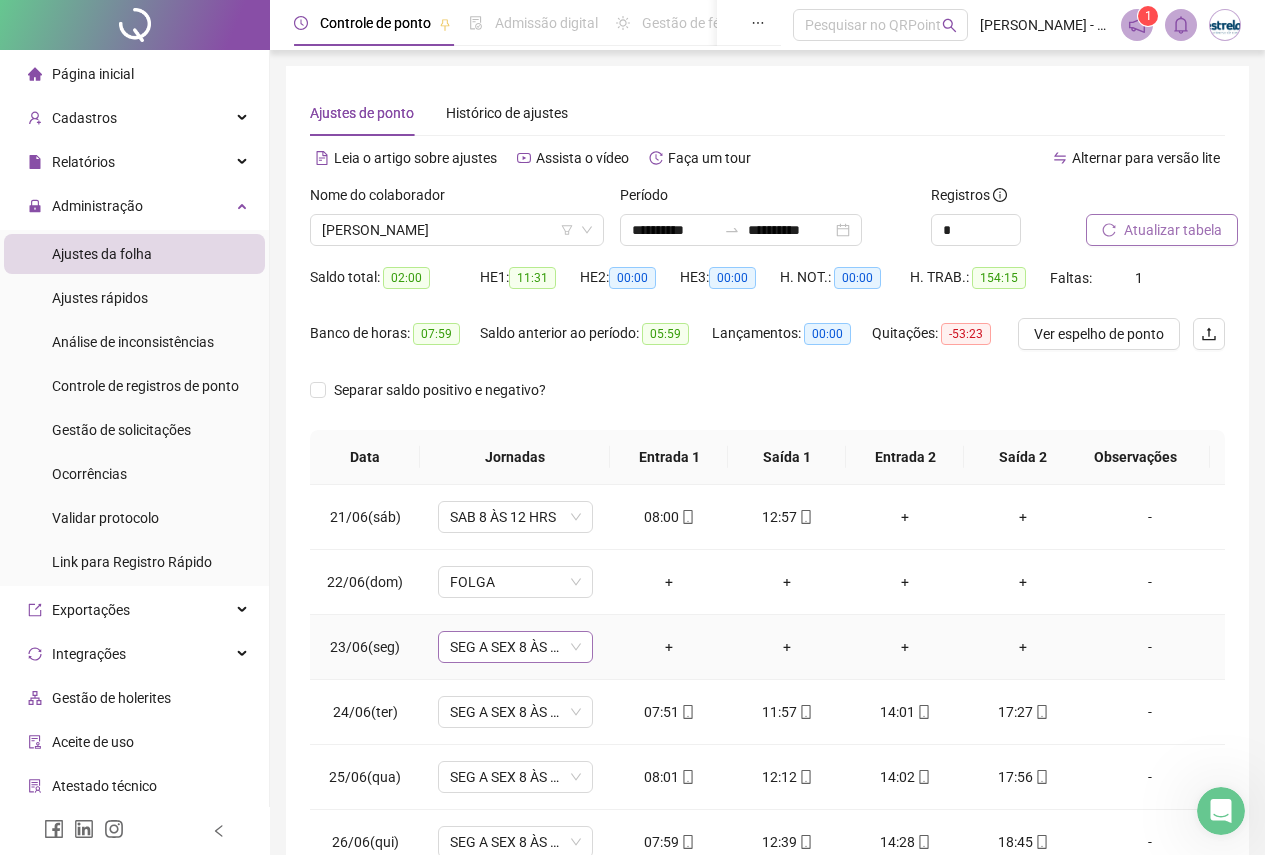click on "SEG A SEX 8 ÀS 18 HRS" at bounding box center [515, 647] 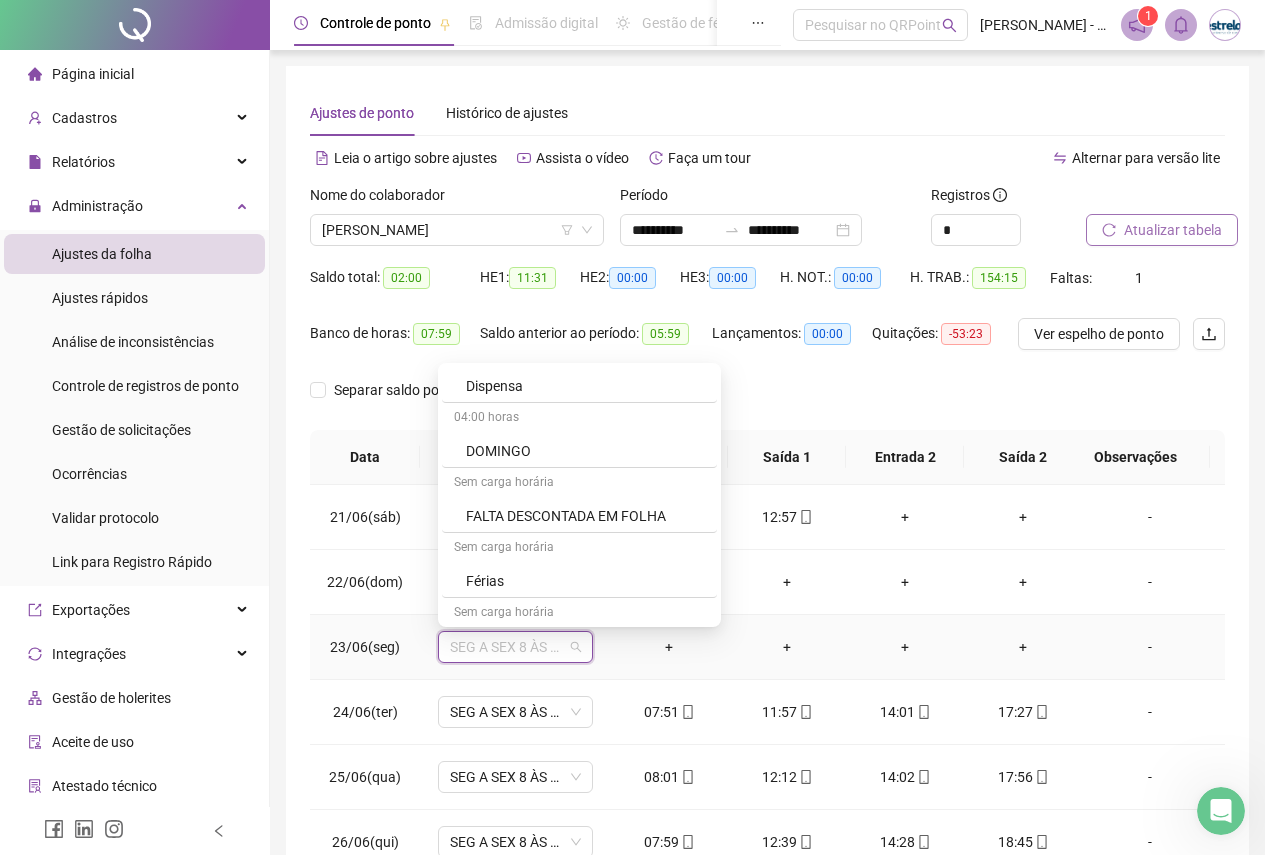 scroll, scrollTop: 900, scrollLeft: 0, axis: vertical 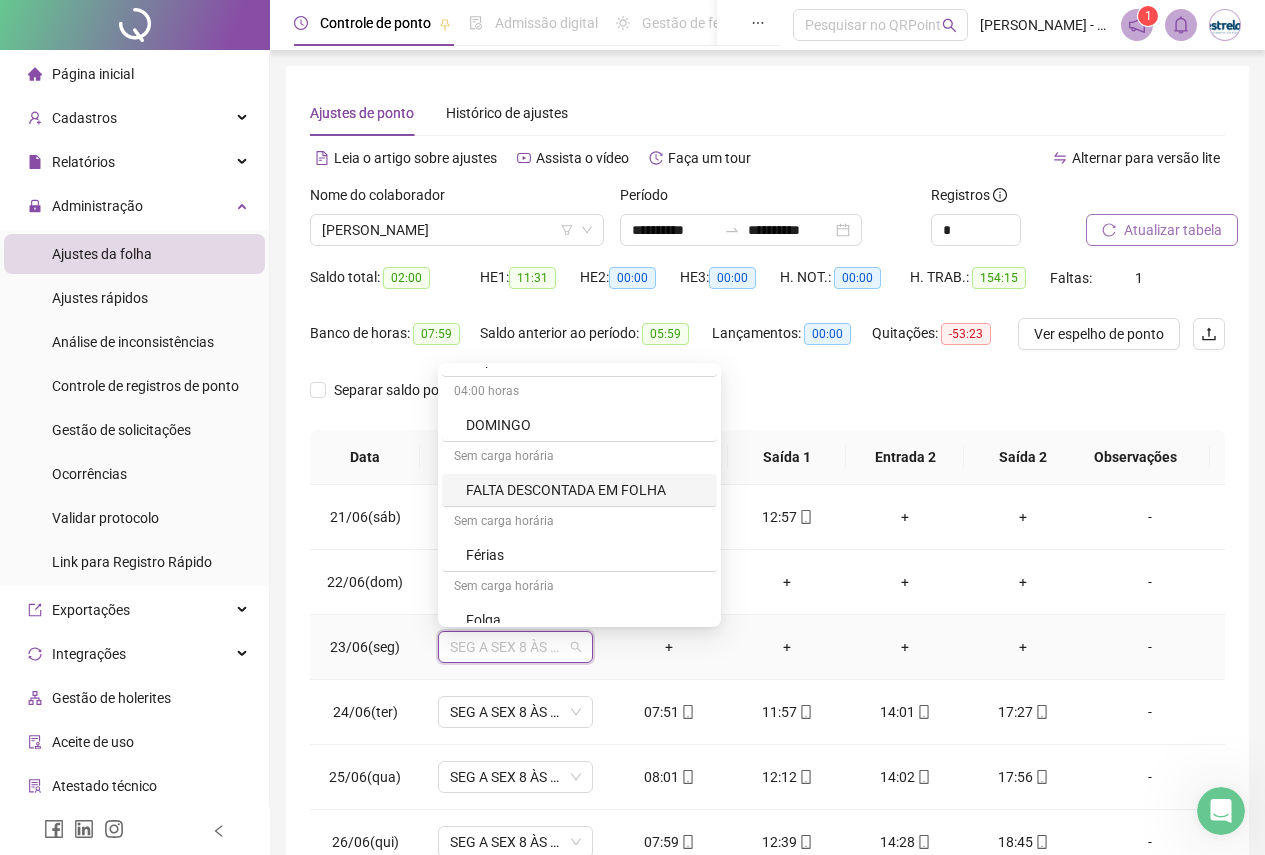 click on "FALTA DESCONTADA EM FOLHA" at bounding box center [585, 490] 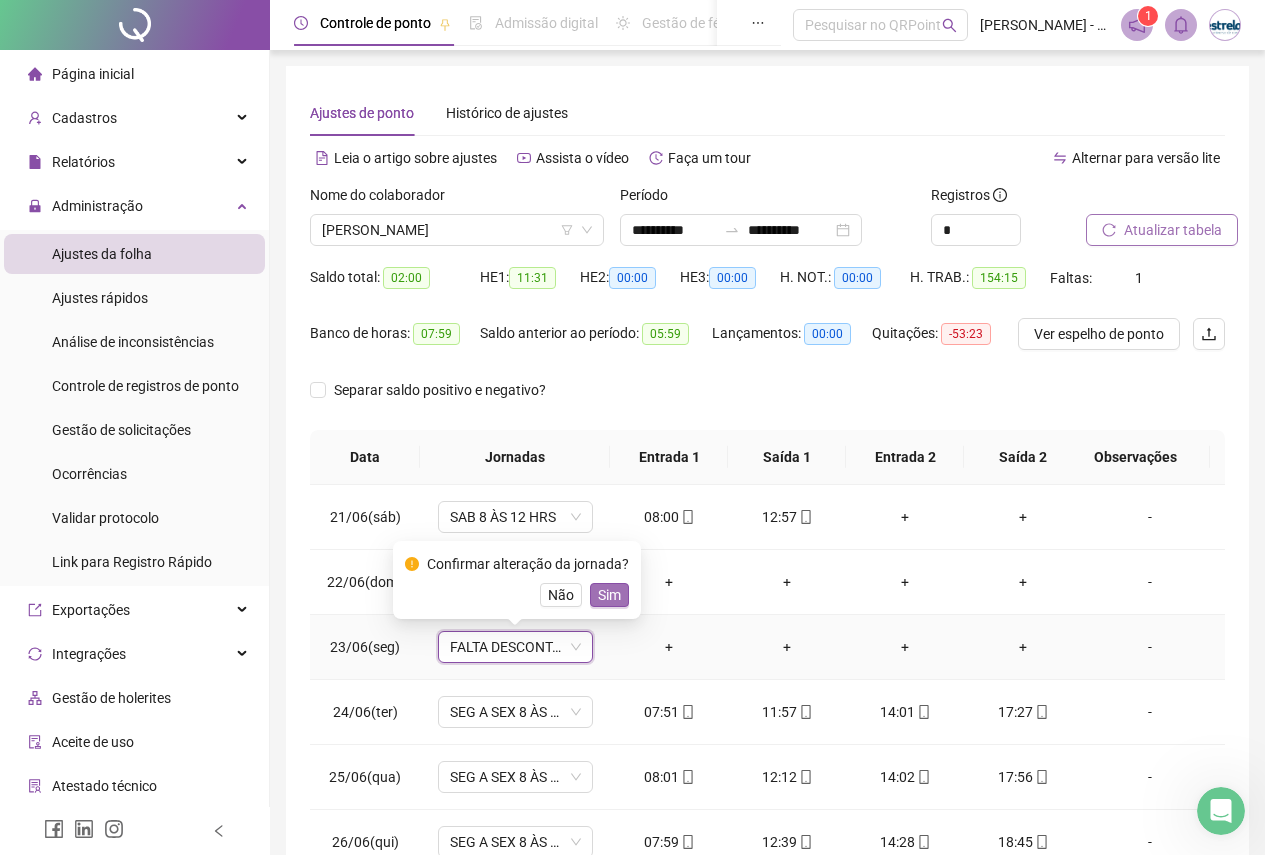 click on "Sim" at bounding box center [609, 595] 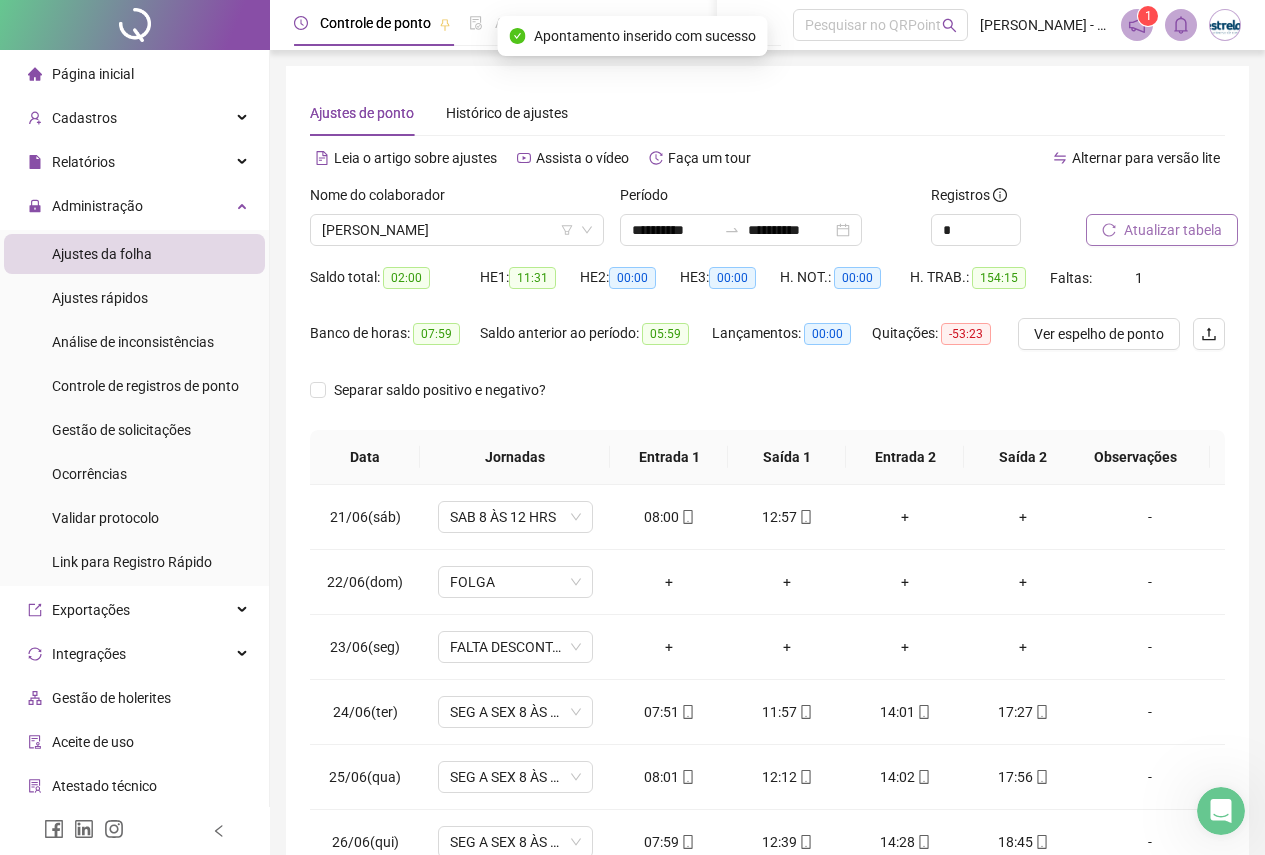 click on "Atualizar tabela" at bounding box center [1173, 230] 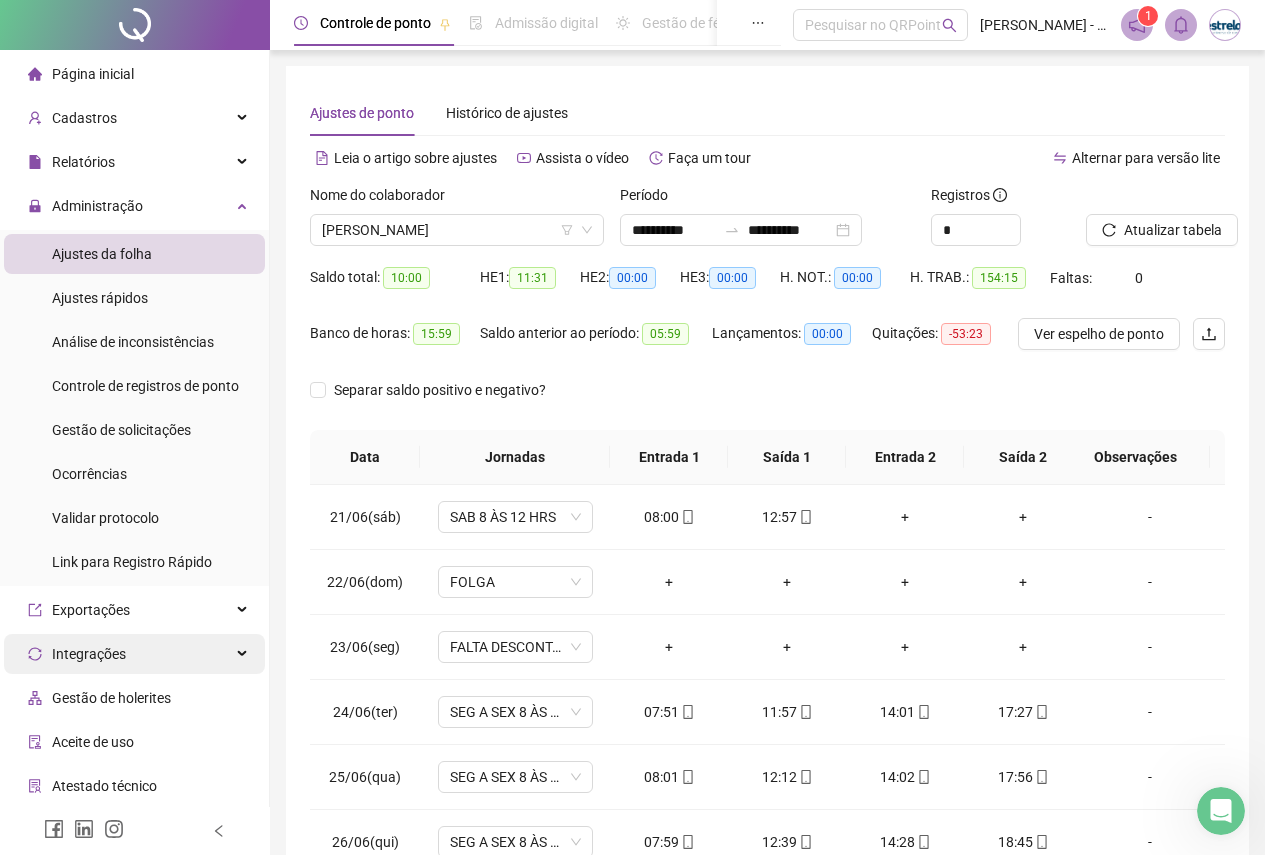 type 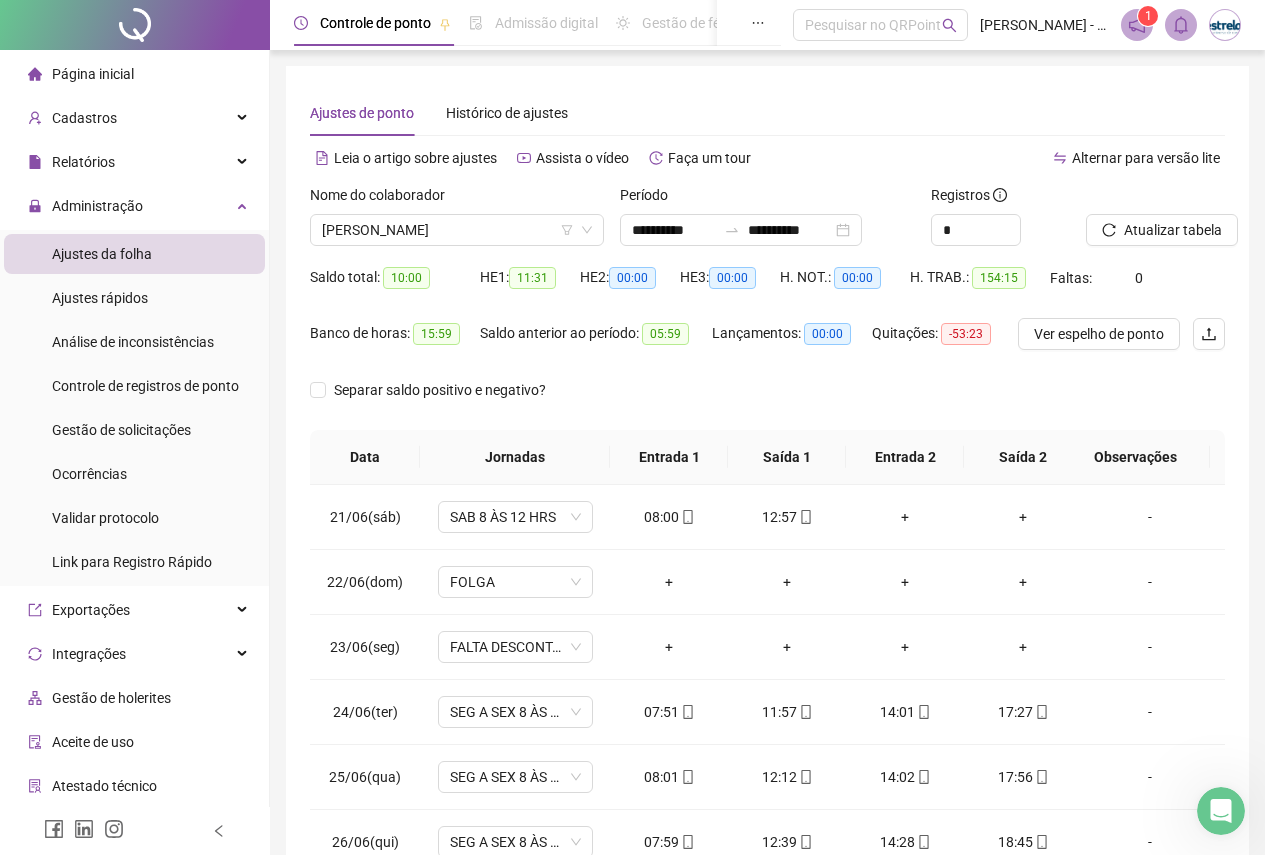 click on "Nome do colaborador" at bounding box center (457, 199) 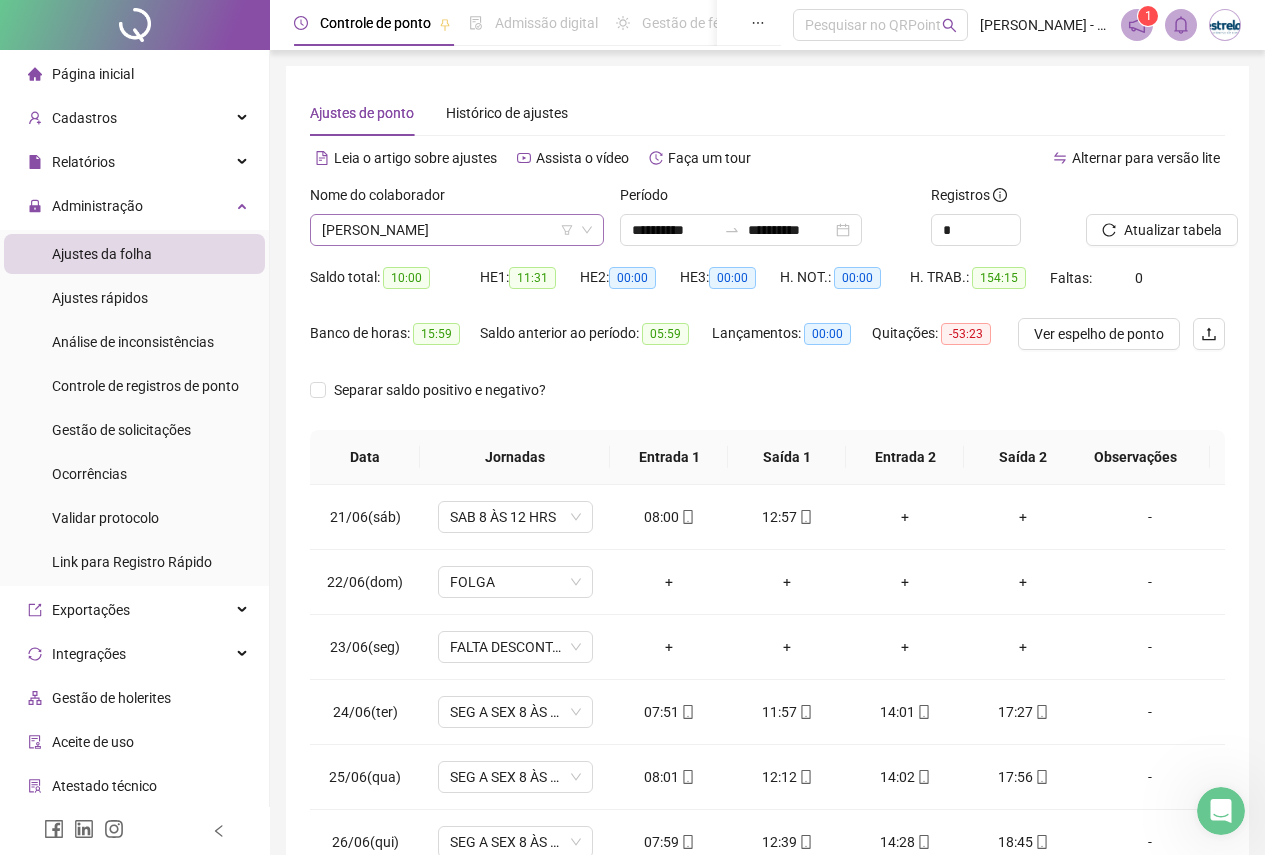 click on "[PERSON_NAME]" at bounding box center [457, 230] 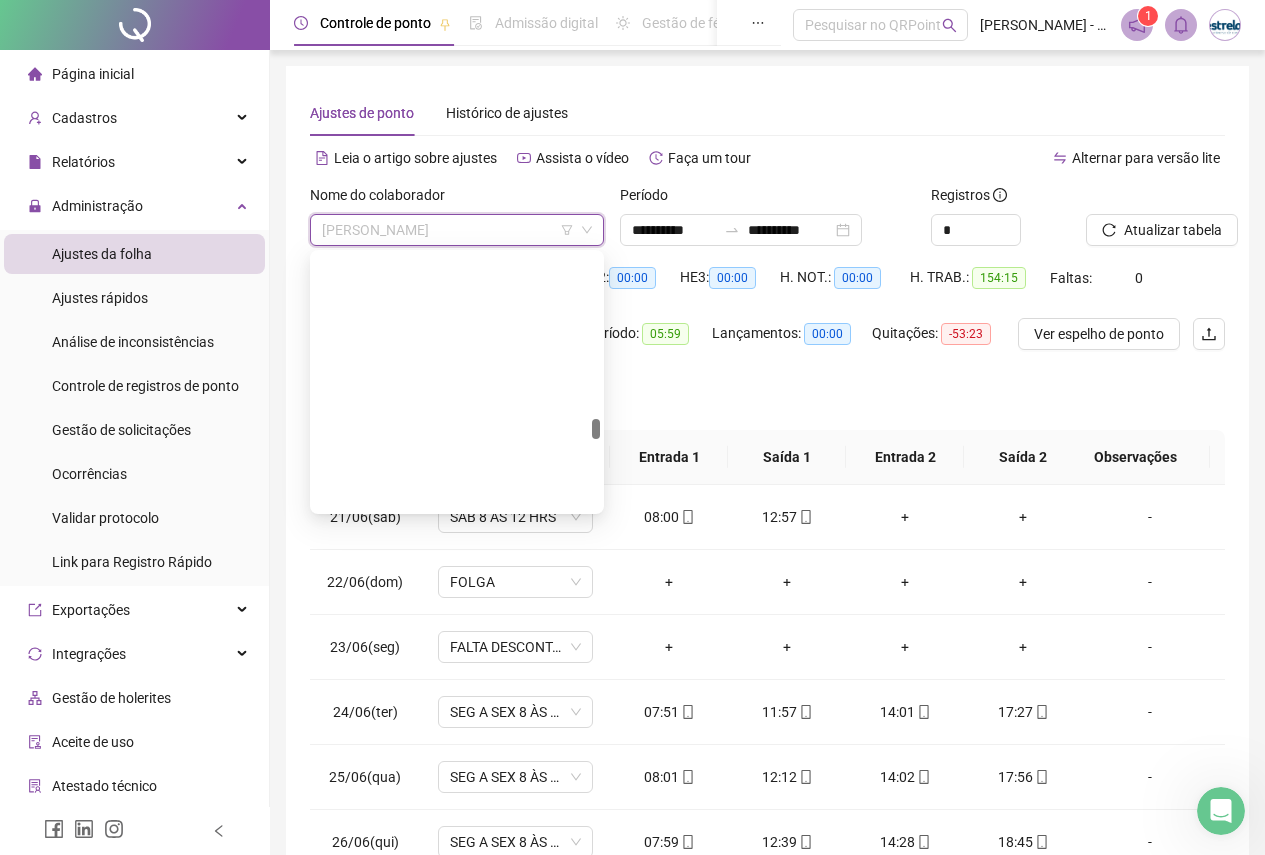 scroll, scrollTop: 4288, scrollLeft: 0, axis: vertical 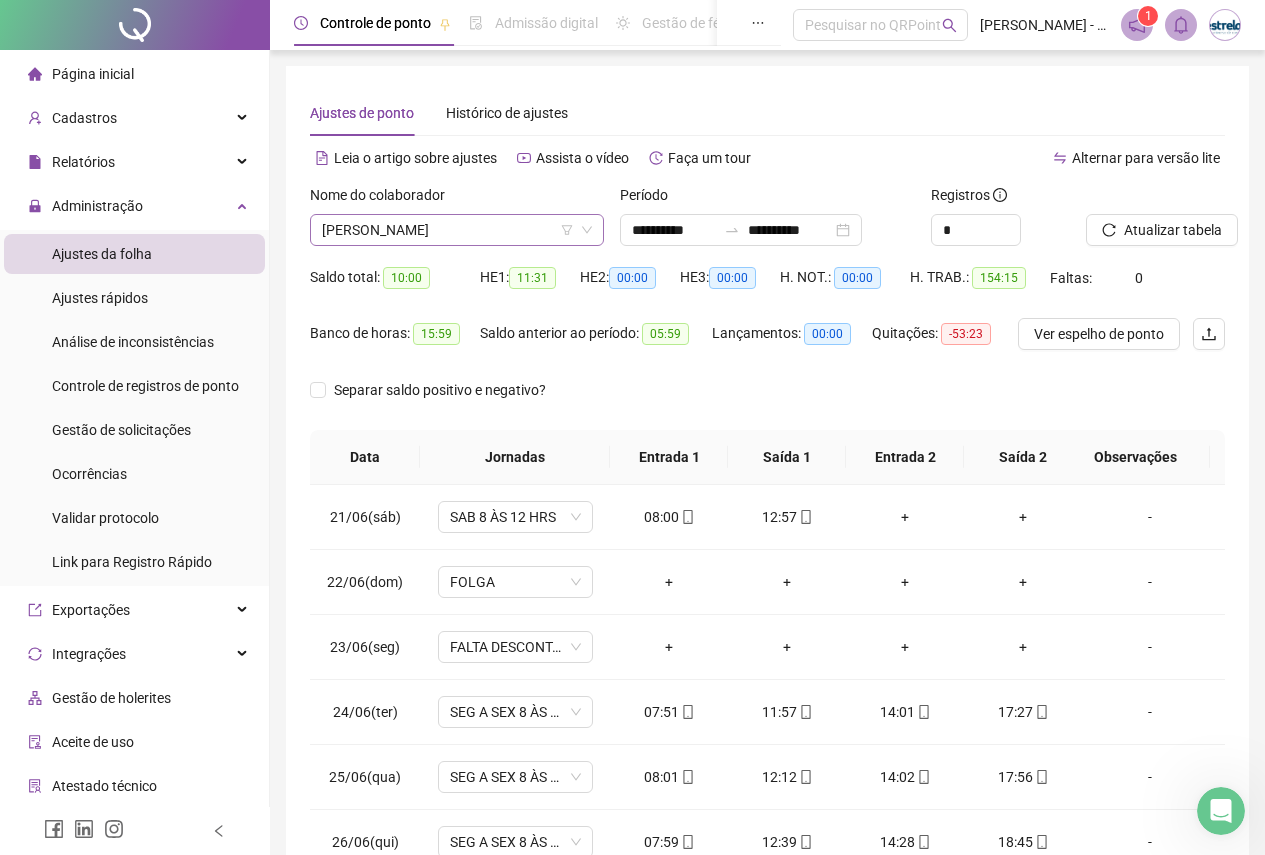 click on "[PERSON_NAME]" at bounding box center [457, 230] 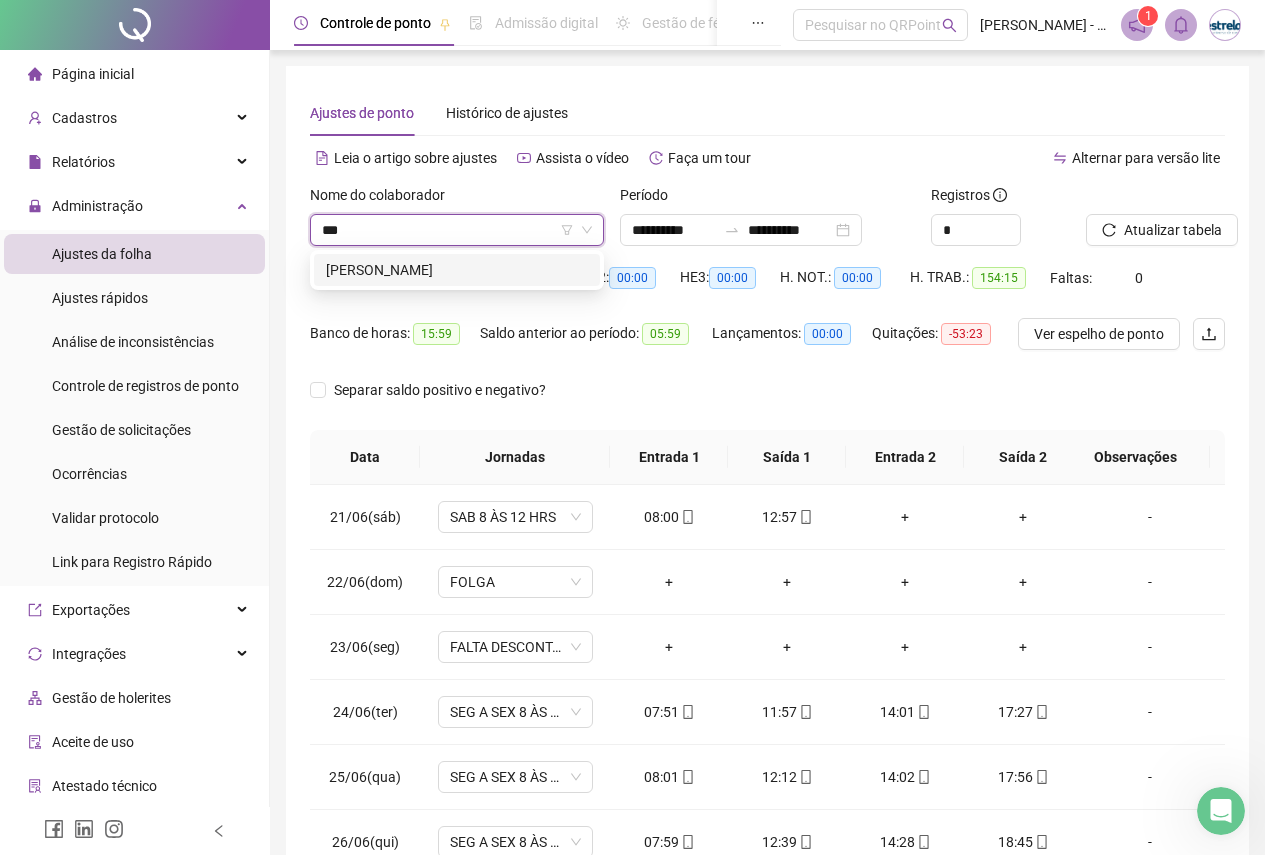 scroll, scrollTop: 0, scrollLeft: 0, axis: both 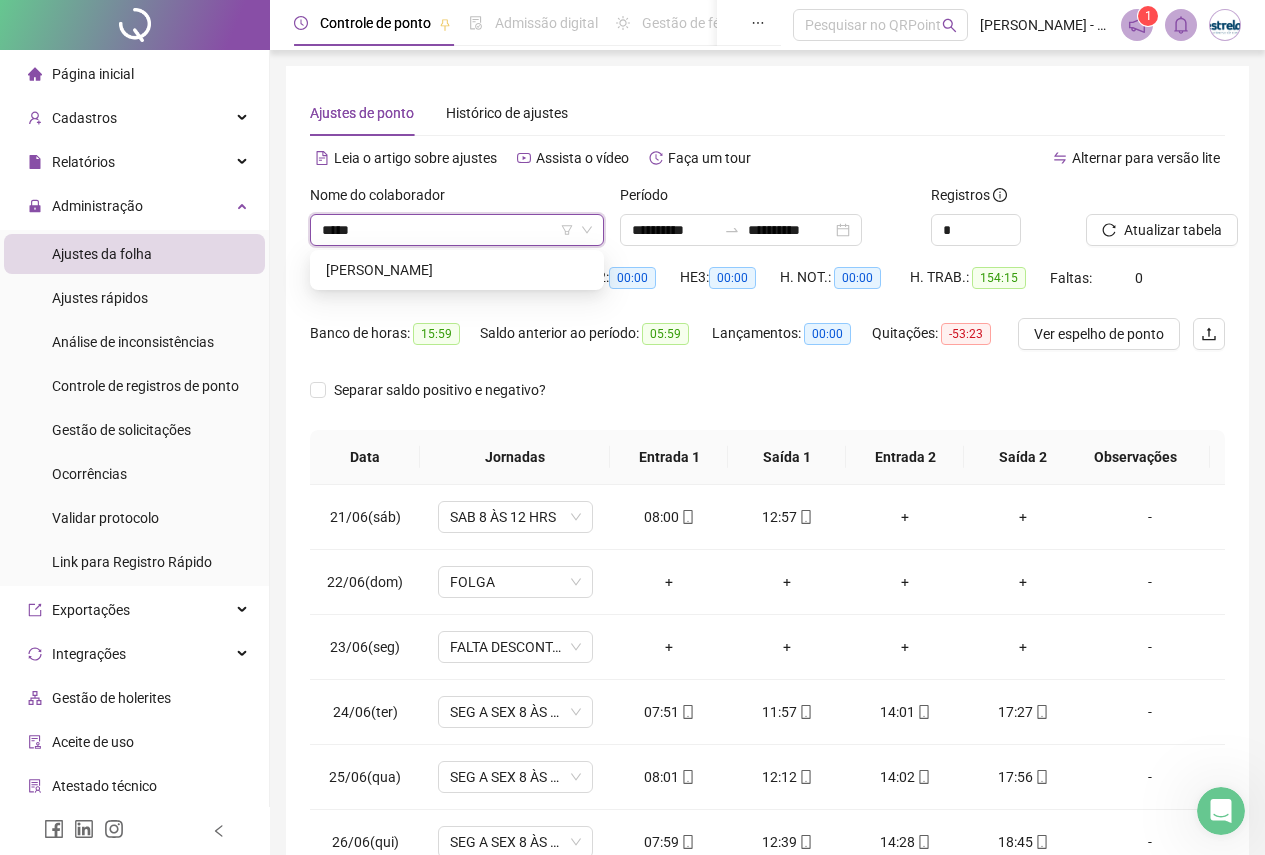 type on "****" 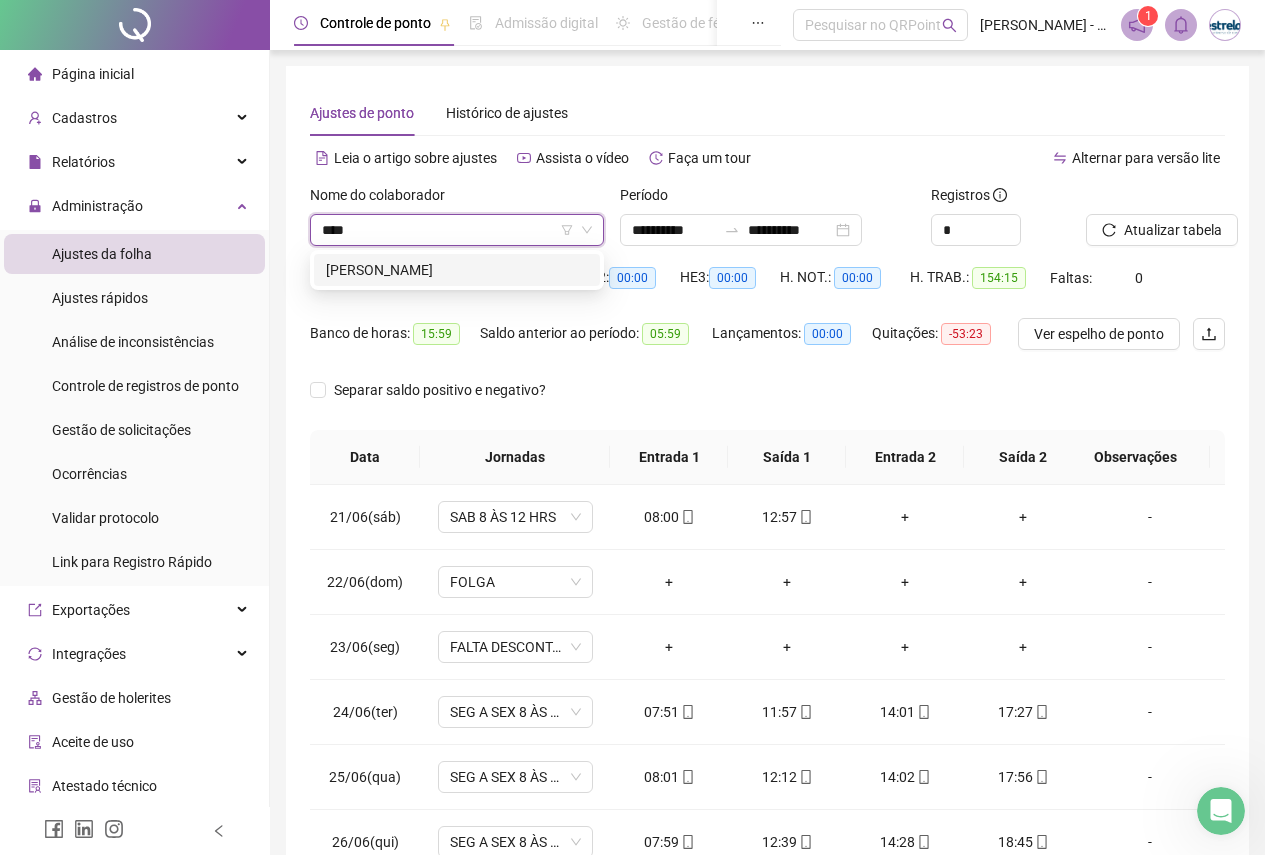 click on "[PERSON_NAME]" at bounding box center [457, 270] 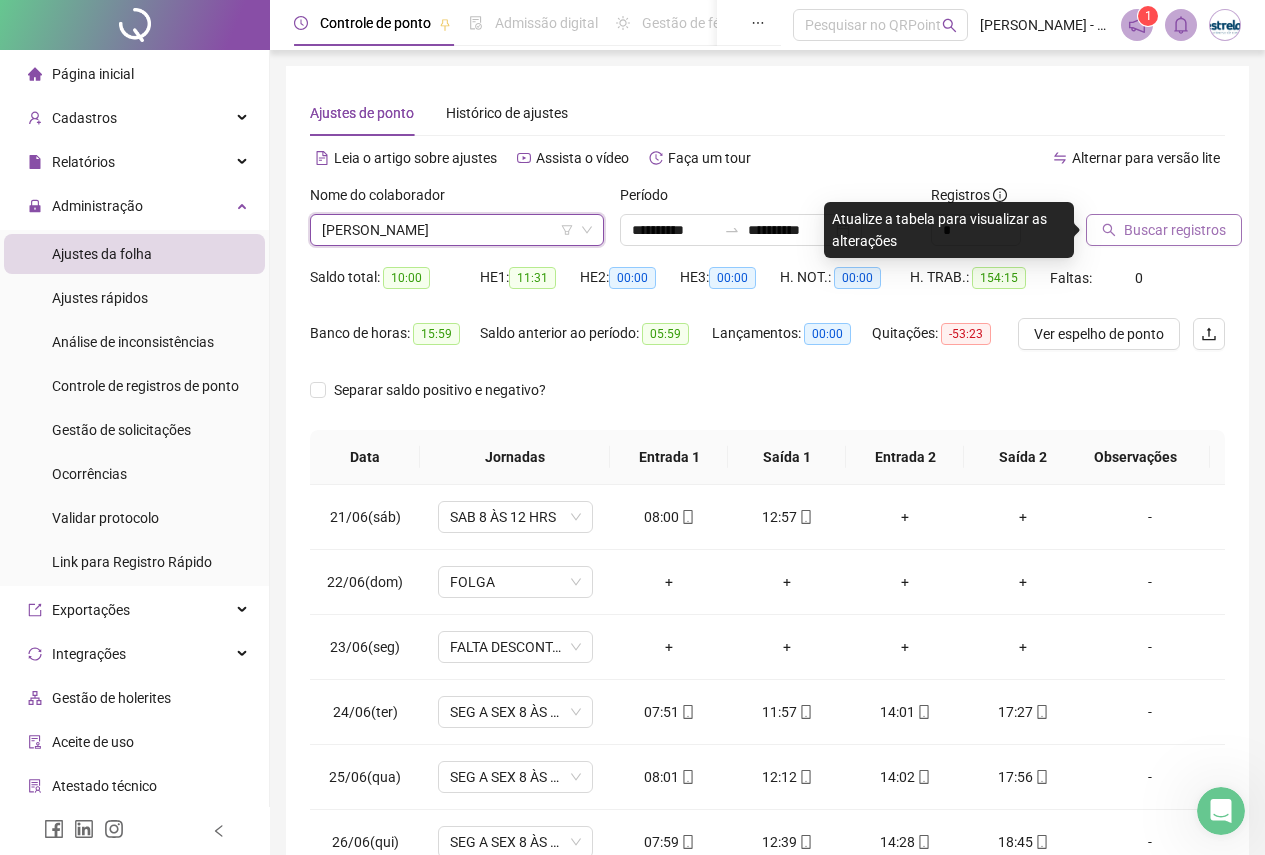 click on "Buscar registros" at bounding box center (1175, 230) 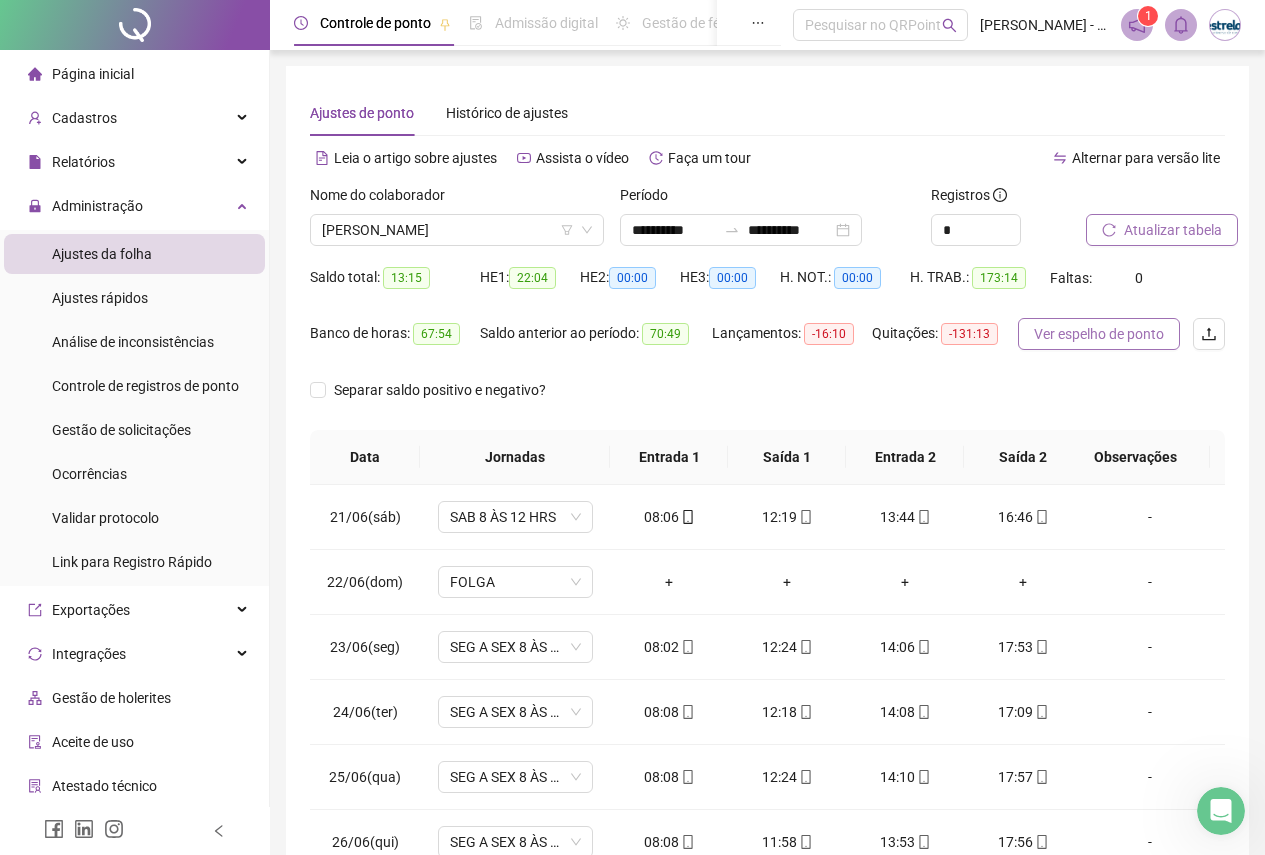 click on "Ver espelho de ponto" at bounding box center [1099, 334] 